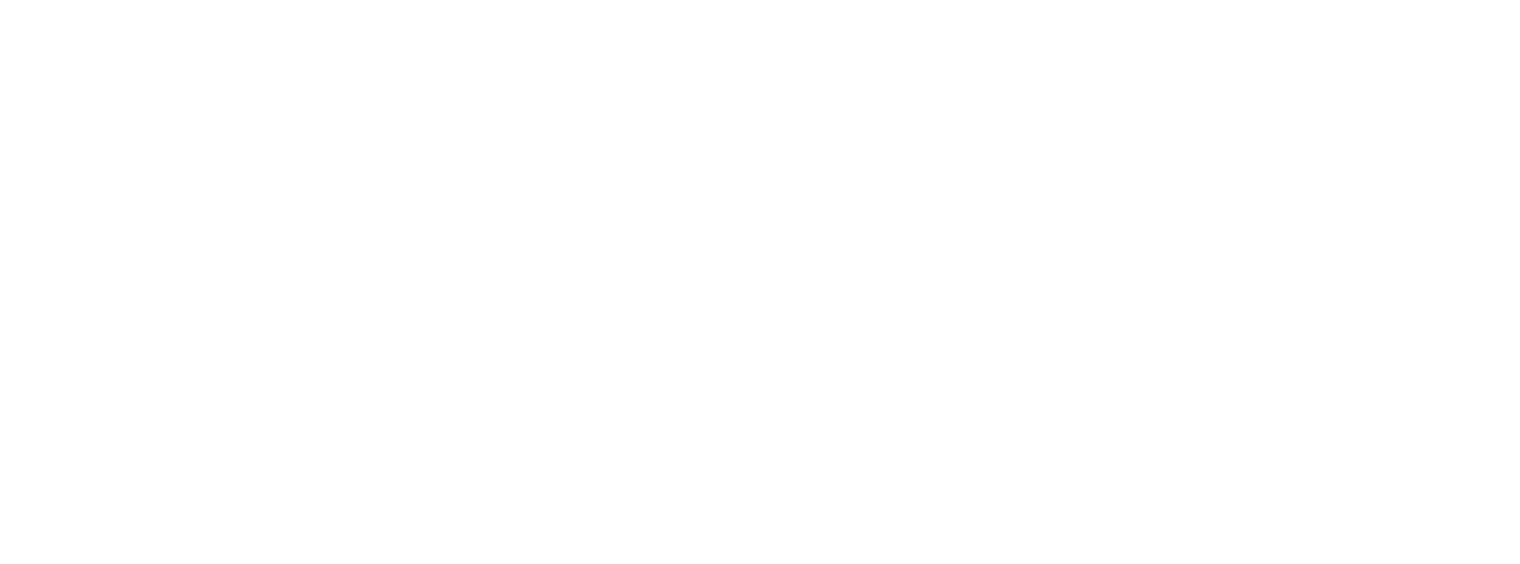 scroll, scrollTop: 0, scrollLeft: 0, axis: both 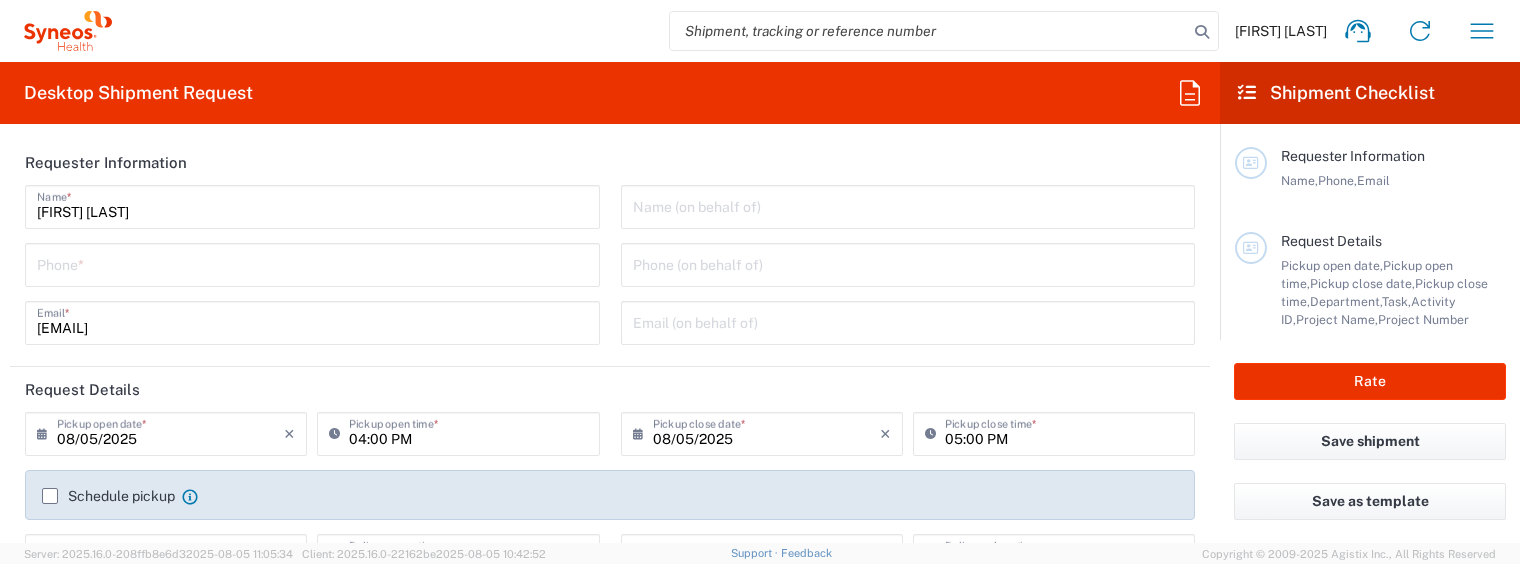 type on "3110" 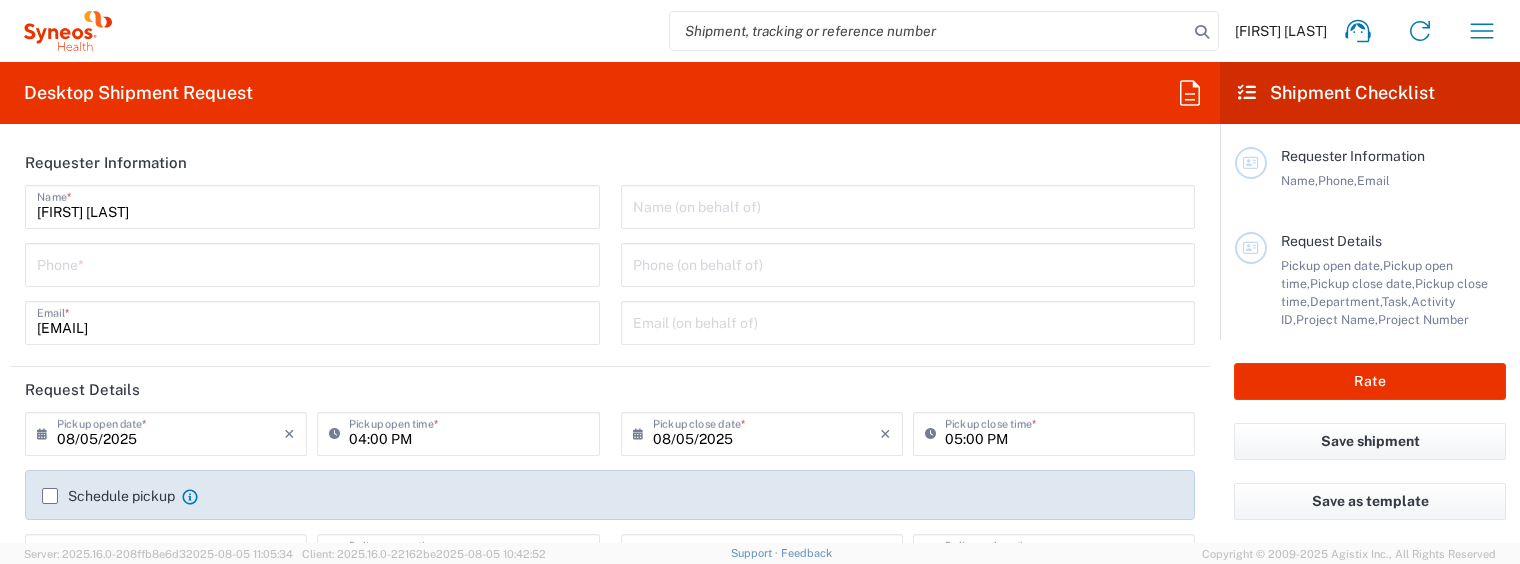 type on "Syneos Health Hellas Single Me" 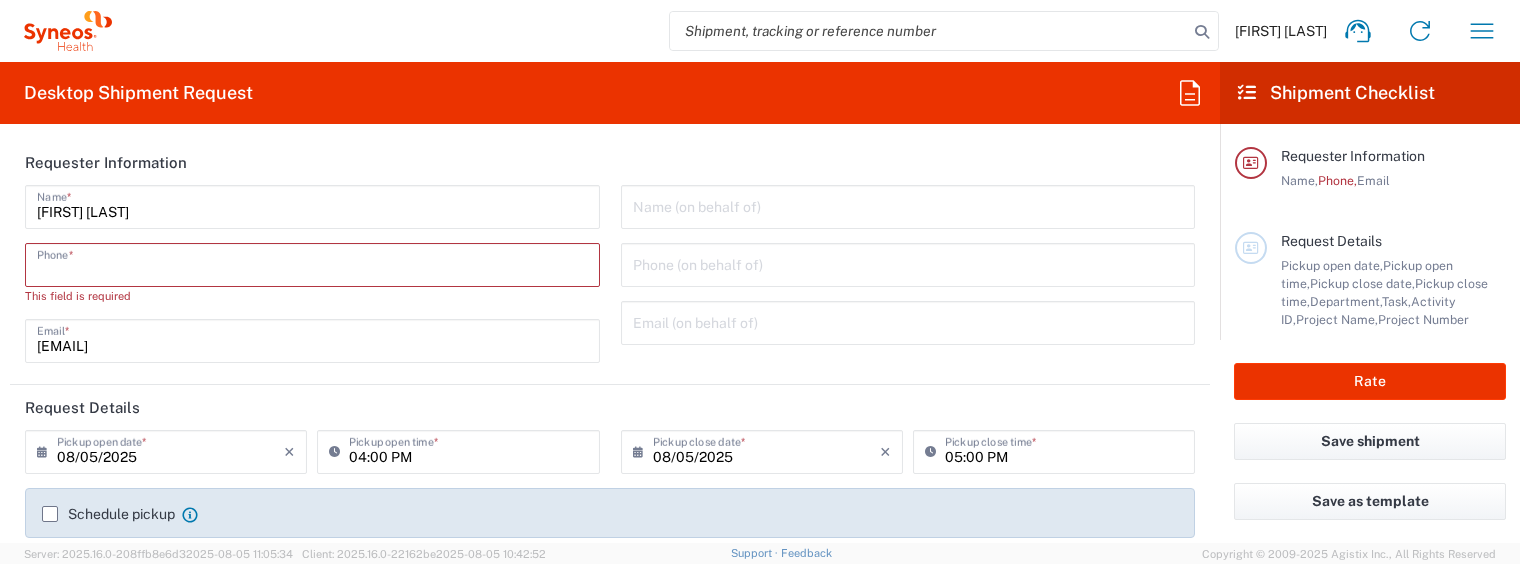 paste on "+30-[PHONE]" 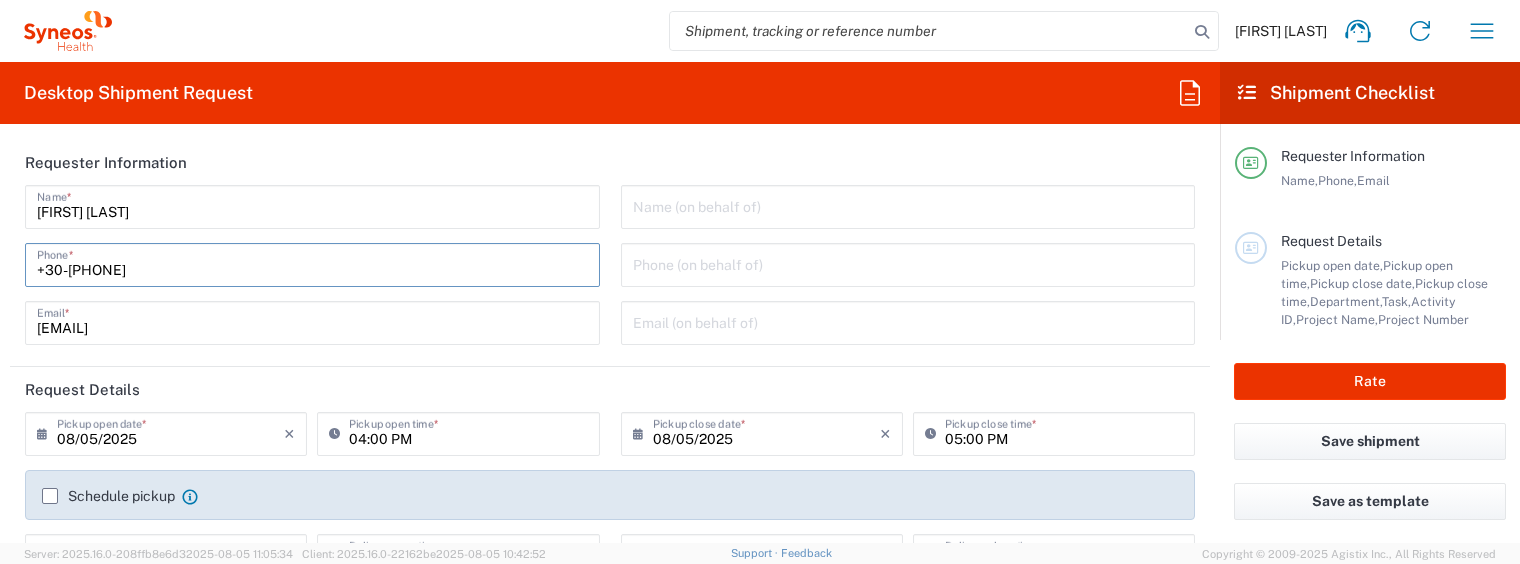scroll, scrollTop: 83, scrollLeft: 0, axis: vertical 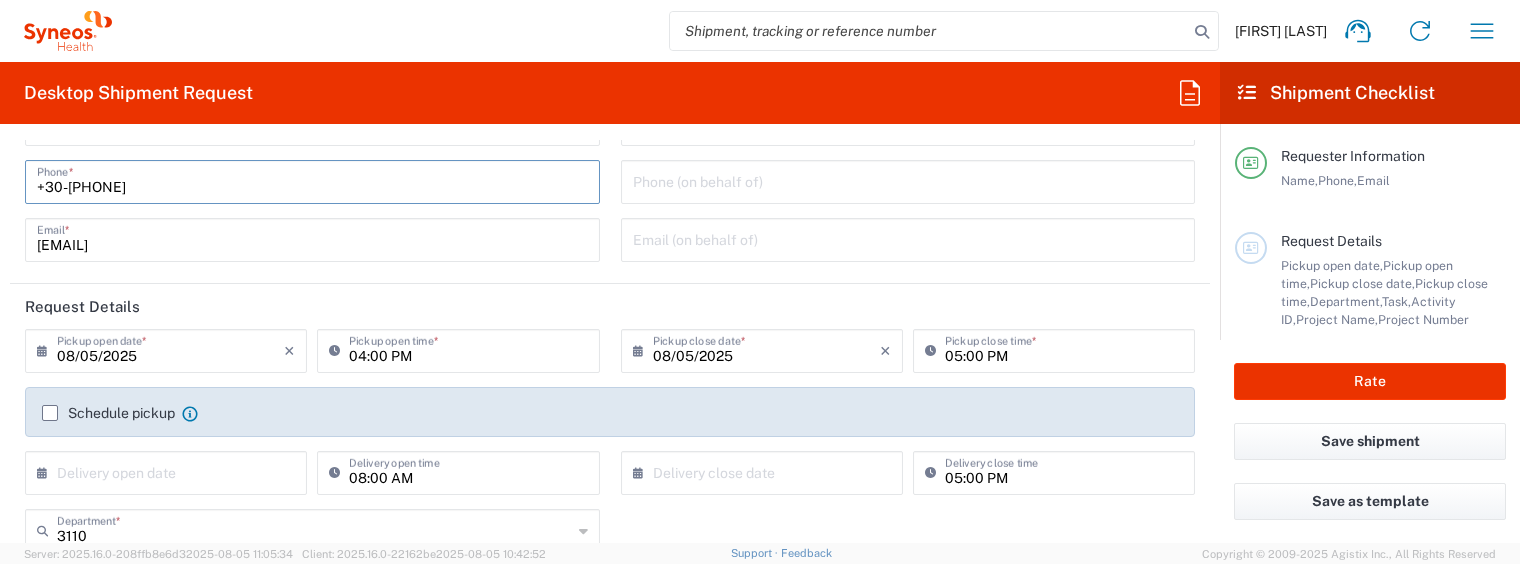type on "+30-[PHONE]" 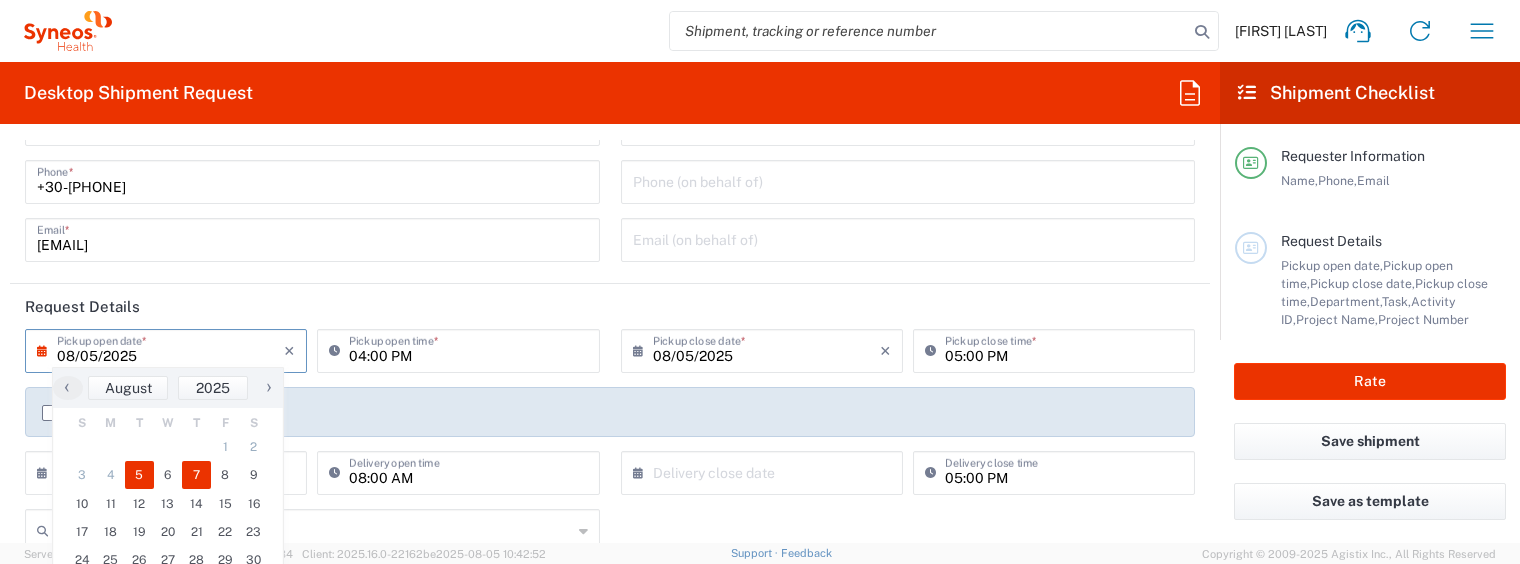 click on "7" 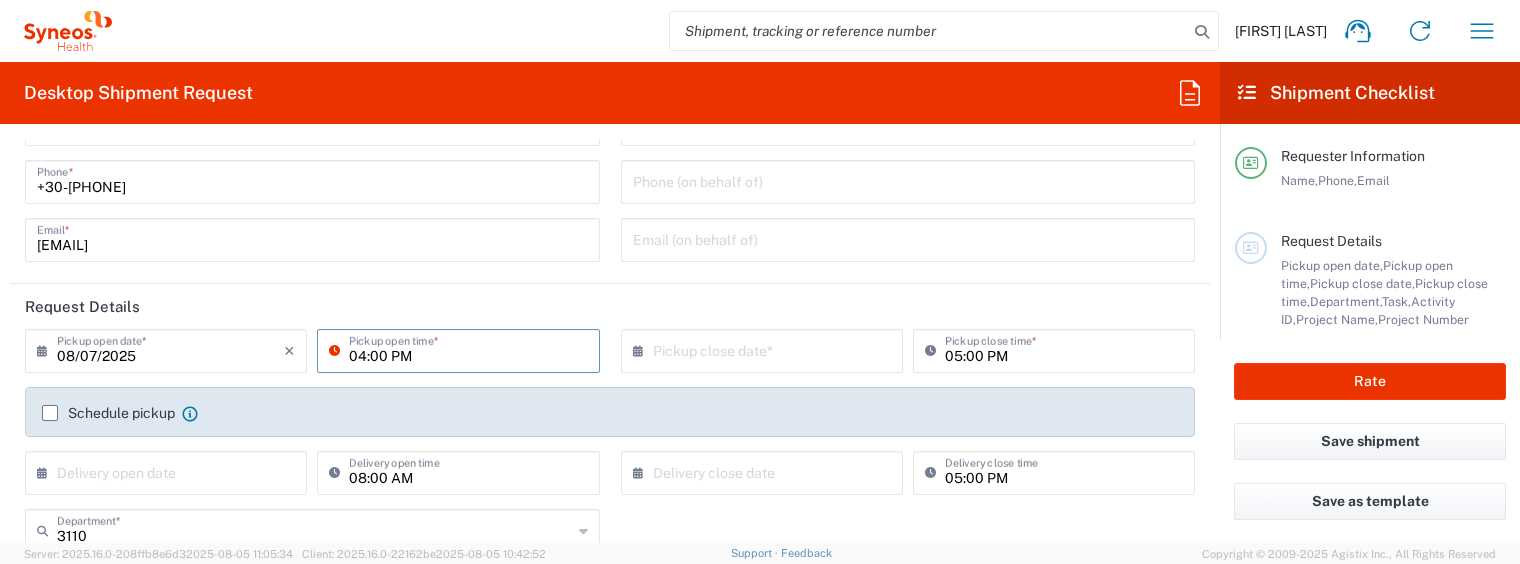 click on "04:00 PM" at bounding box center [468, 349] 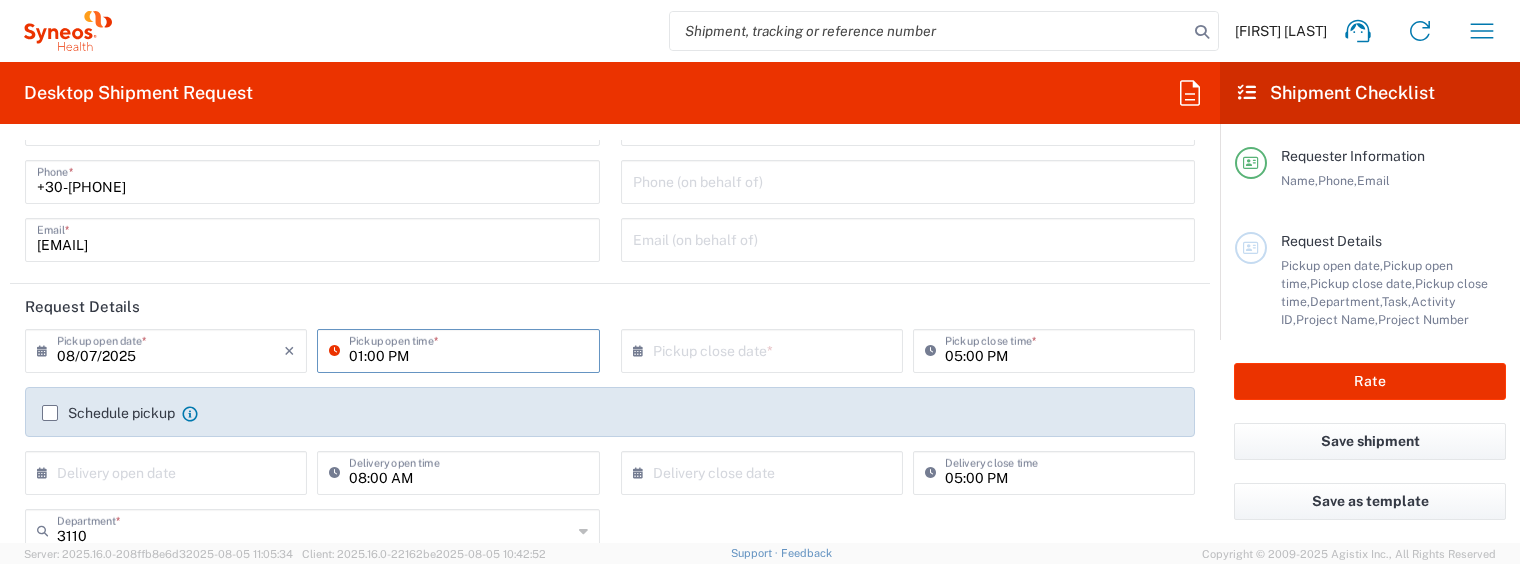type on "01:00 PM" 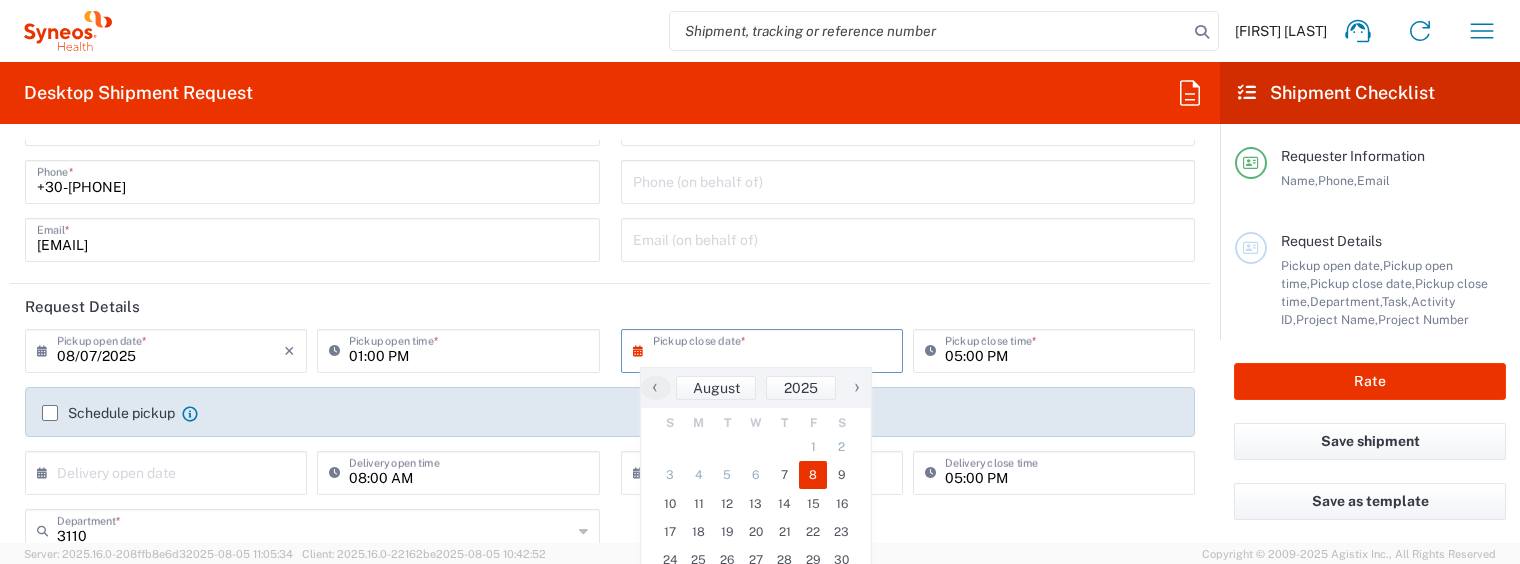 click on "8" 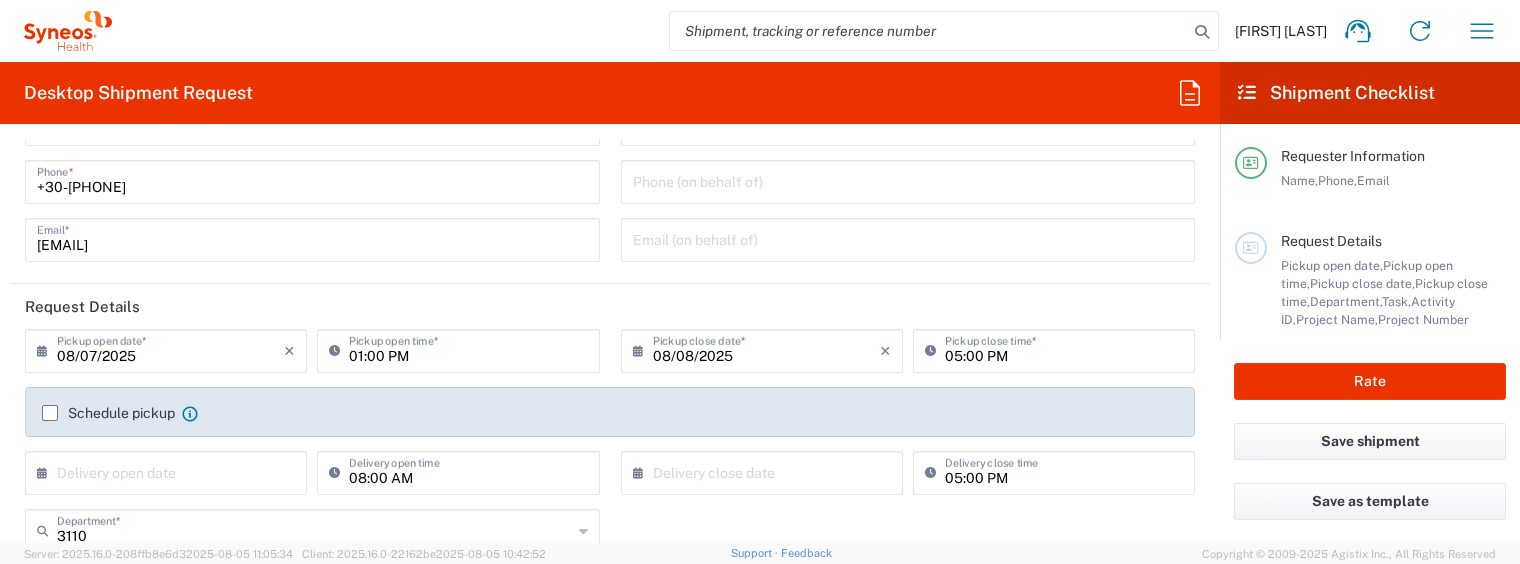 click on "05:00 PM" at bounding box center [1064, 349] 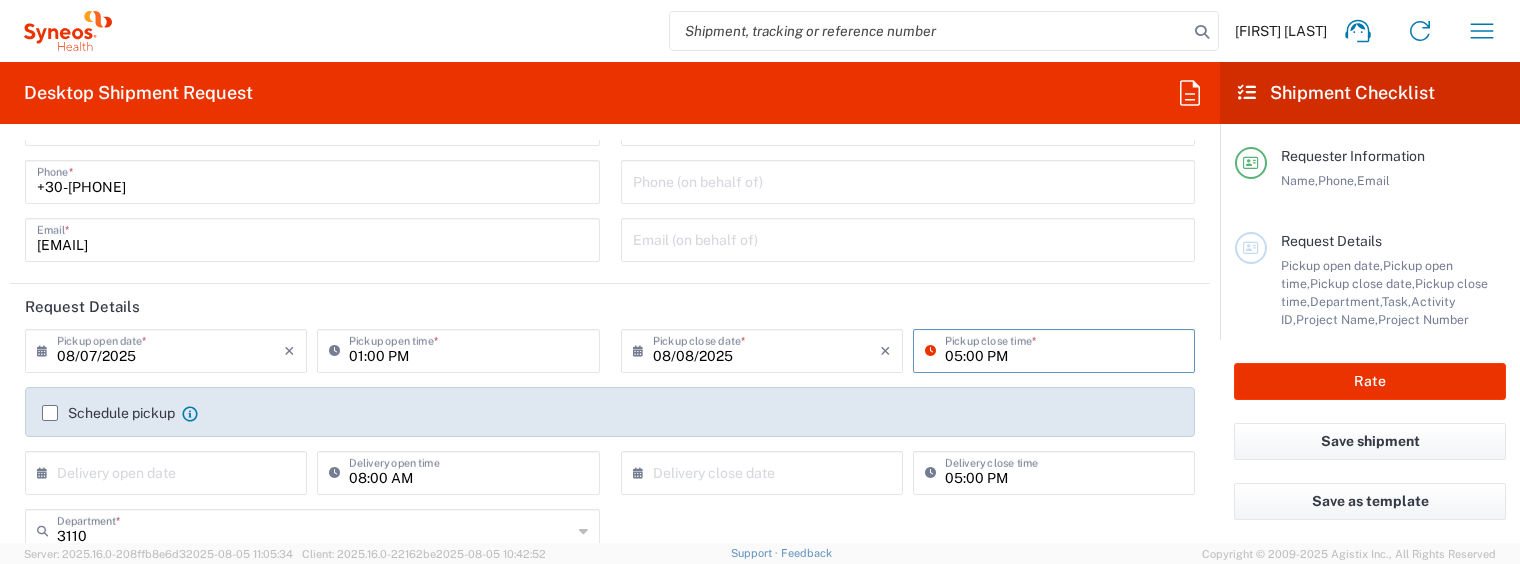 click on "05:00 PM" at bounding box center [1064, 349] 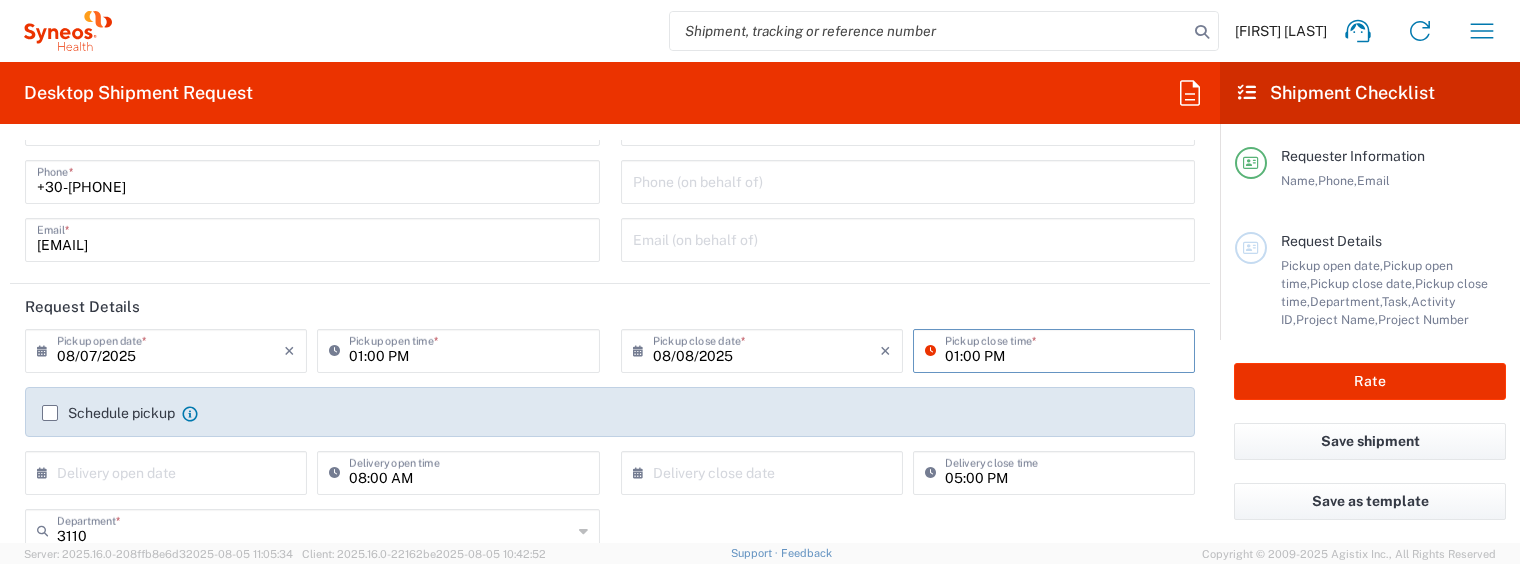 type on "01:00 PM" 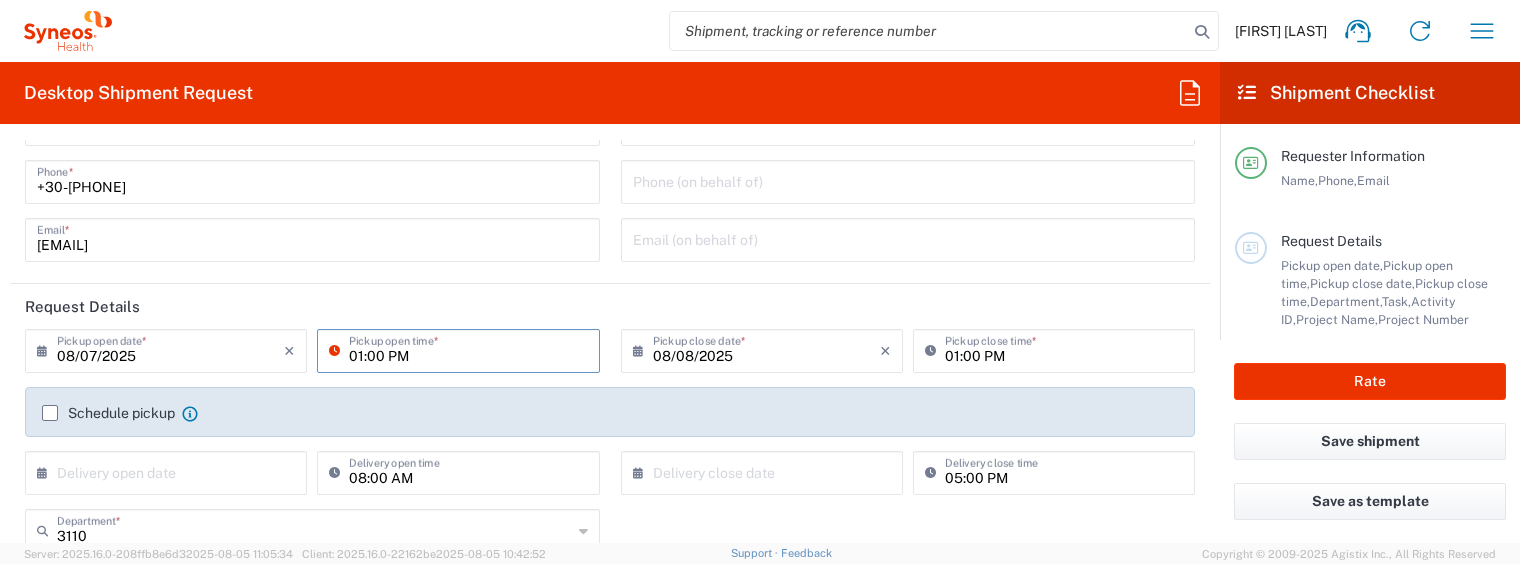 click on "01:00 PM" at bounding box center (468, 349) 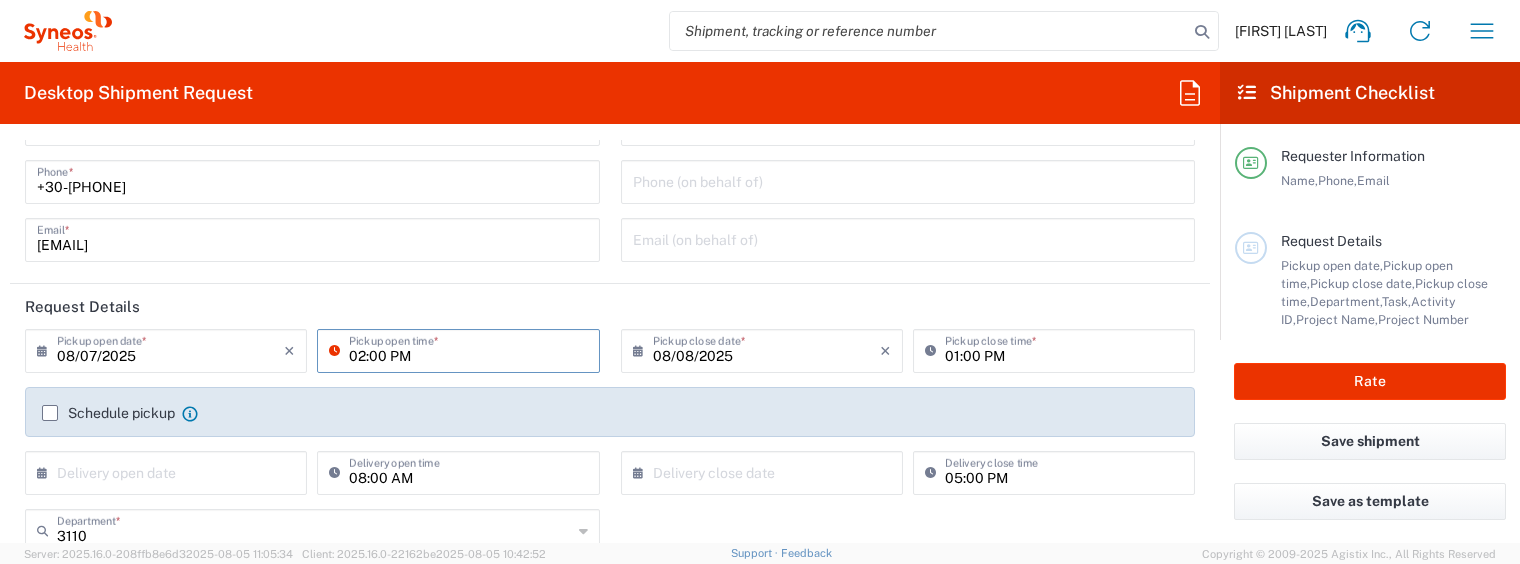 type on "02:00 PM" 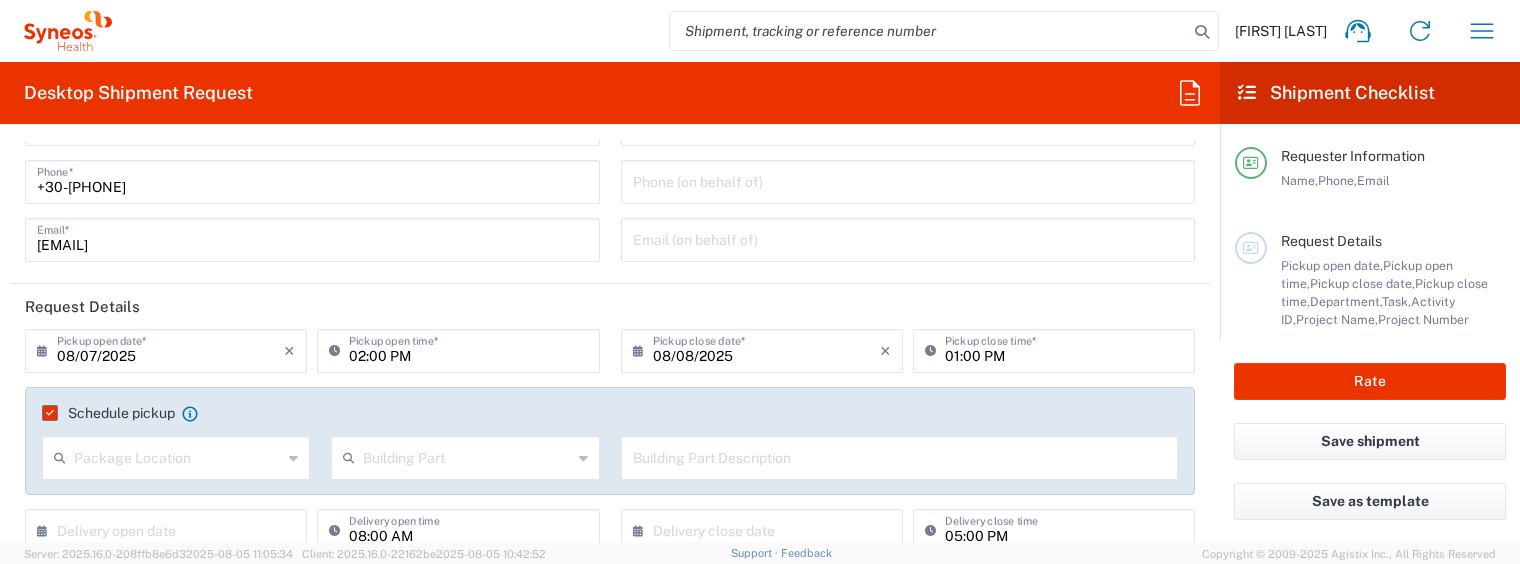 scroll, scrollTop: 167, scrollLeft: 0, axis: vertical 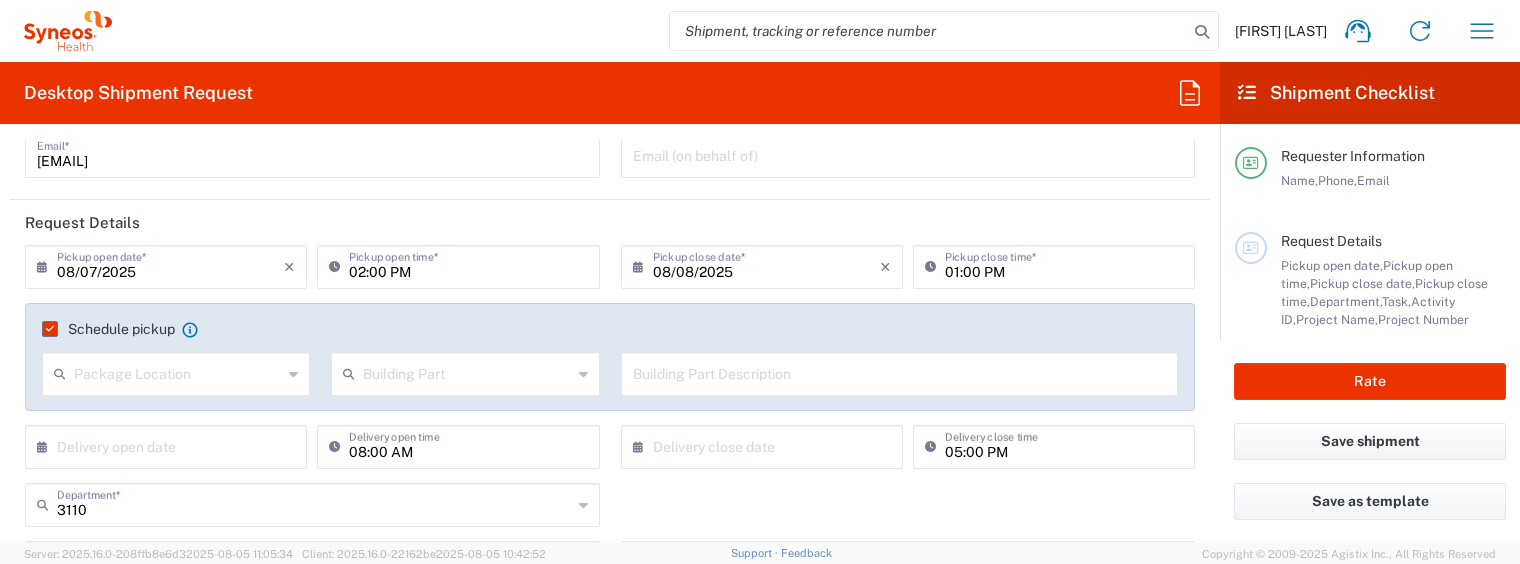 click on "Package Location" 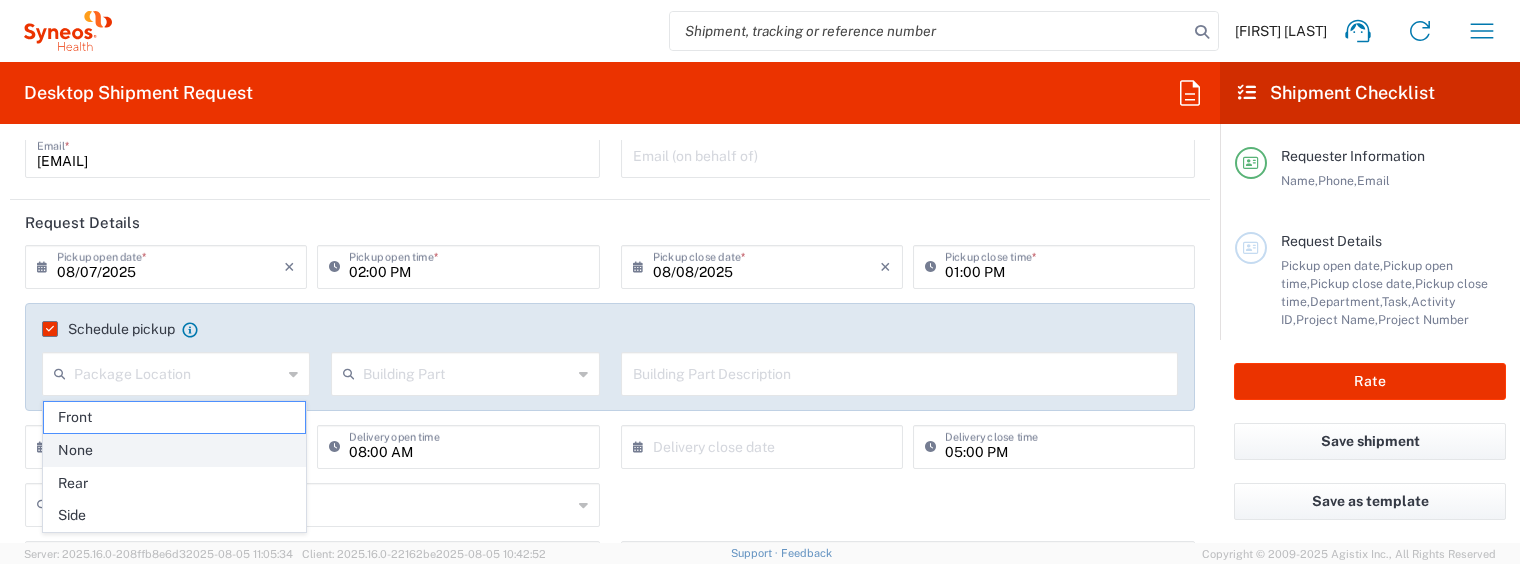 click on "None" 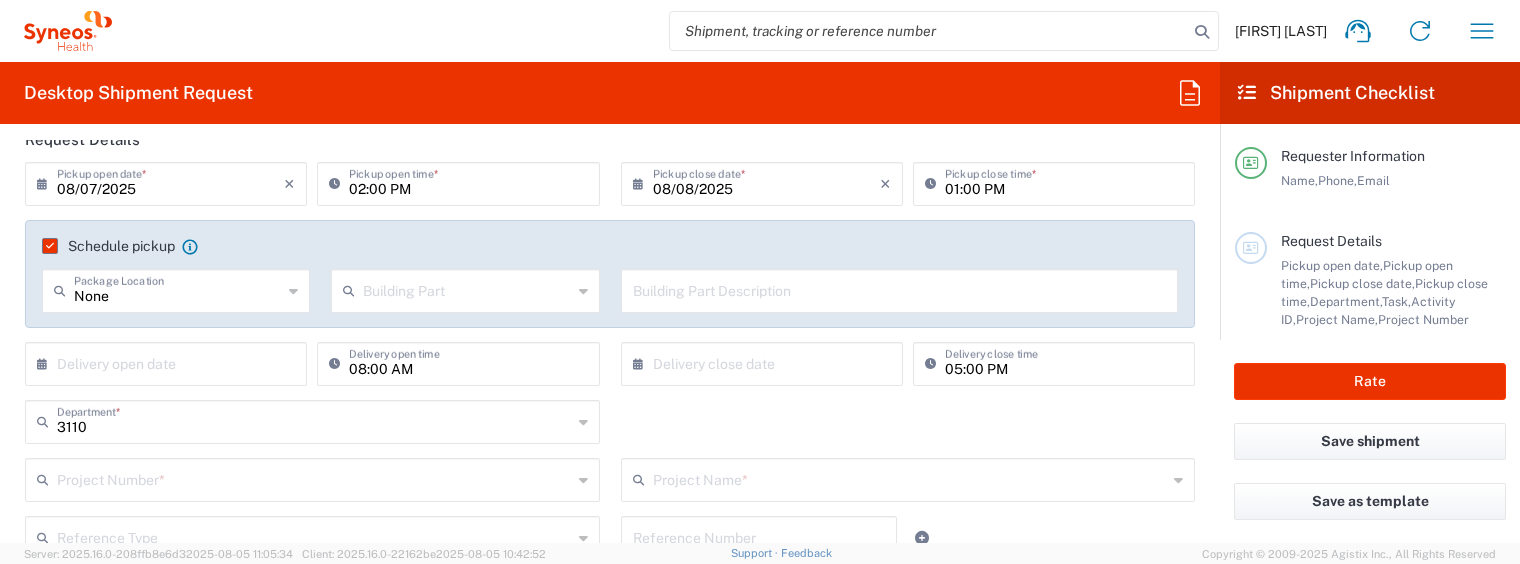 scroll, scrollTop: 333, scrollLeft: 0, axis: vertical 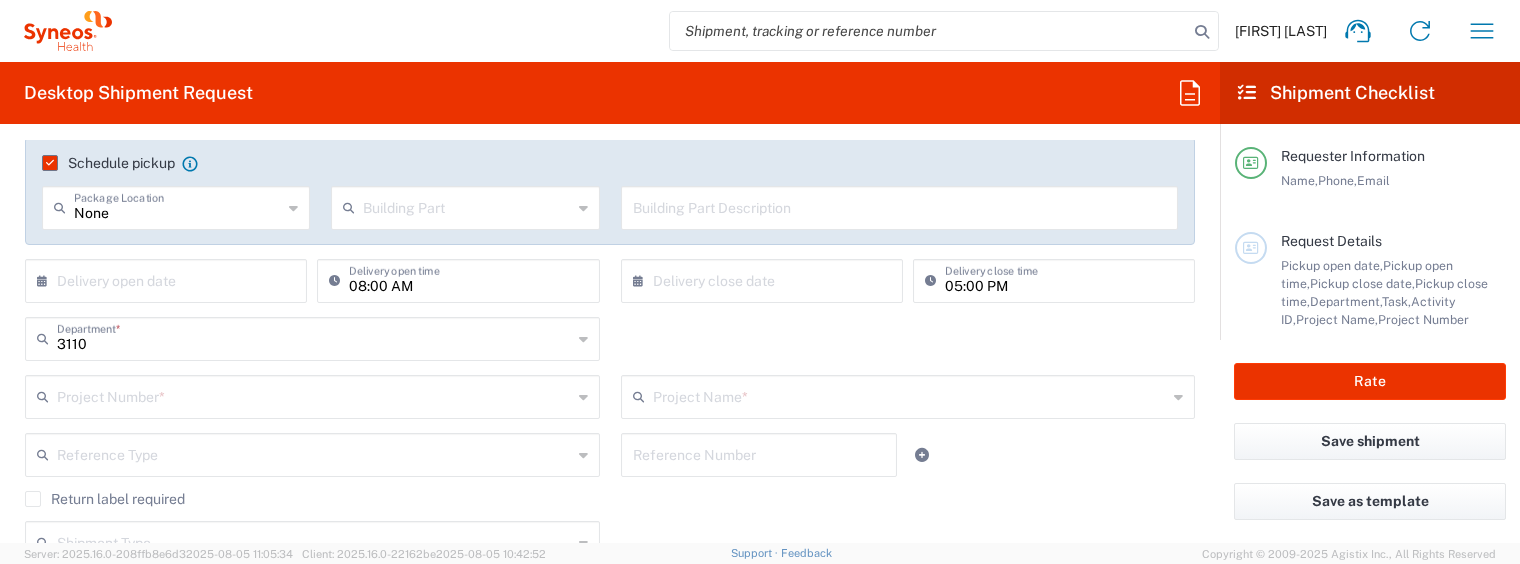 click at bounding box center [467, 206] 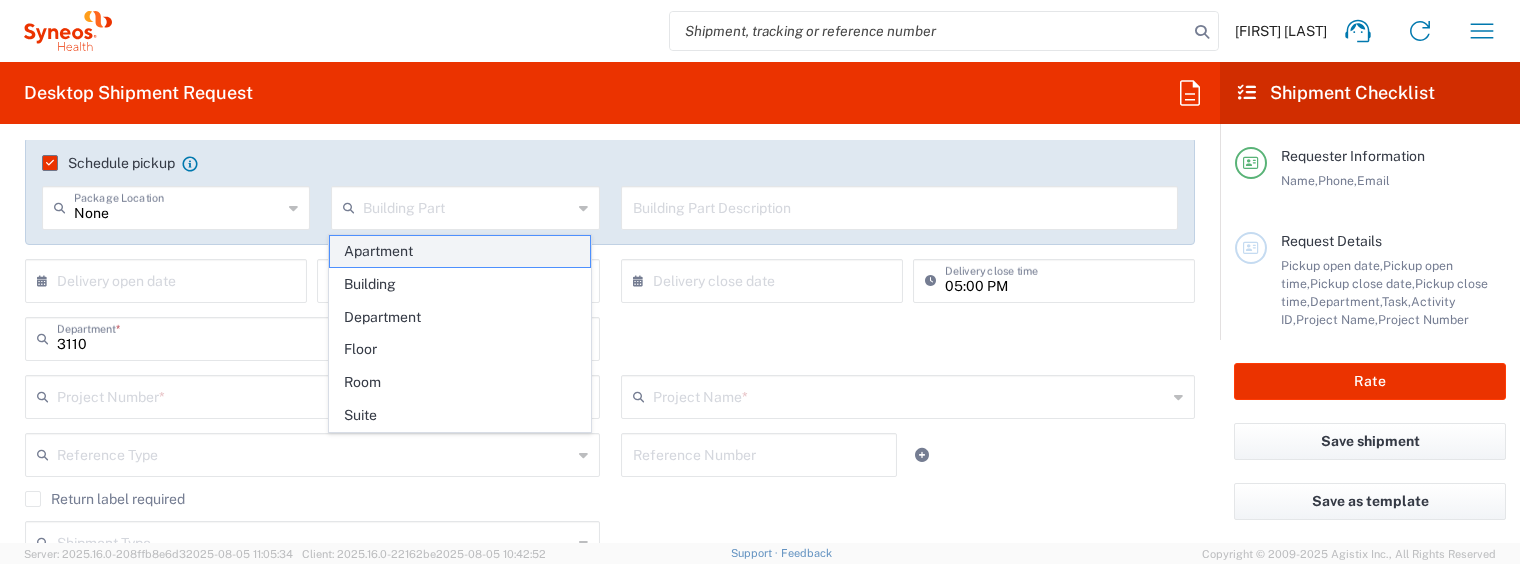 click on "Apartment" 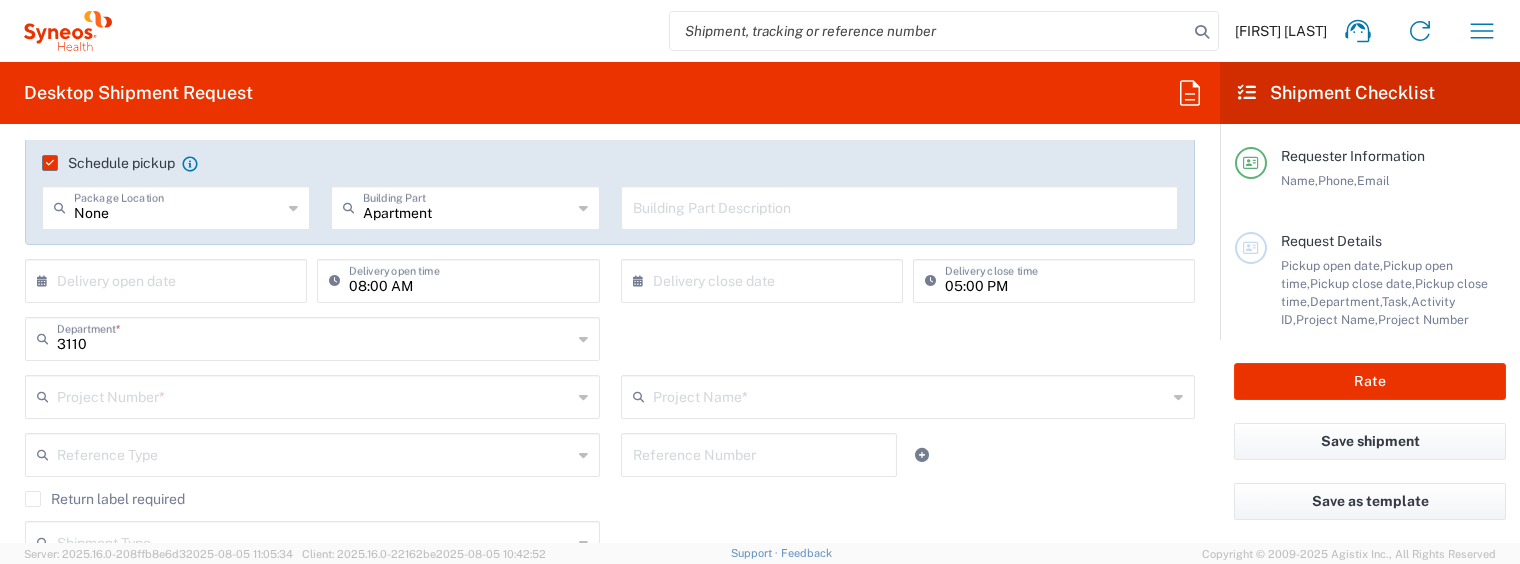 click on "[POSTALCODE]  Department  *" 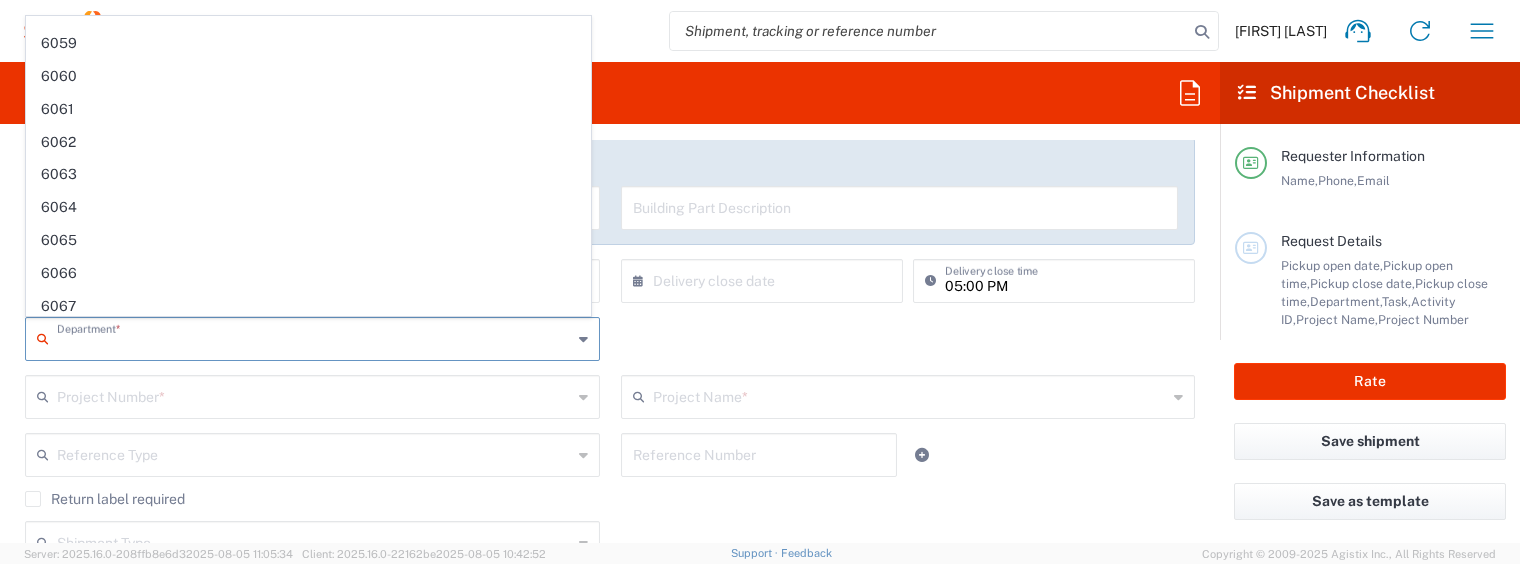 scroll, scrollTop: 4229, scrollLeft: 0, axis: vertical 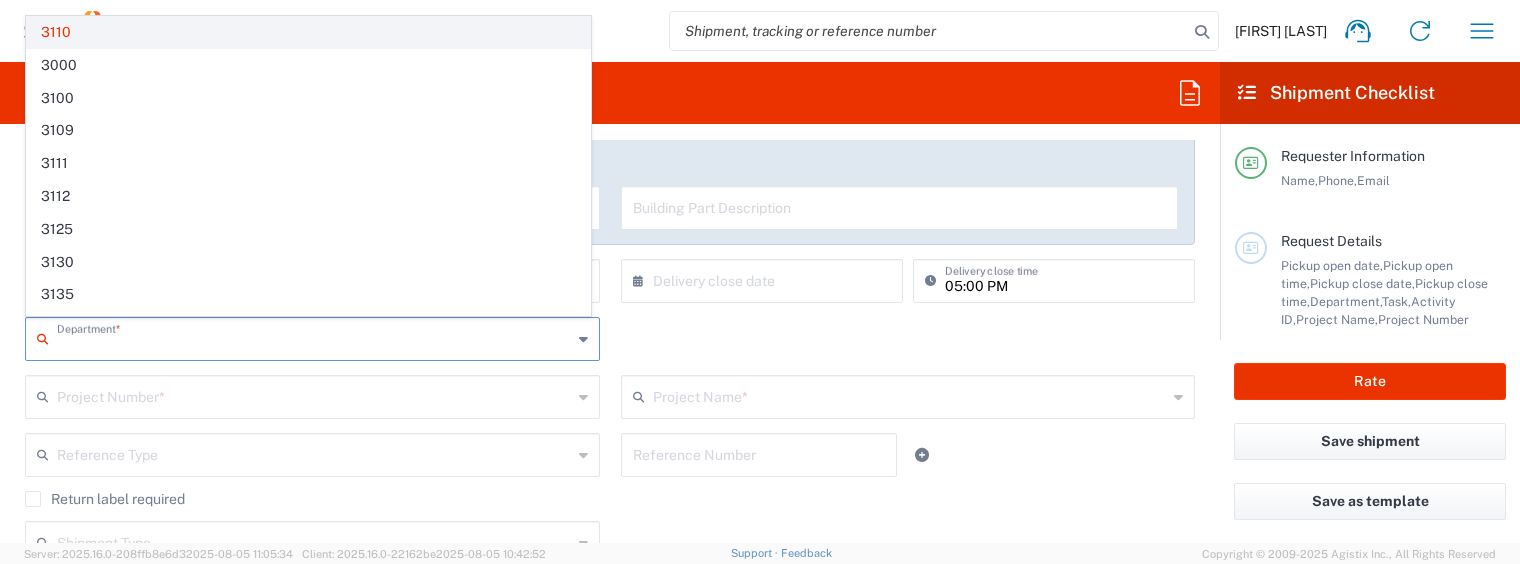 click on "3110" 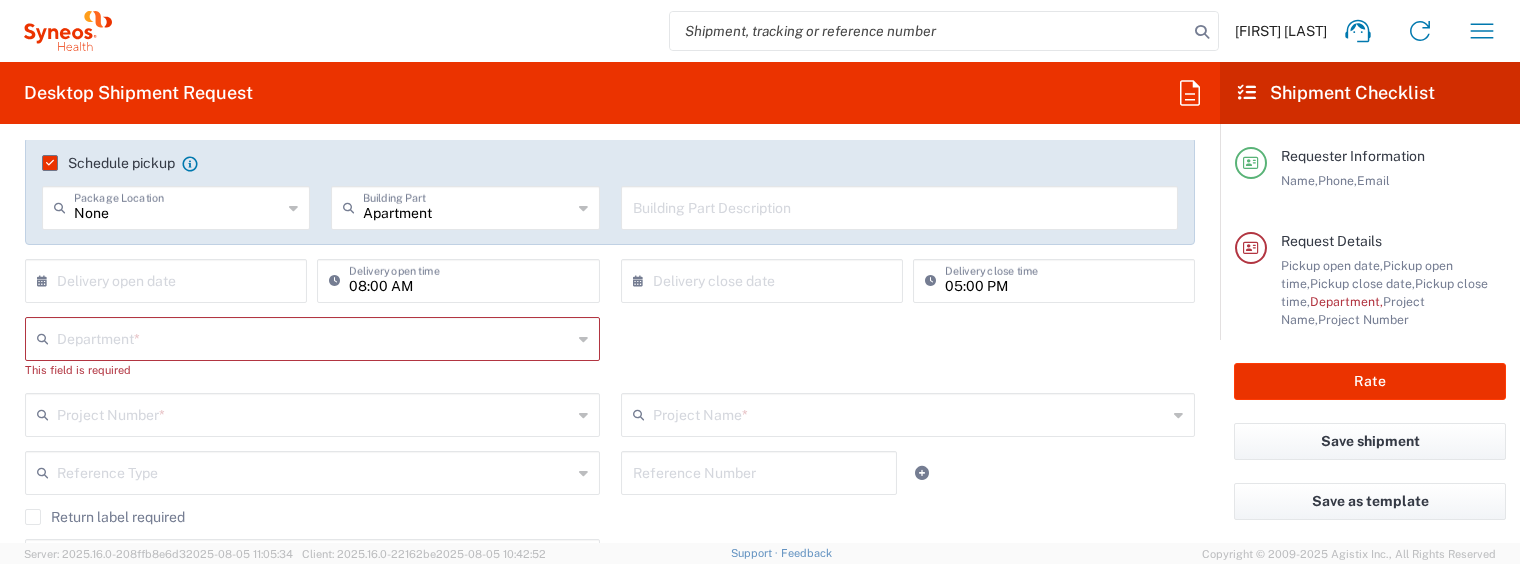 click at bounding box center (314, 337) 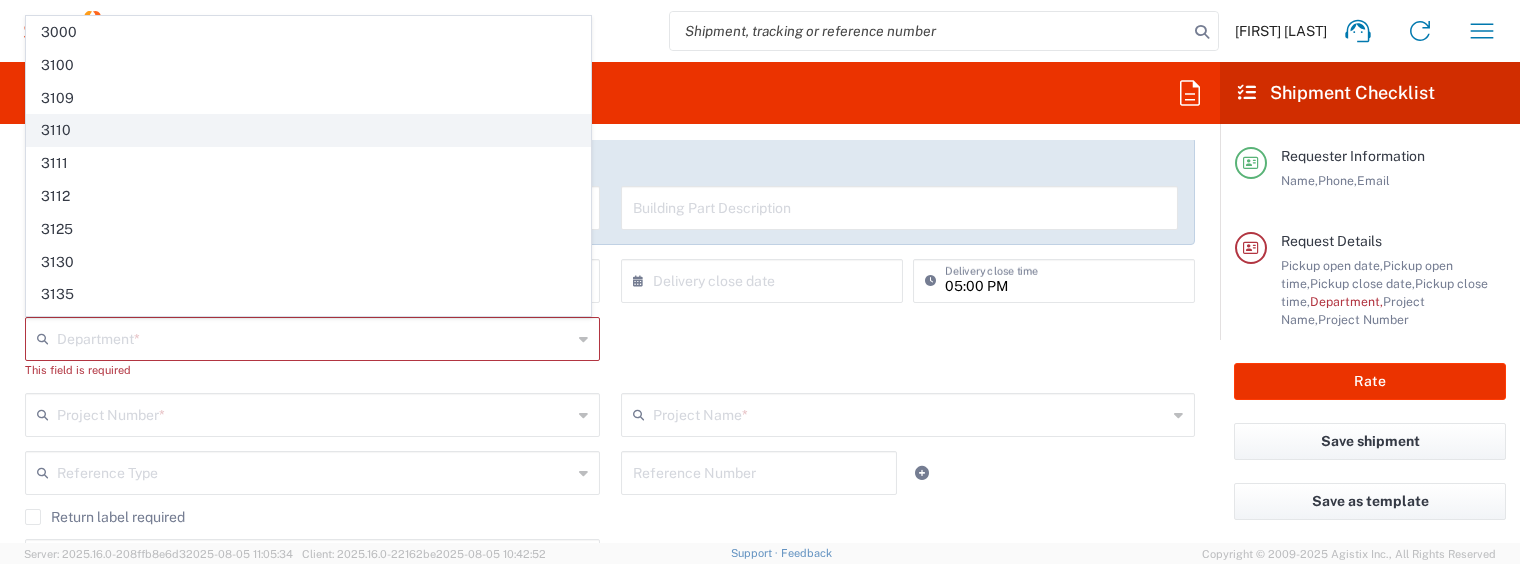 click on "3110" 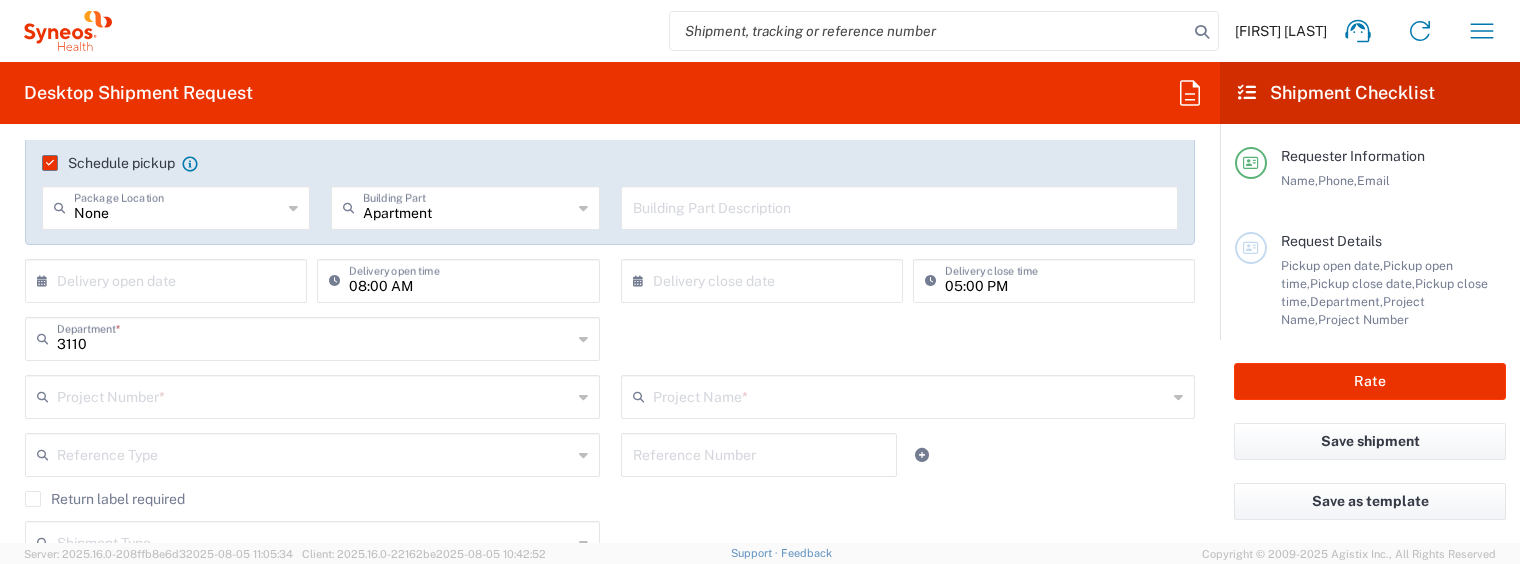click on "3110" at bounding box center [314, 337] 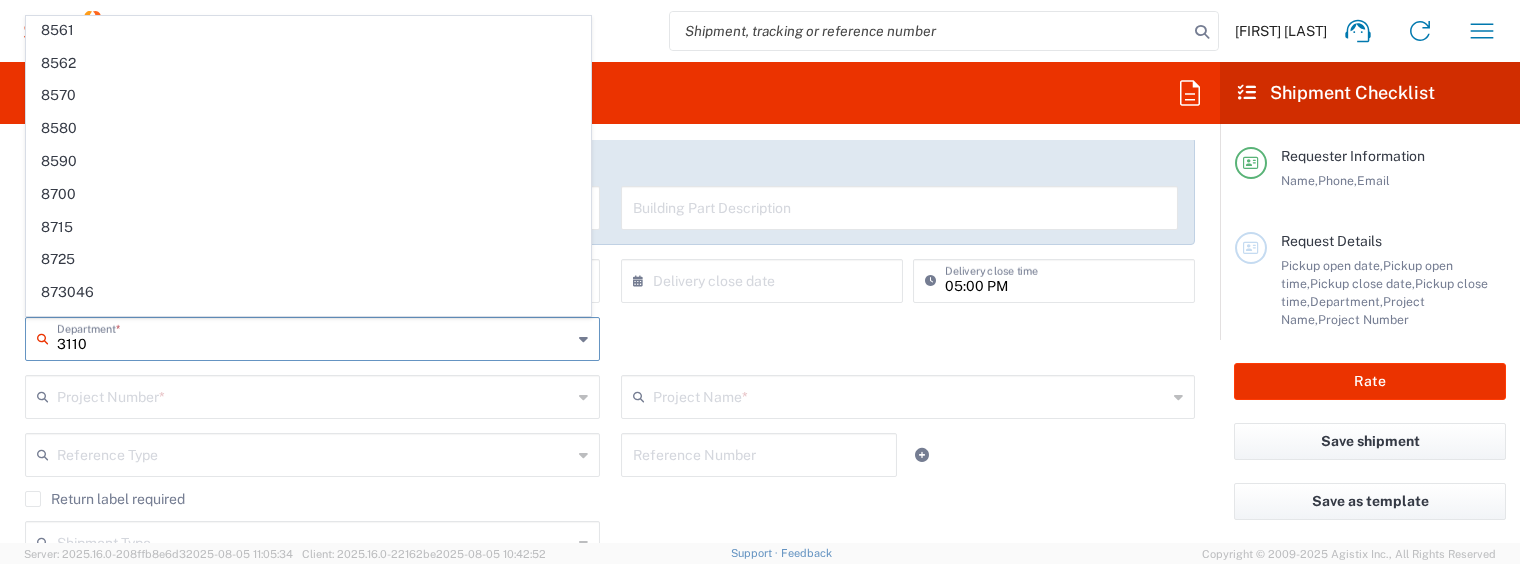 scroll, scrollTop: 9113, scrollLeft: 0, axis: vertical 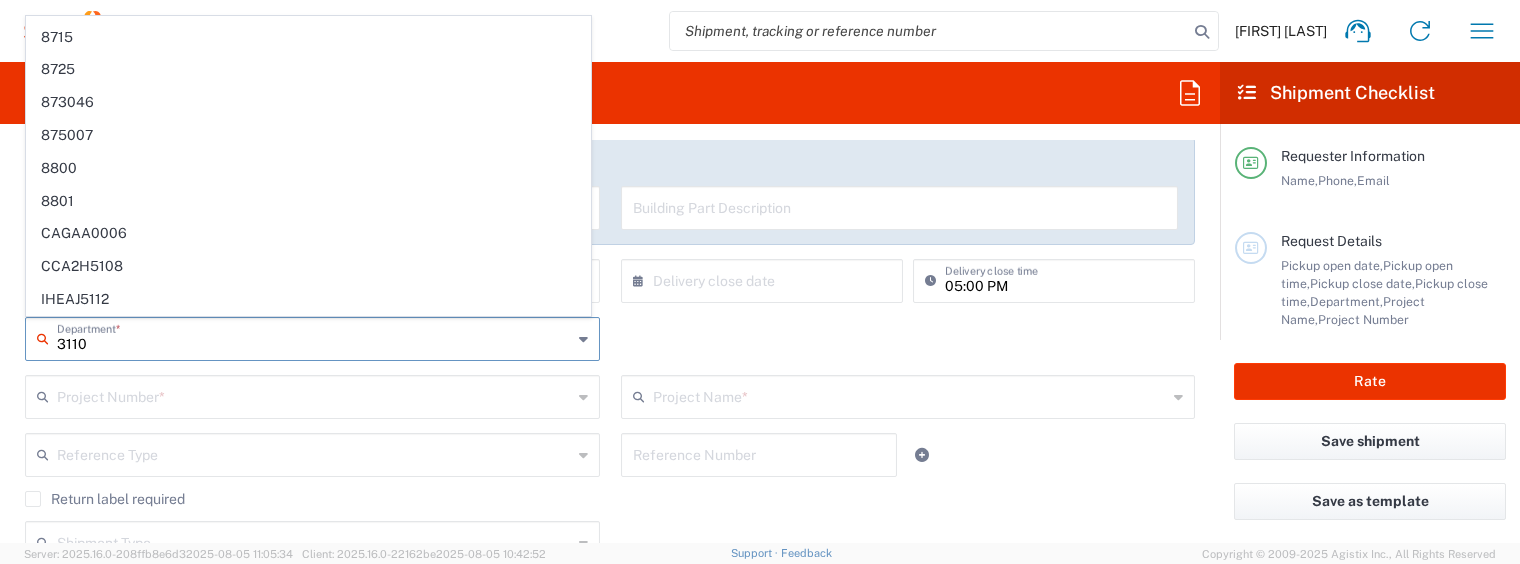 drag, startPoint x: 119, startPoint y: 343, endPoint x: 21, endPoint y: 355, distance: 98.731964 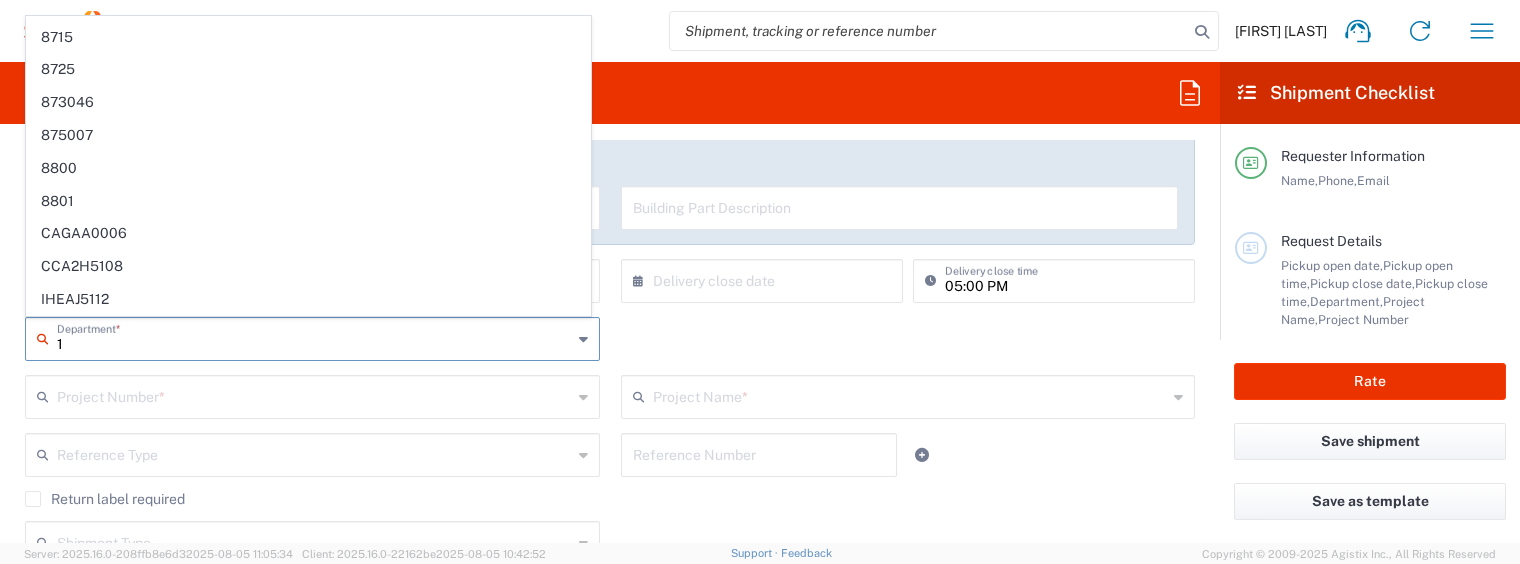 scroll, scrollTop: 0, scrollLeft: 0, axis: both 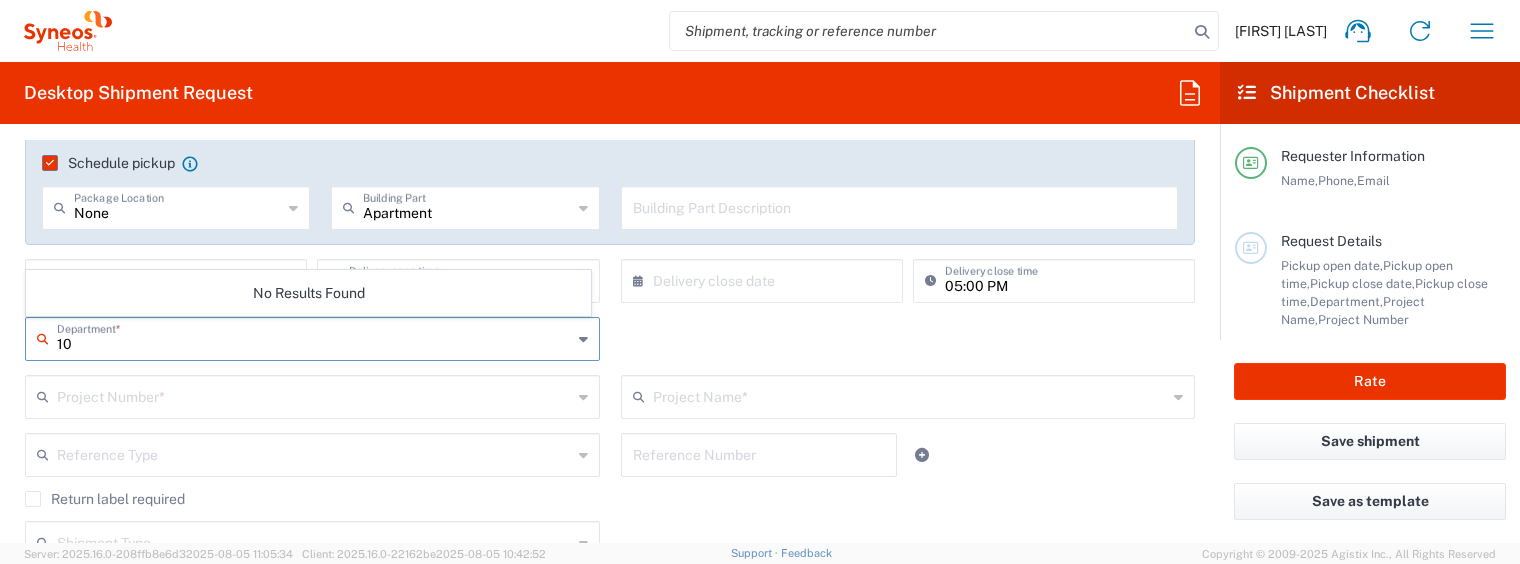 type on "1" 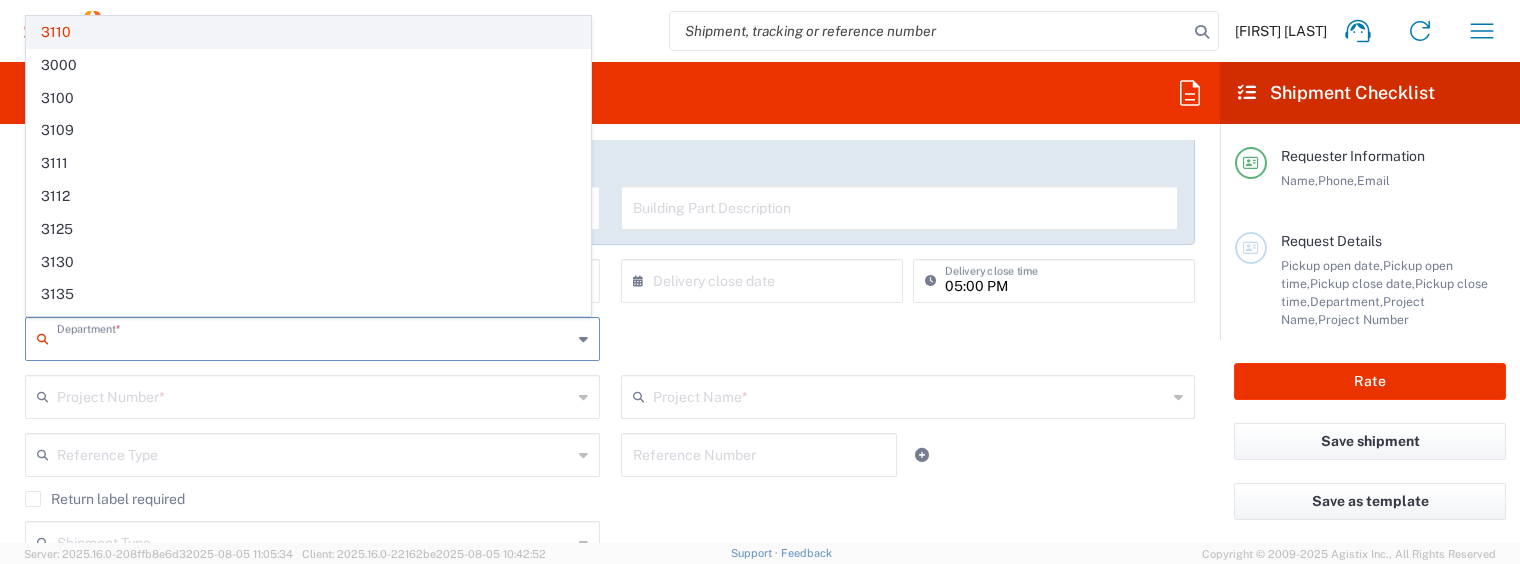 click on "3110" 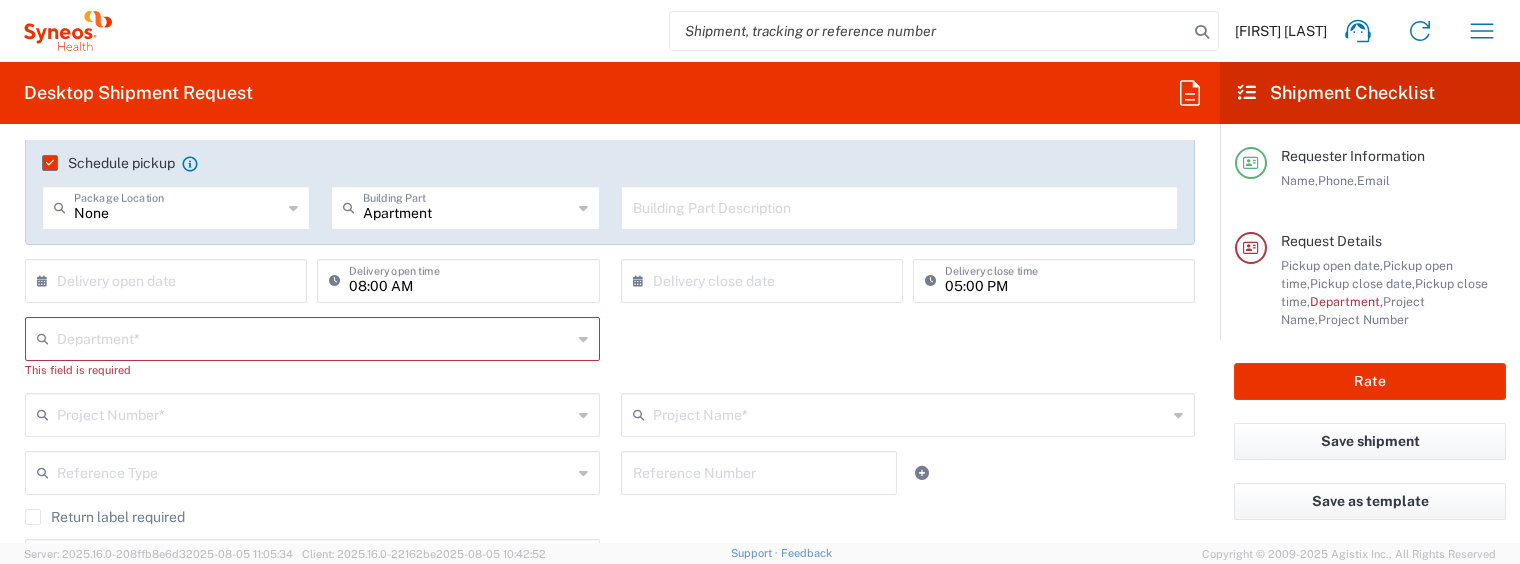 click at bounding box center (314, 337) 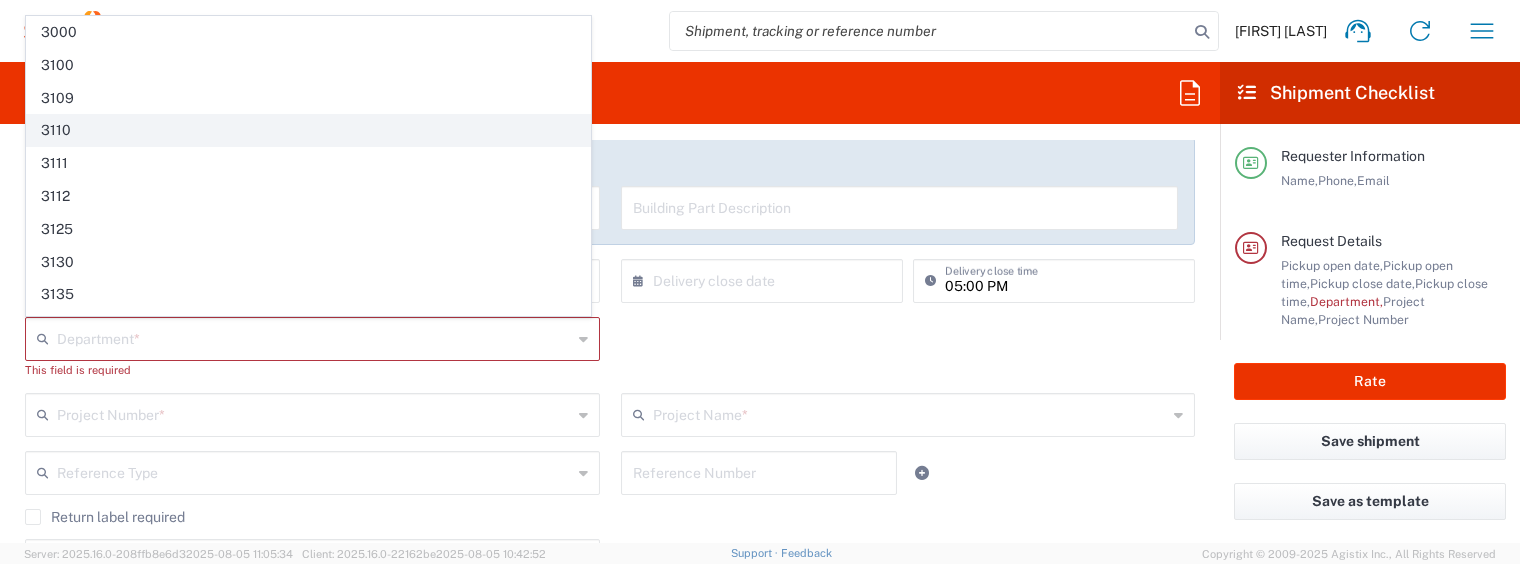 click on "3110" 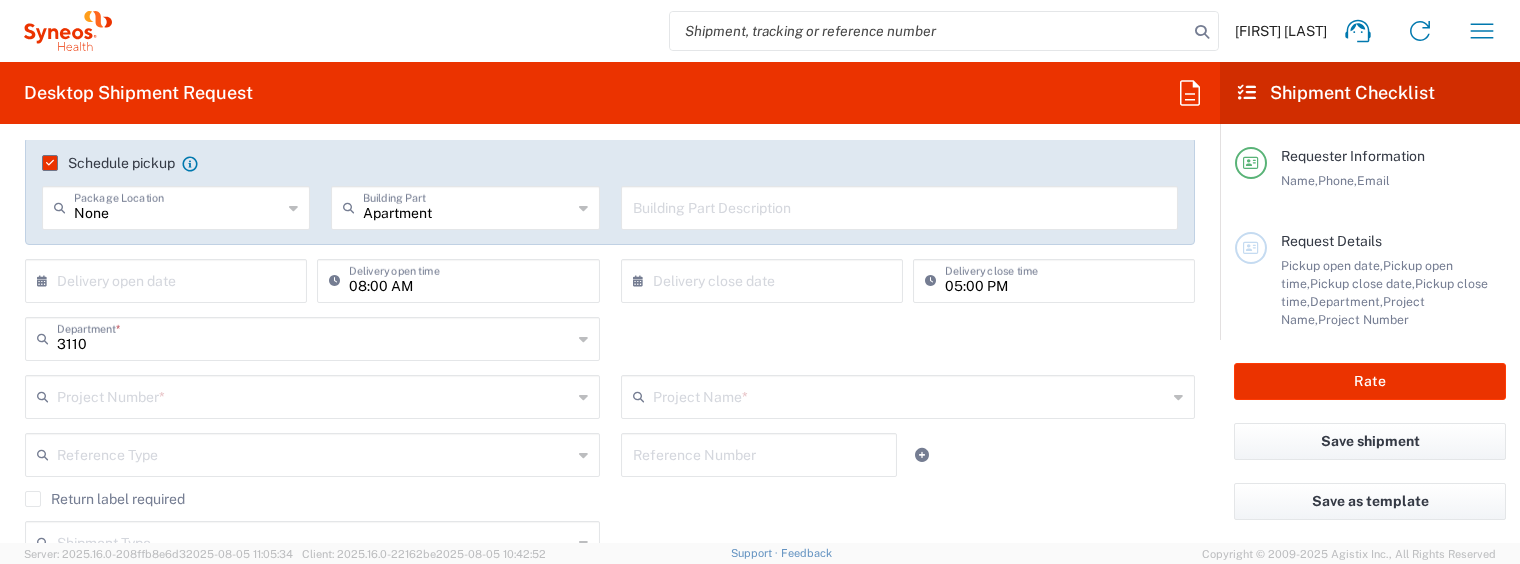 click at bounding box center (314, 395) 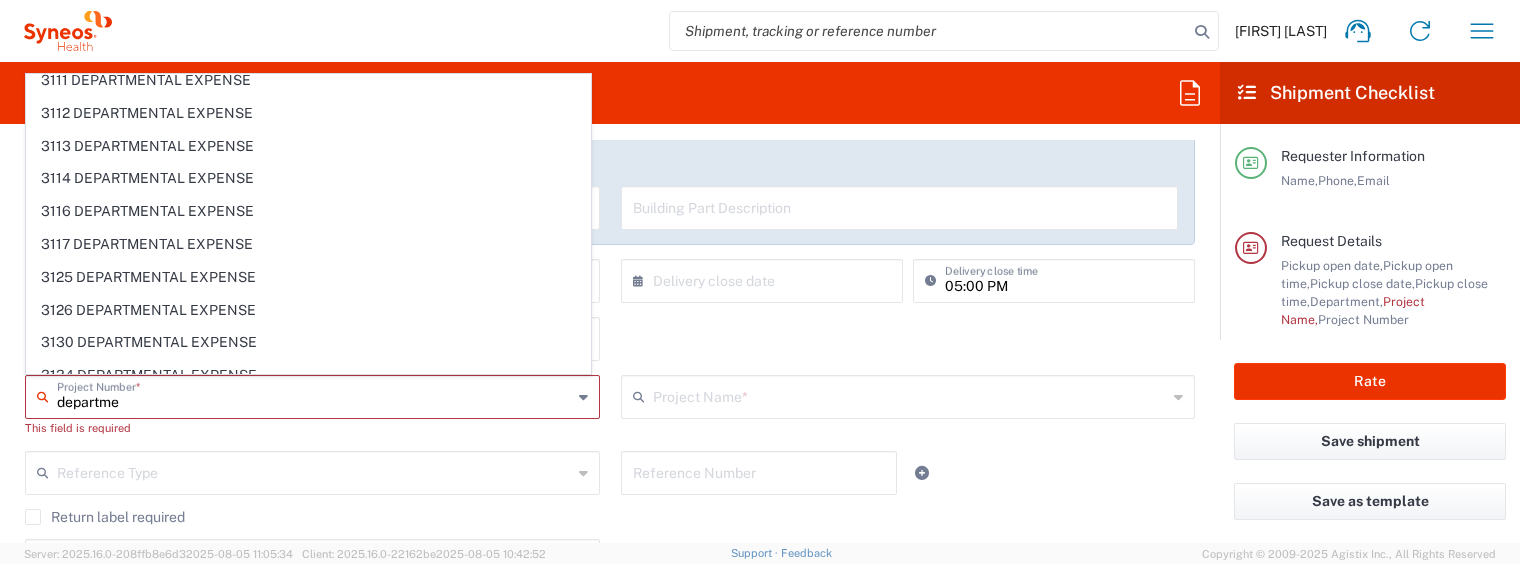 scroll, scrollTop: 90, scrollLeft: 0, axis: vertical 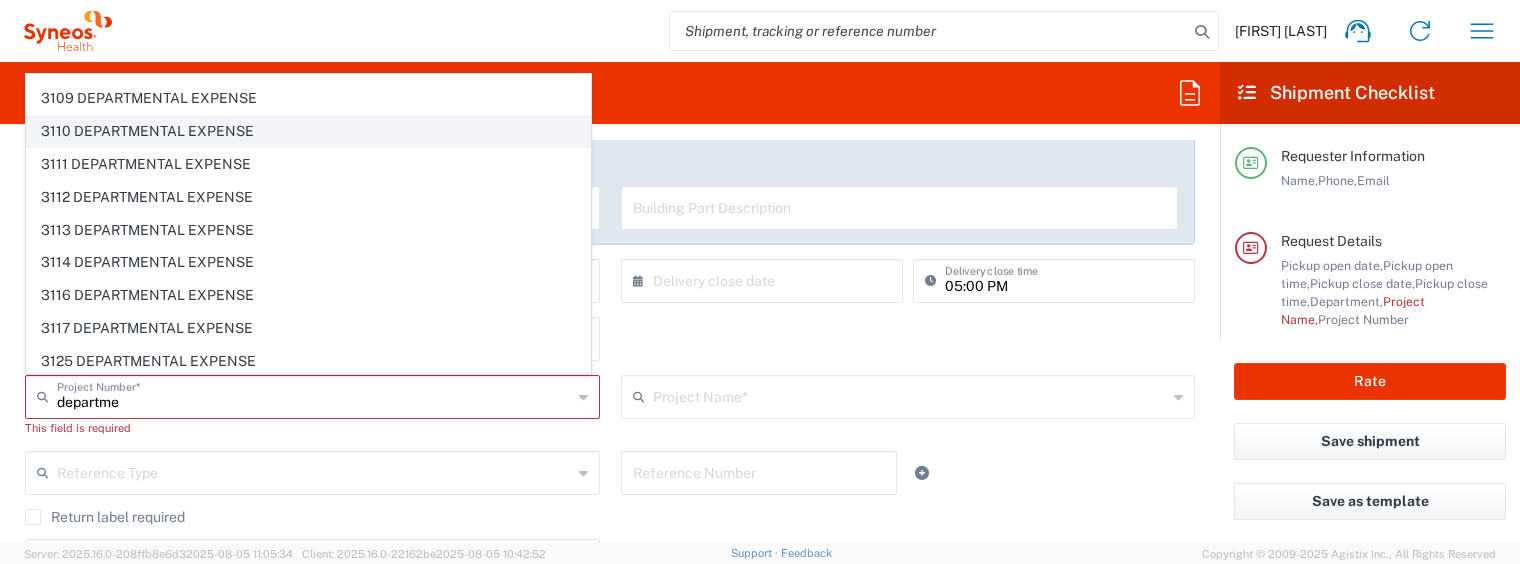 click on "3110 DEPARTMENTAL EXPENSE" 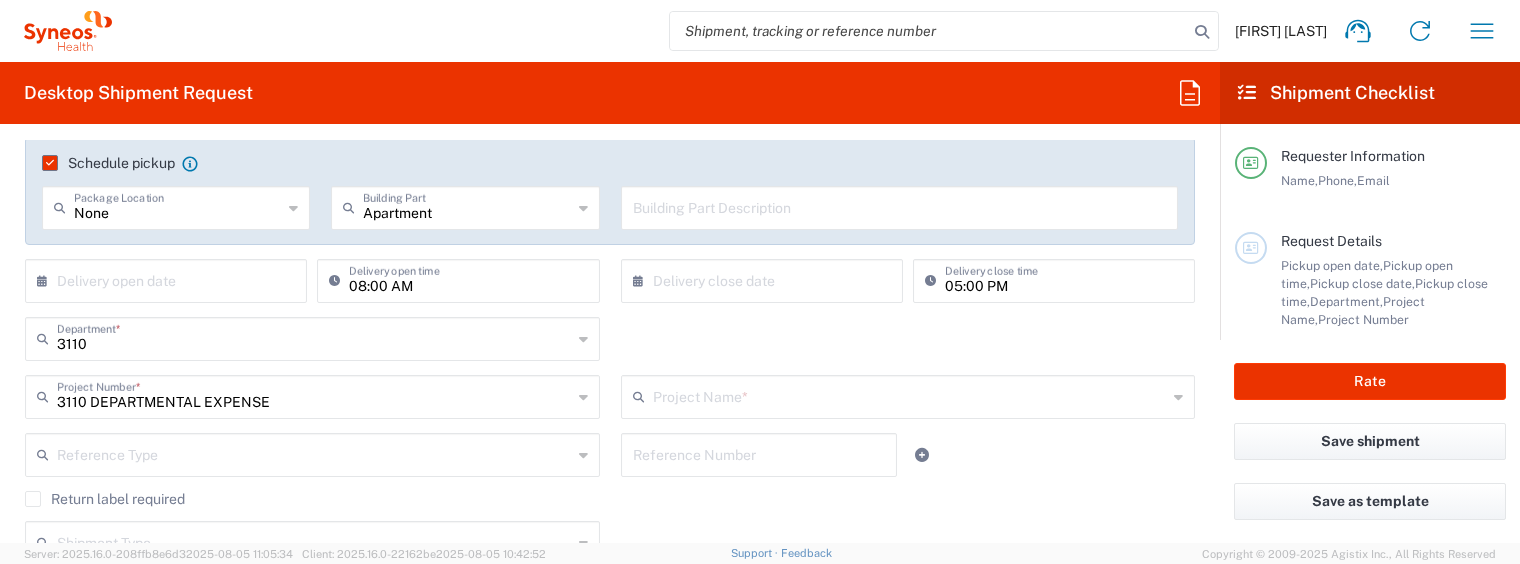 type on "3110 DEPARTMENTAL EXPENSE" 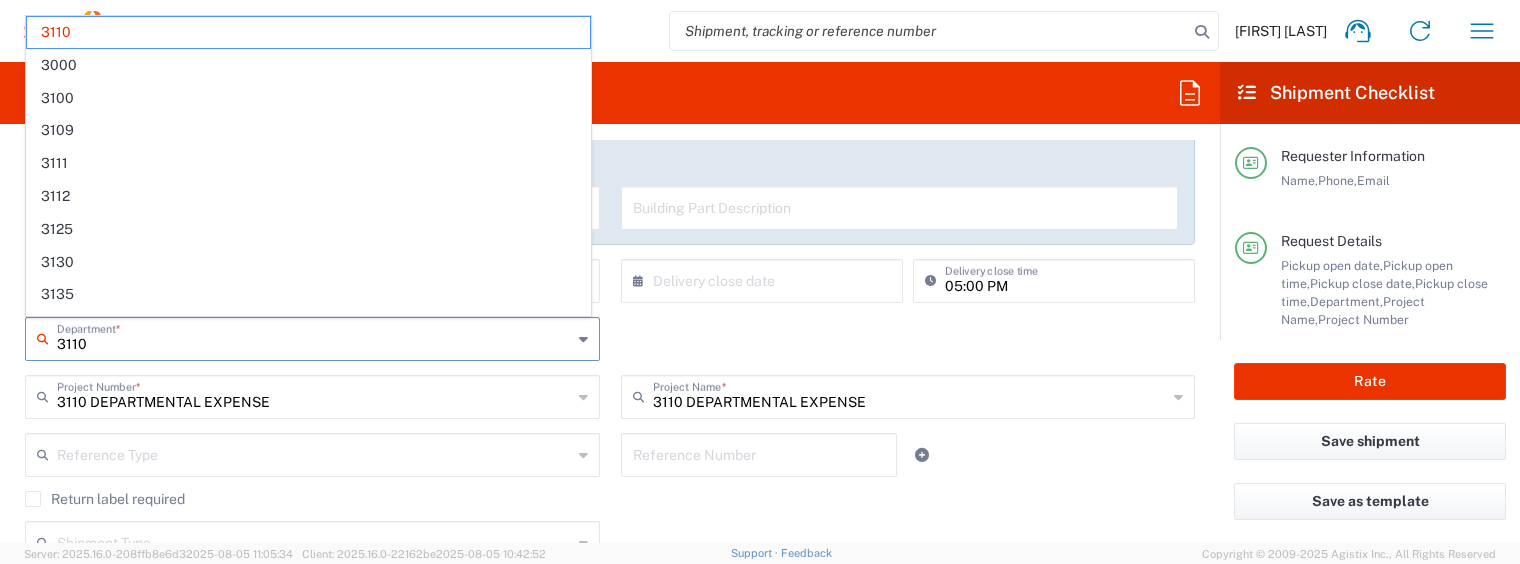 click on "3110" at bounding box center (314, 337) 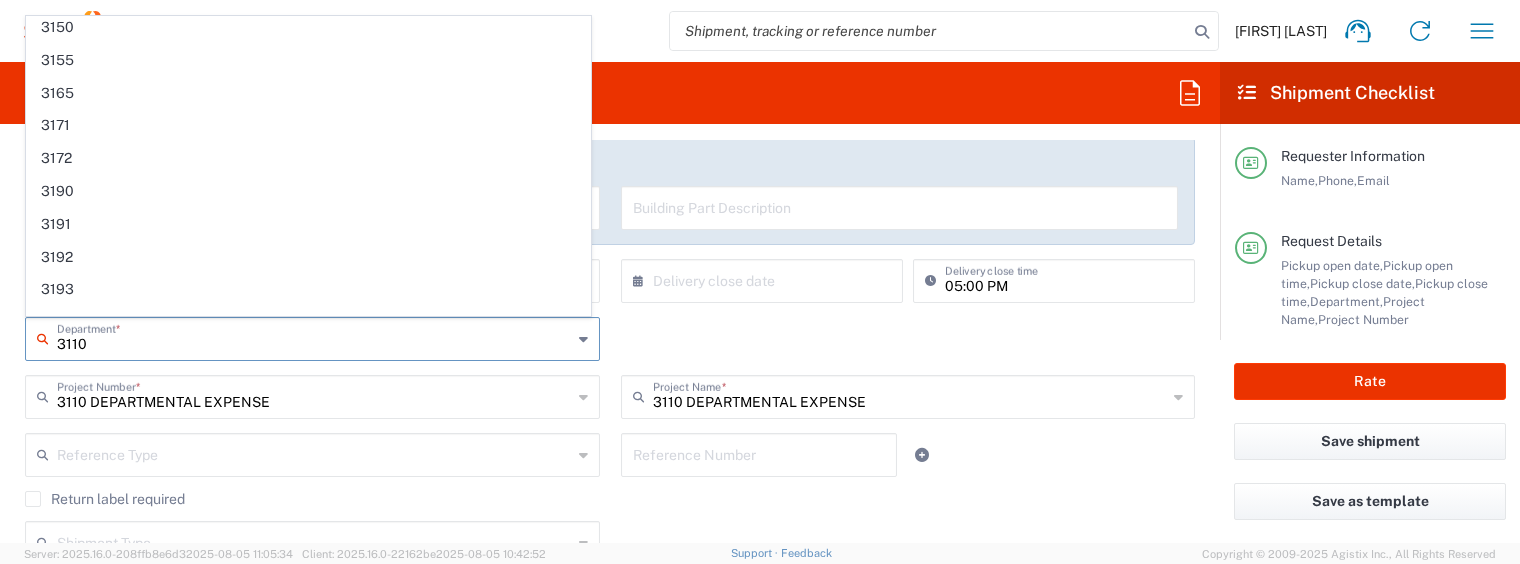 scroll, scrollTop: 0, scrollLeft: 0, axis: both 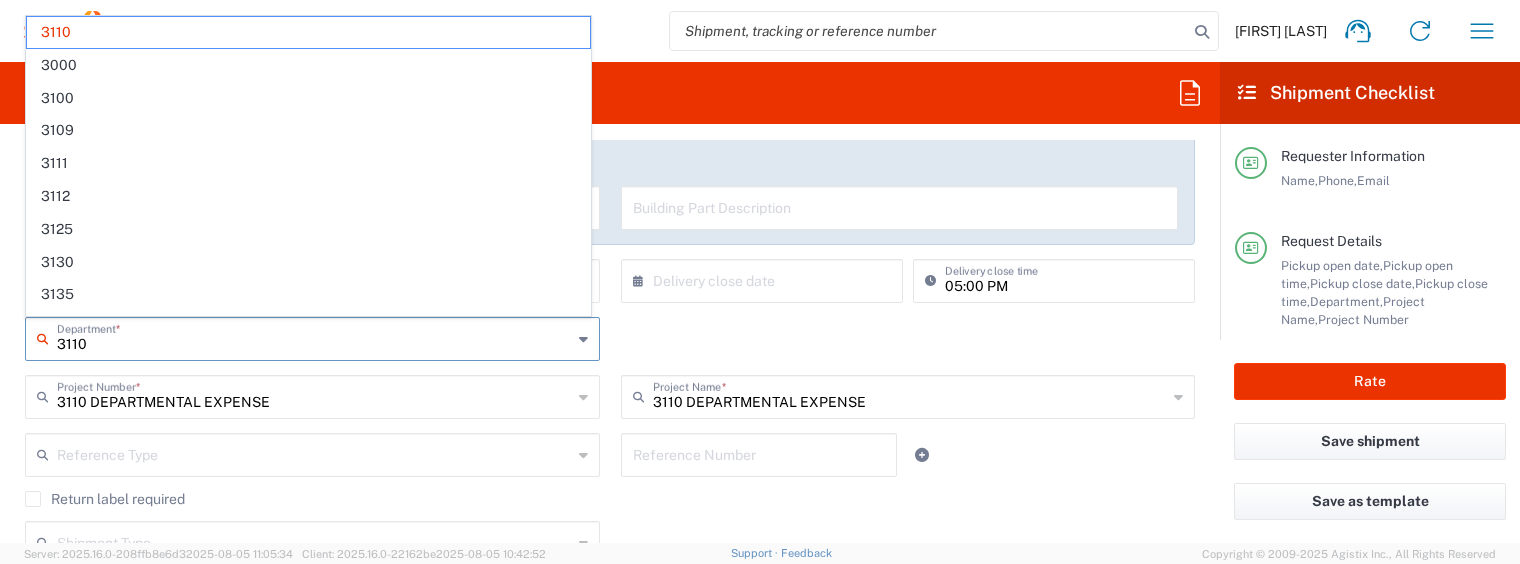 drag, startPoint x: 102, startPoint y: 339, endPoint x: 0, endPoint y: 356, distance: 103.40696 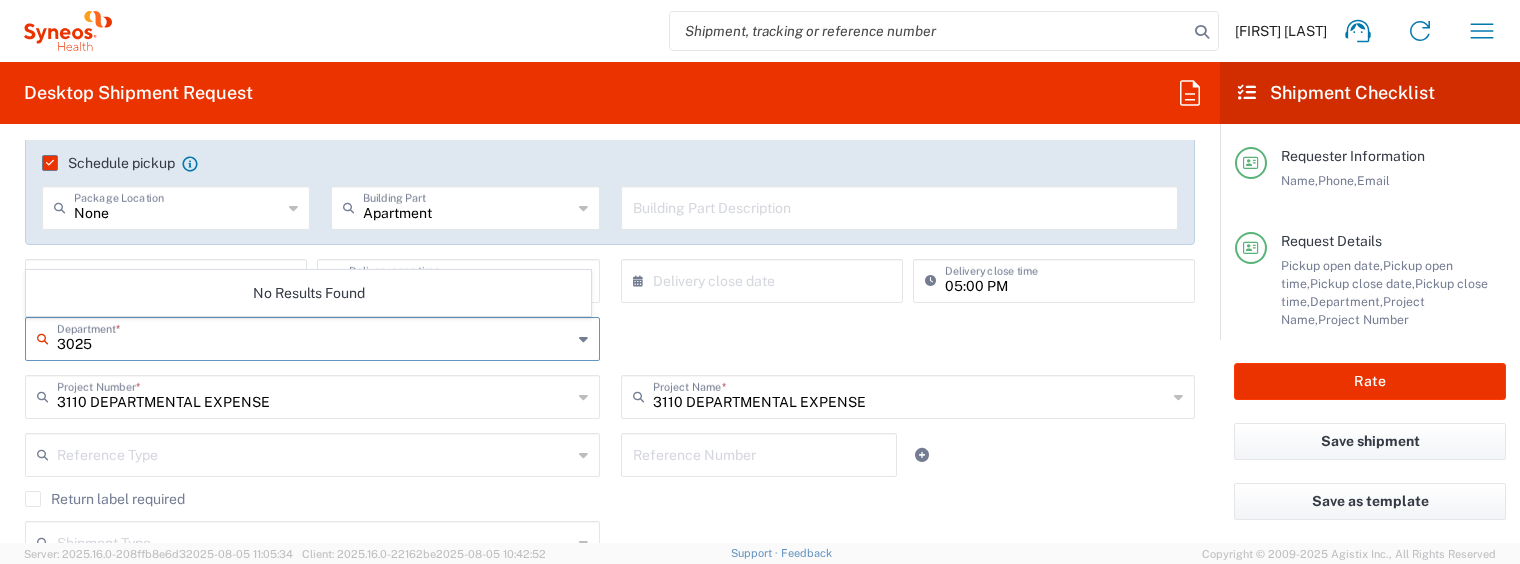 type on "3025" 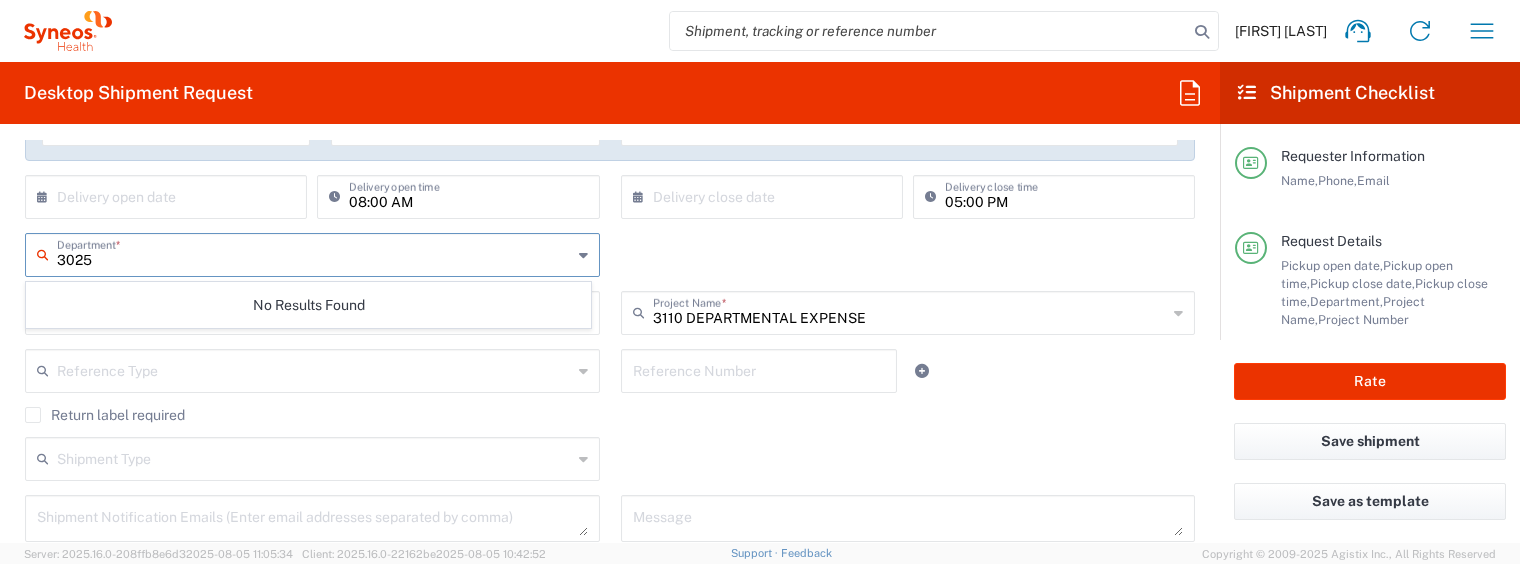 drag, startPoint x: 119, startPoint y: 262, endPoint x: 16, endPoint y: 263, distance: 103.00485 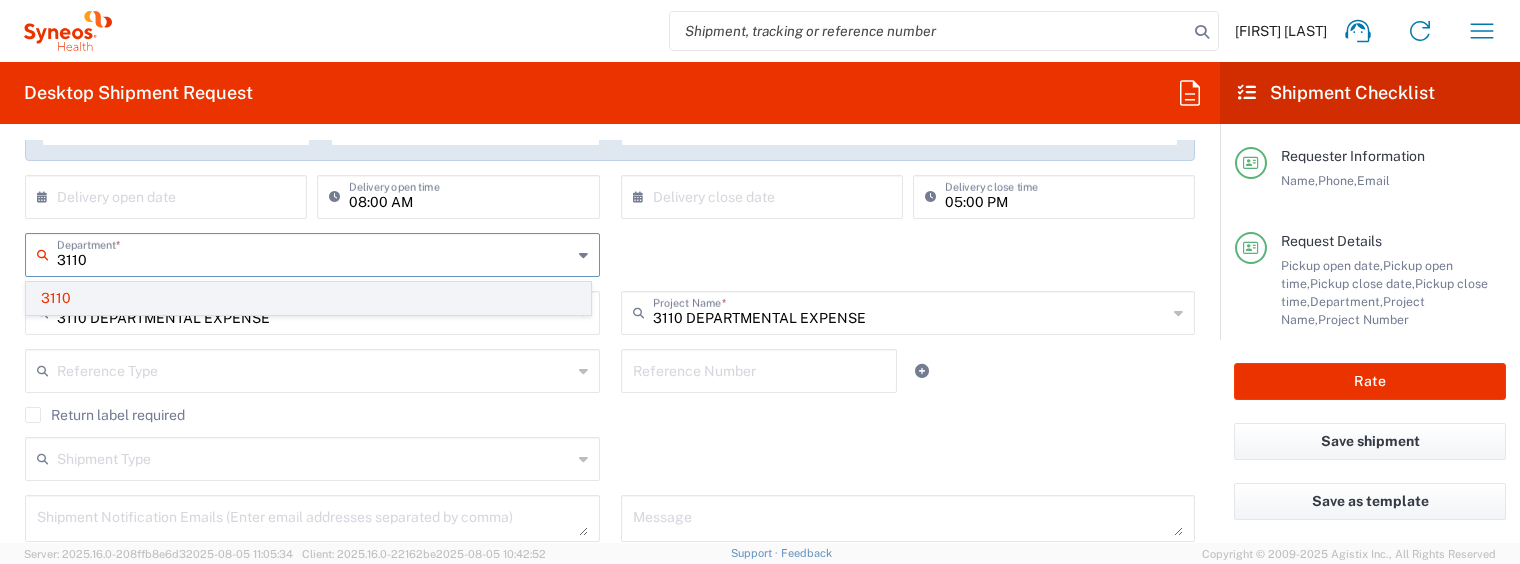 type on "3110" 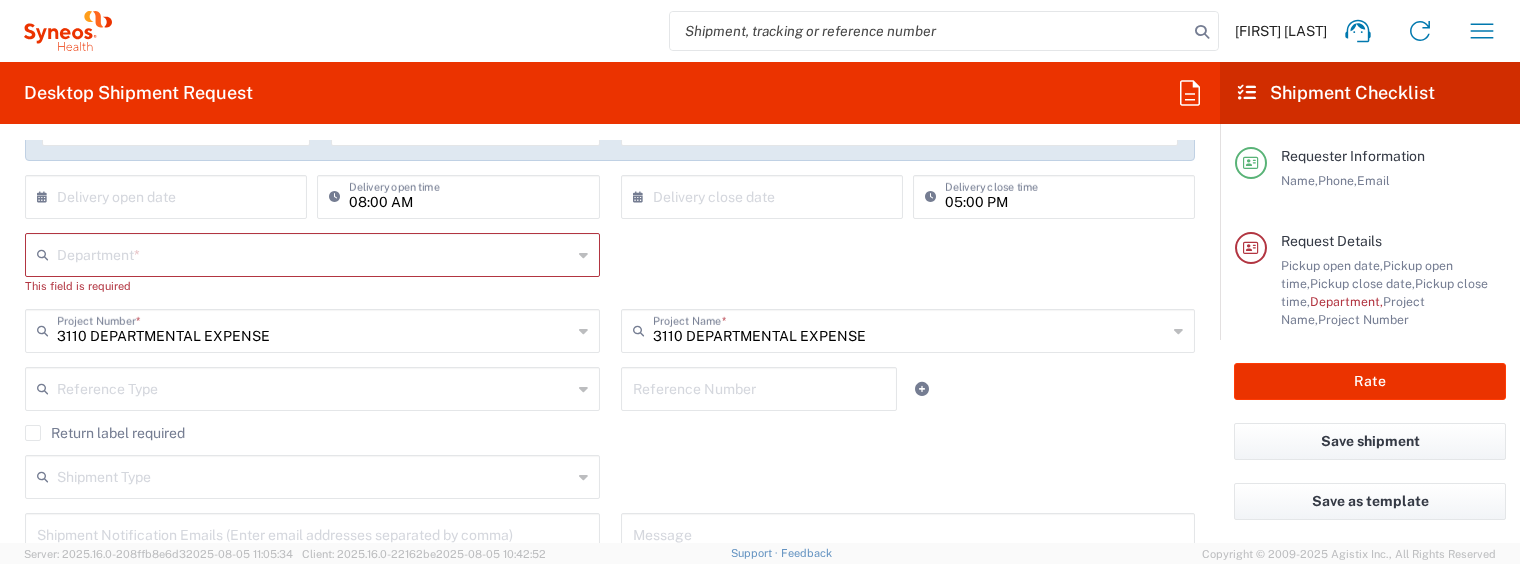 click at bounding box center [314, 253] 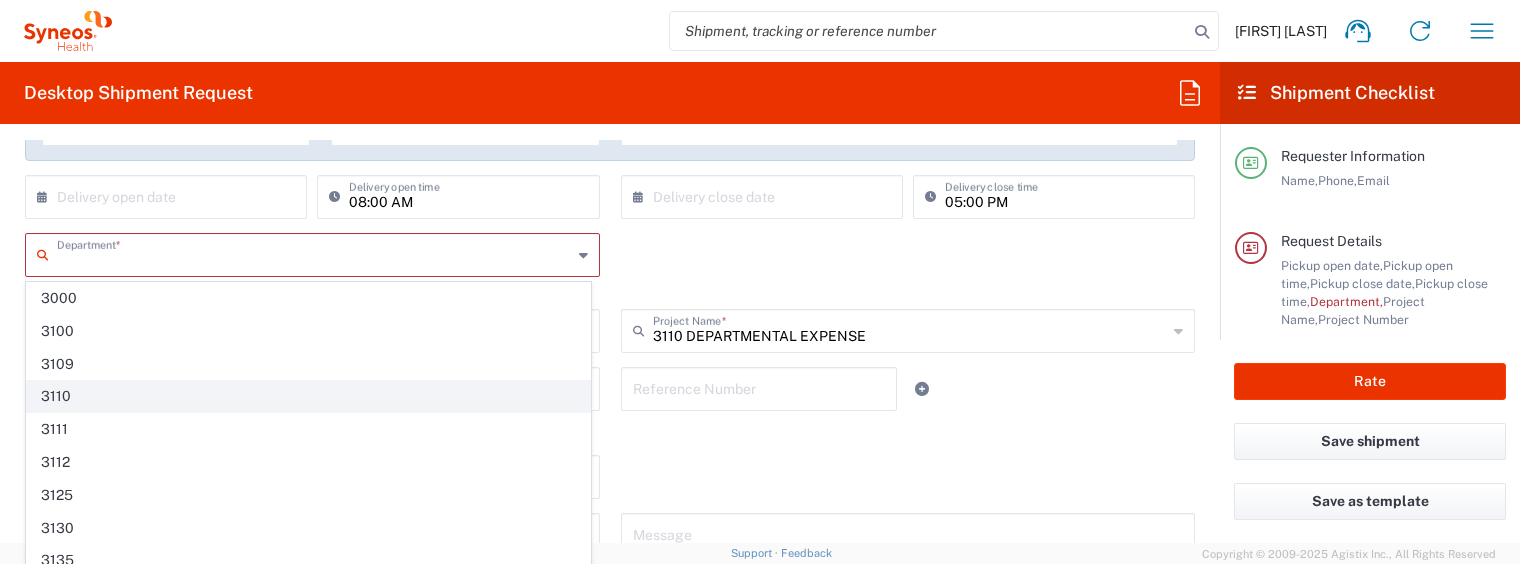 click on "3110" 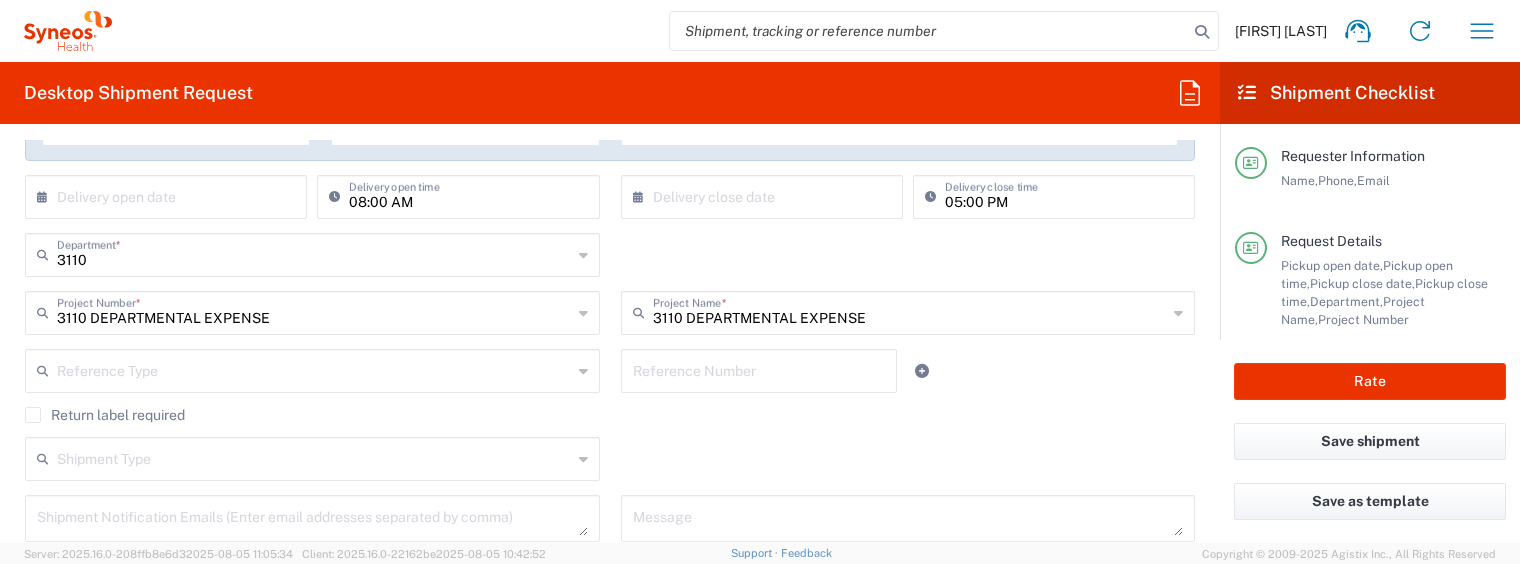 scroll, scrollTop: 500, scrollLeft: 0, axis: vertical 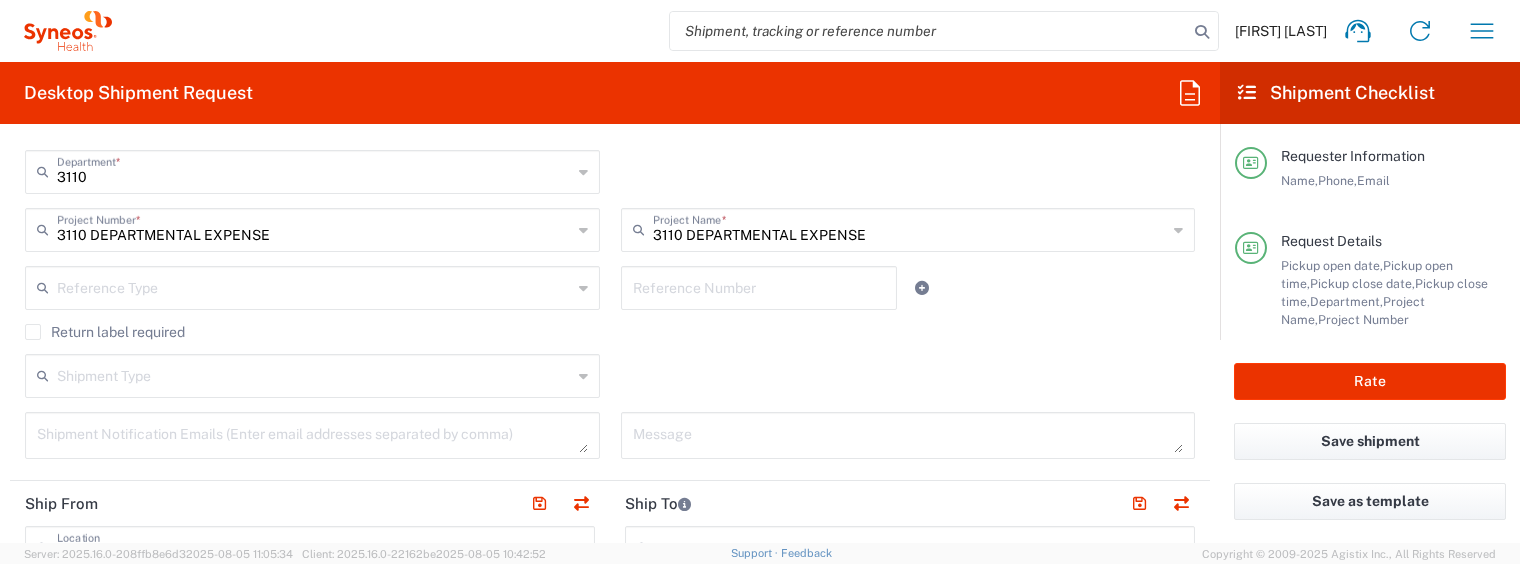 click at bounding box center (314, 374) 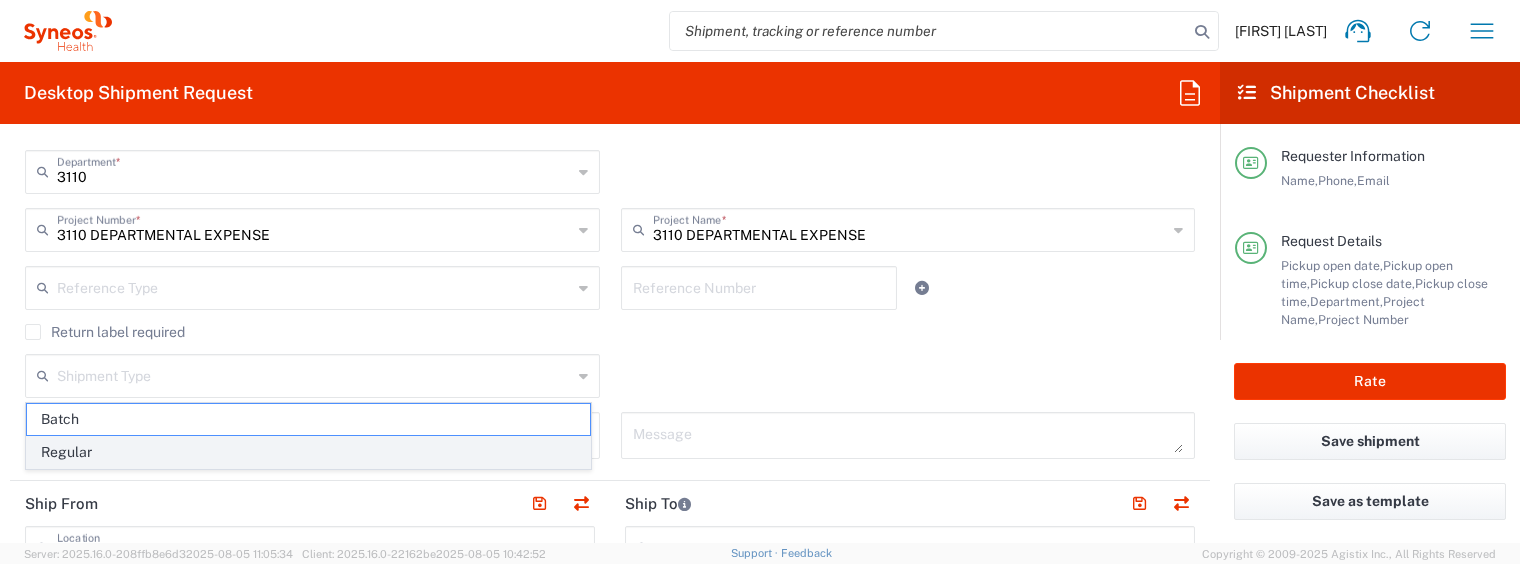 click on "Regular" 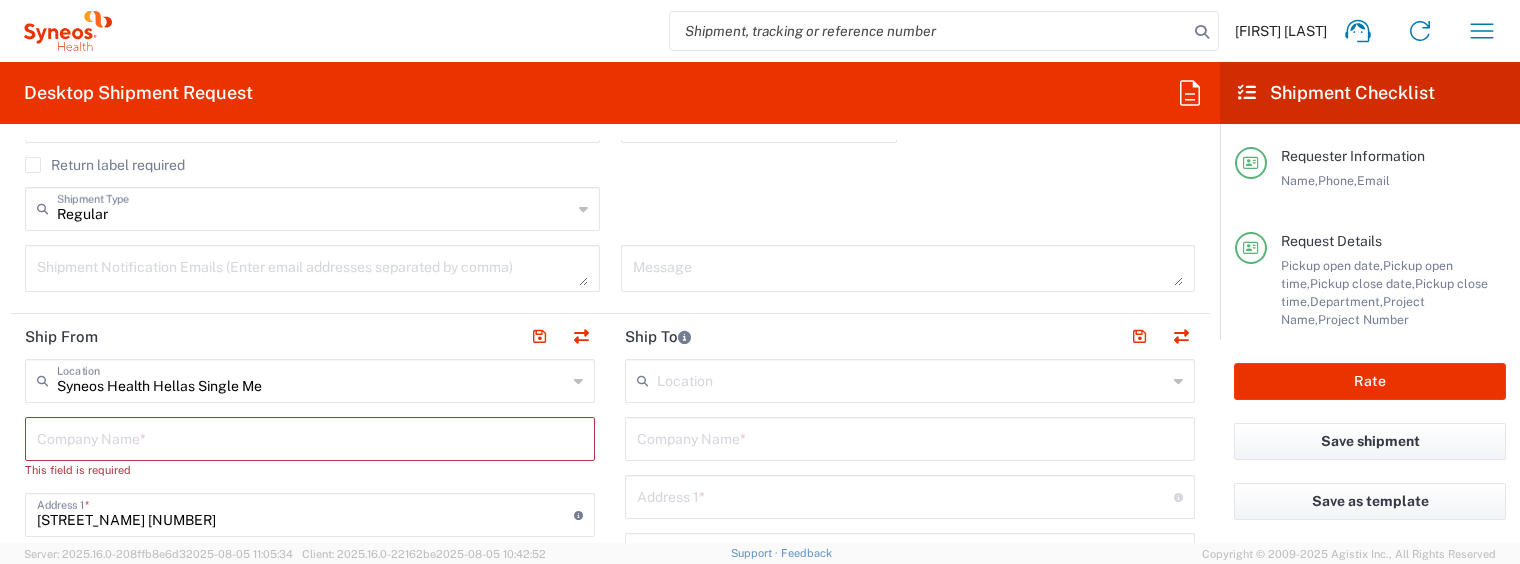 scroll, scrollTop: 750, scrollLeft: 0, axis: vertical 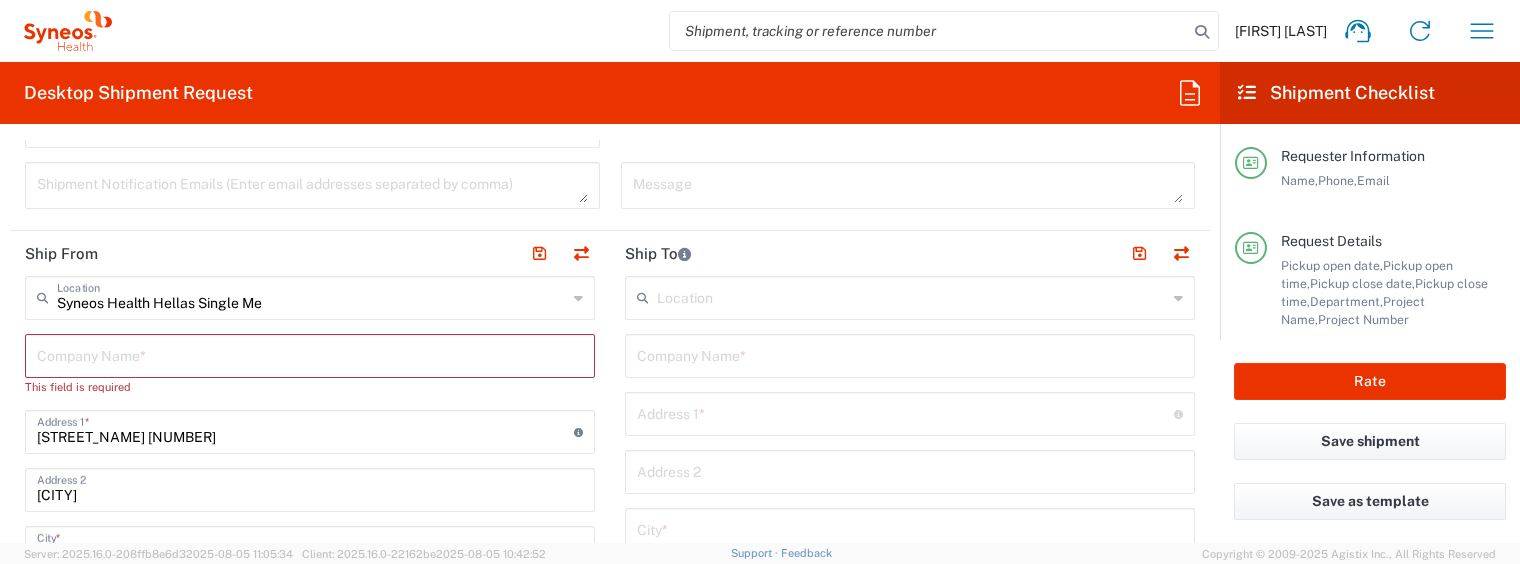 click on "Desktop Shipment Request
Requester Information  [NAME]  Name  * +30-[PHONE]  Phone  * [EMAIL]  Email  *  Name (on behalf of)   Phone (on behalf of)   Email (on behalf of)   Request Details  08/07/2025 ×  Pickup open date  * Cancel Apply 02:00 PM  Pickup open time  * 08/08/2025 ×  Pickup close date  * Cancel Apply 01:00 PM  Pickup close time  *  Schedule pickup  When scheduling a pickup please be sure to meet the following criteria:
1. Pickup window should start at least 2 hours after current time.
2.Pickup window needs to be at least 2 hours.
3.Pickup close time should not exceed business hours.
None  Package Location  Front None Rear Side Apartment  Building Part  Apartment Building Department Floor Room Suite  Building Part Description  ×  Delivery open date  Cancel Apply 08:00 AM  Delivery open time  ×  Delivery close date  Cancel Apply 05:00 PM  Delivery close time  3110  Department  * 3110 3000 3100 3109 3111 3112 3125 3130 3135 3136 3150 3155 3165 * *" 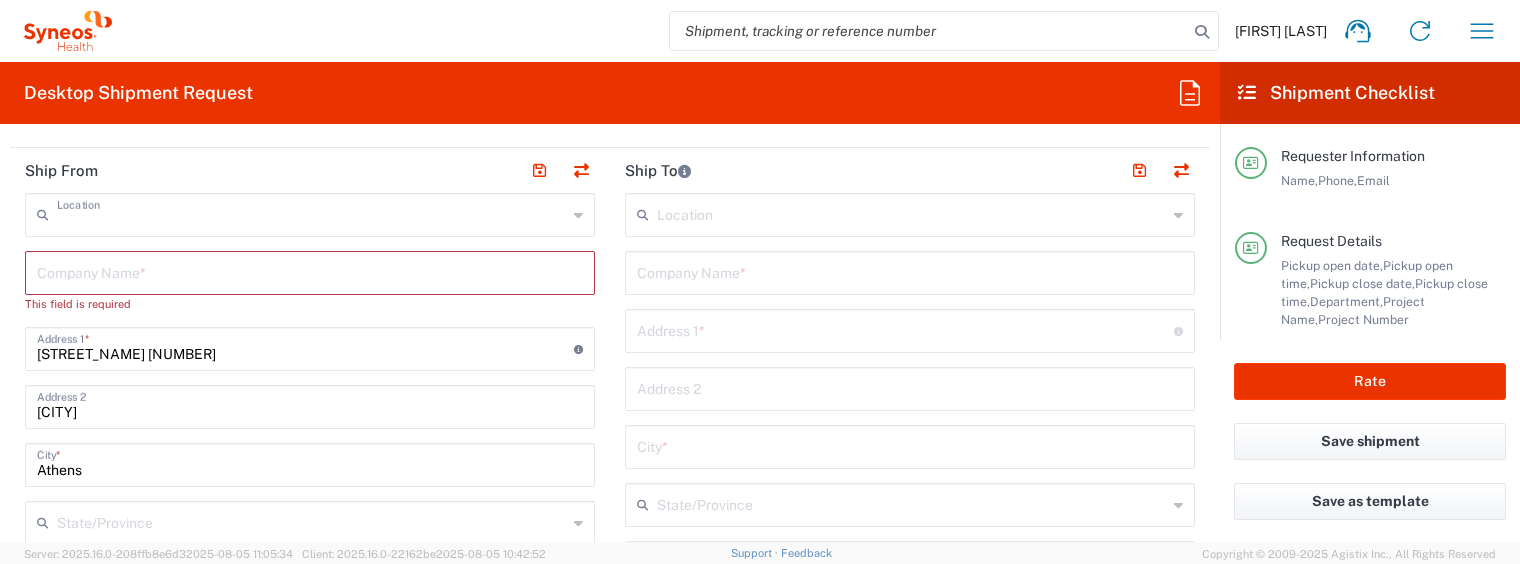 click at bounding box center [312, 213] 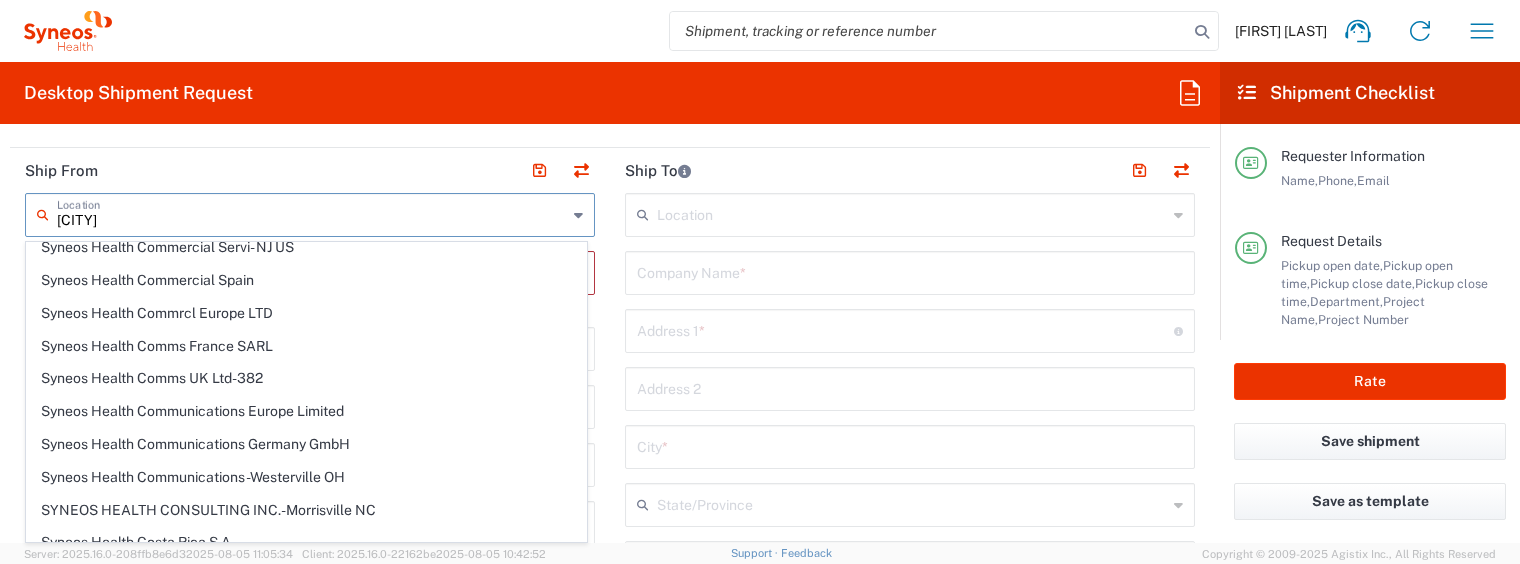 scroll, scrollTop: 0, scrollLeft: 0, axis: both 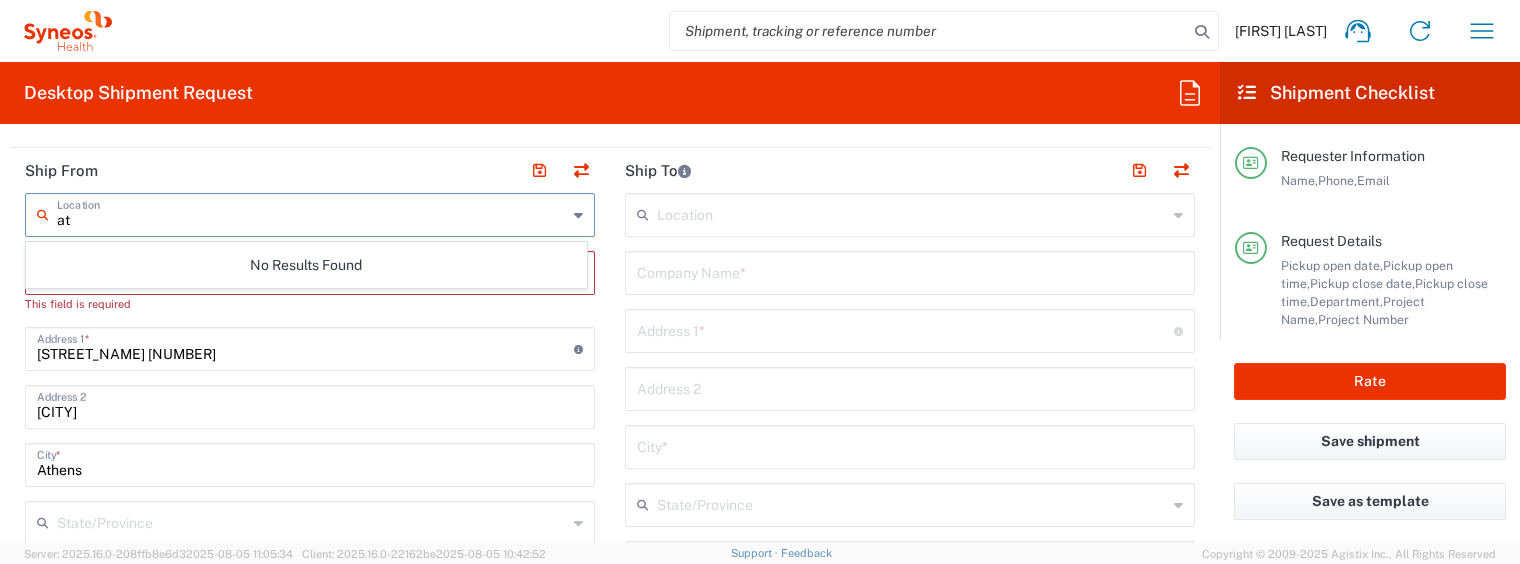 type on "a" 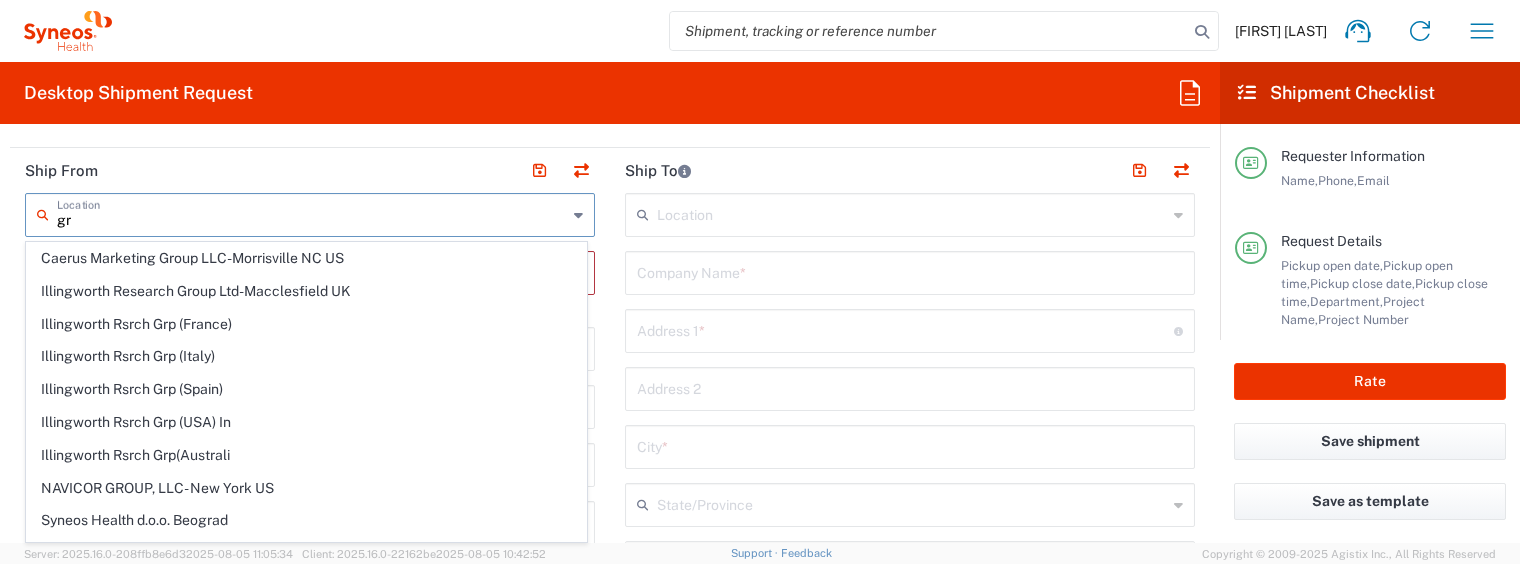 type on "g" 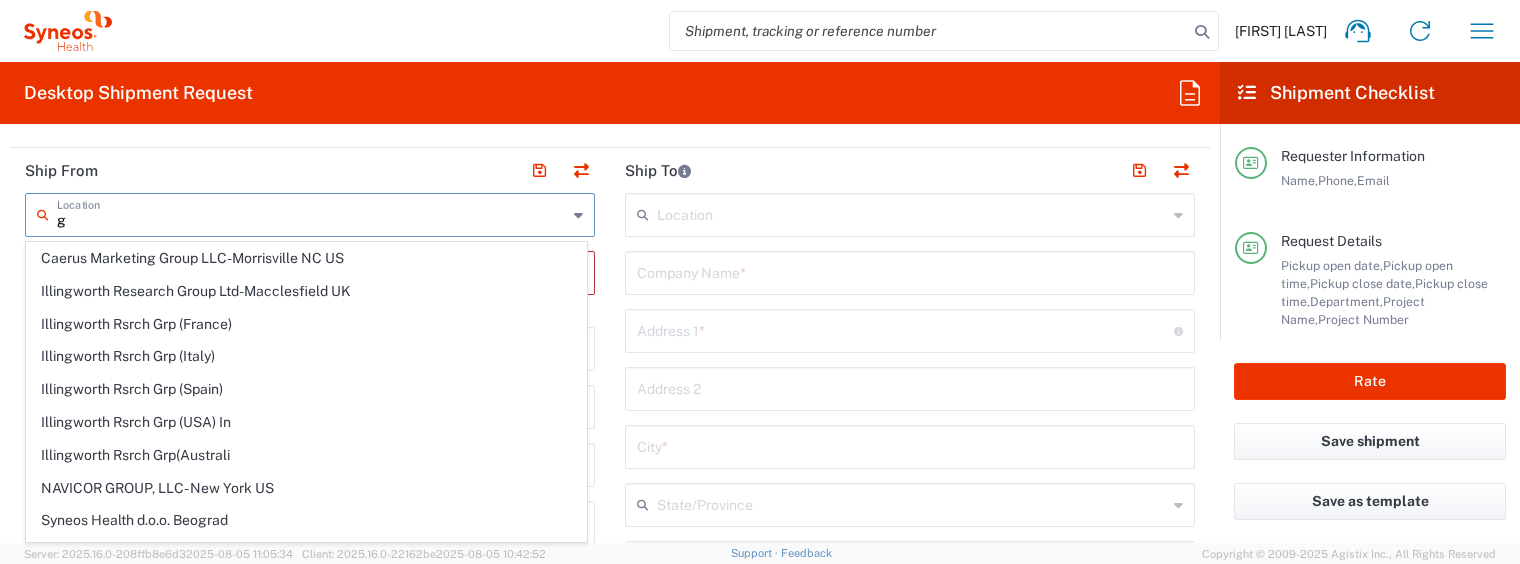 type 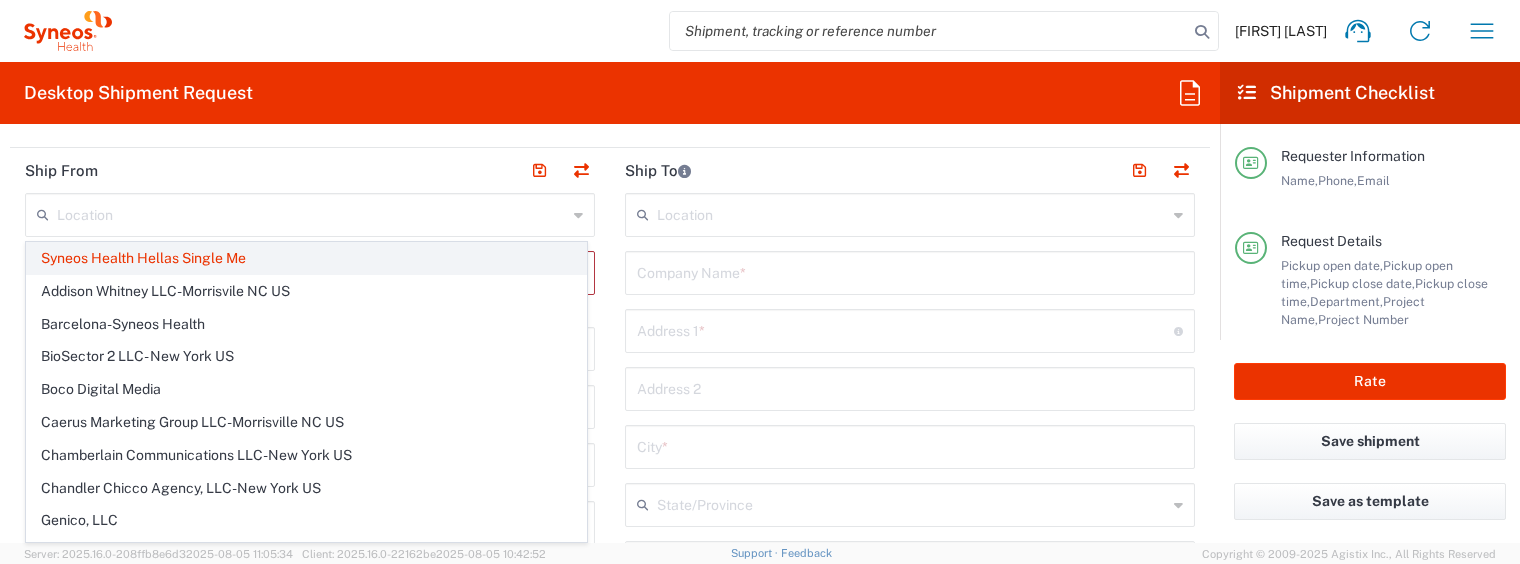 click on "Syneos Health Hellas Single Me" 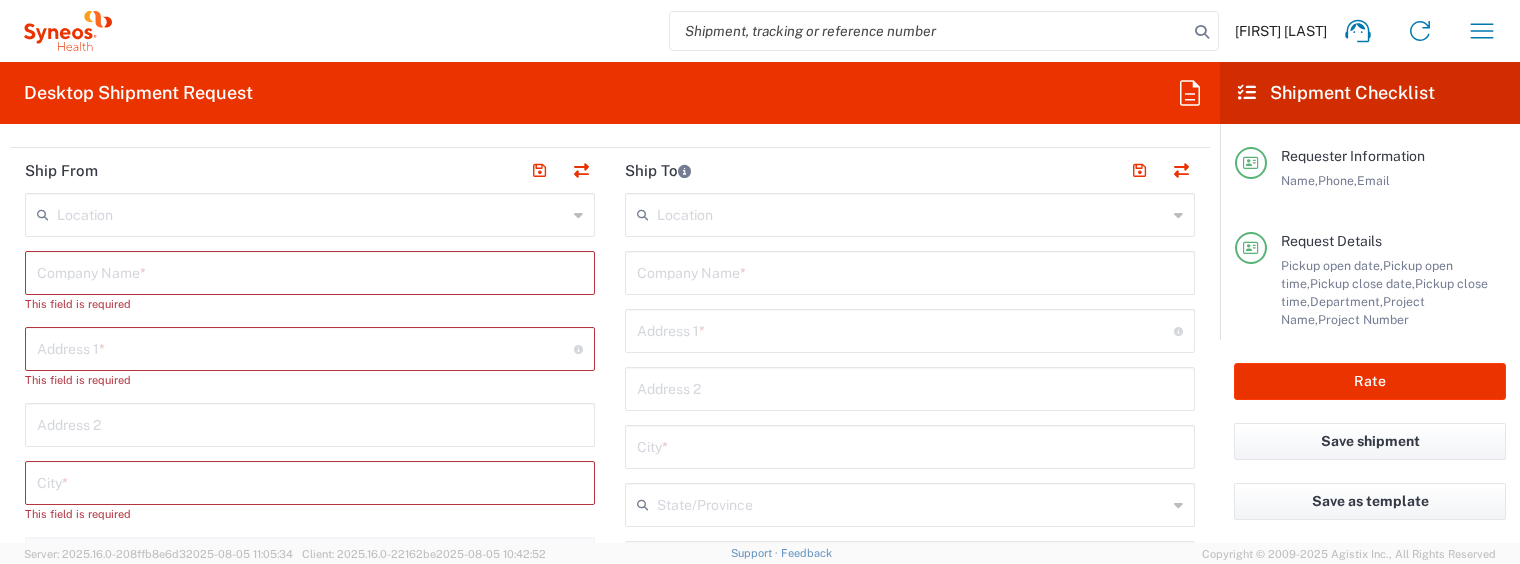 click at bounding box center [312, 213] 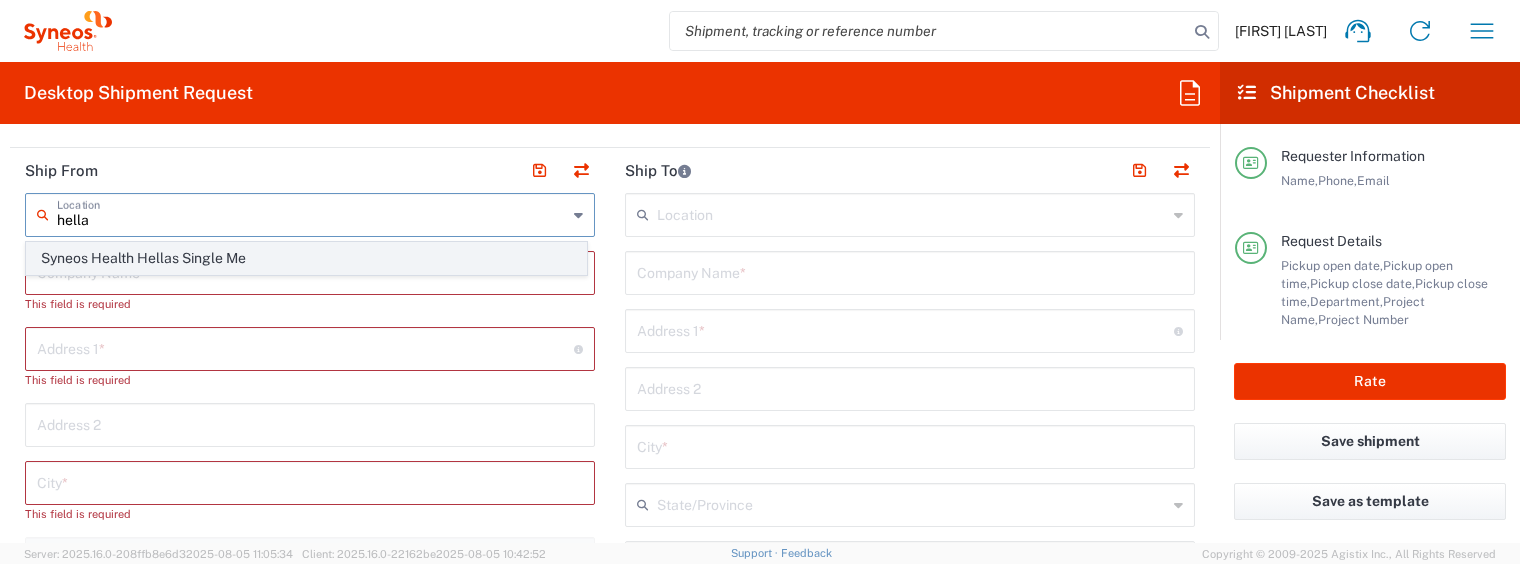 click on "Syneos Health Hellas Single Me" 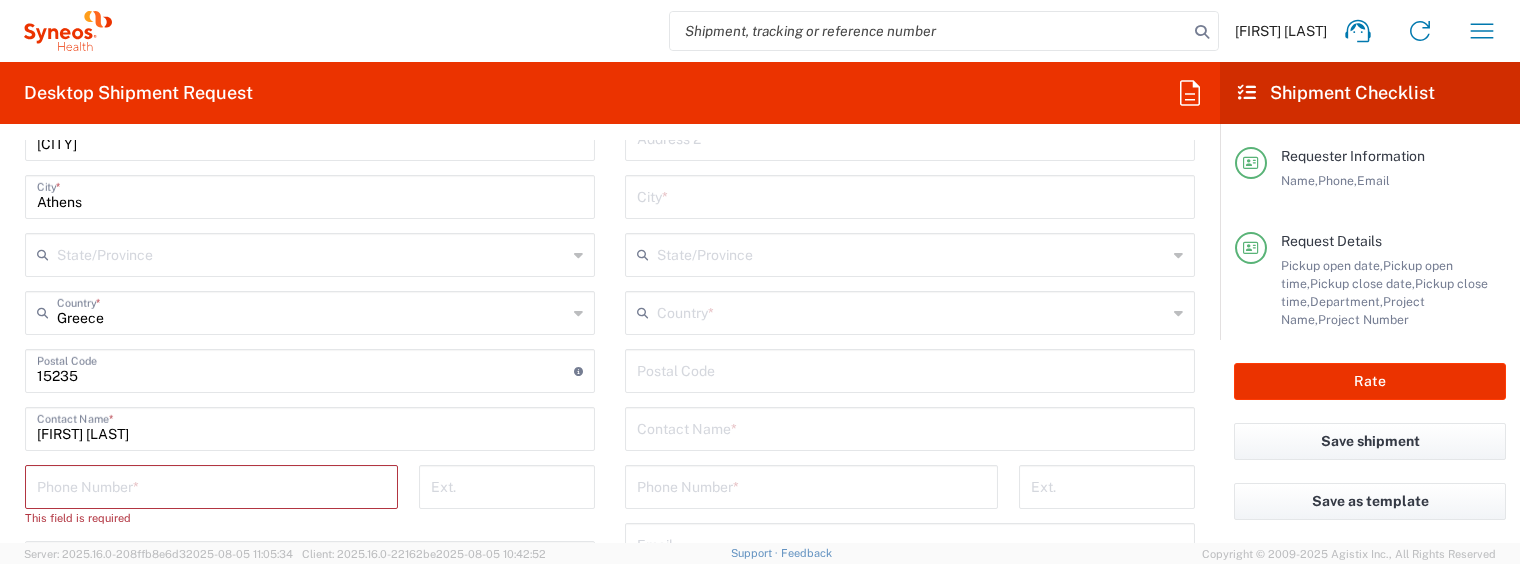 scroll, scrollTop: 1167, scrollLeft: 0, axis: vertical 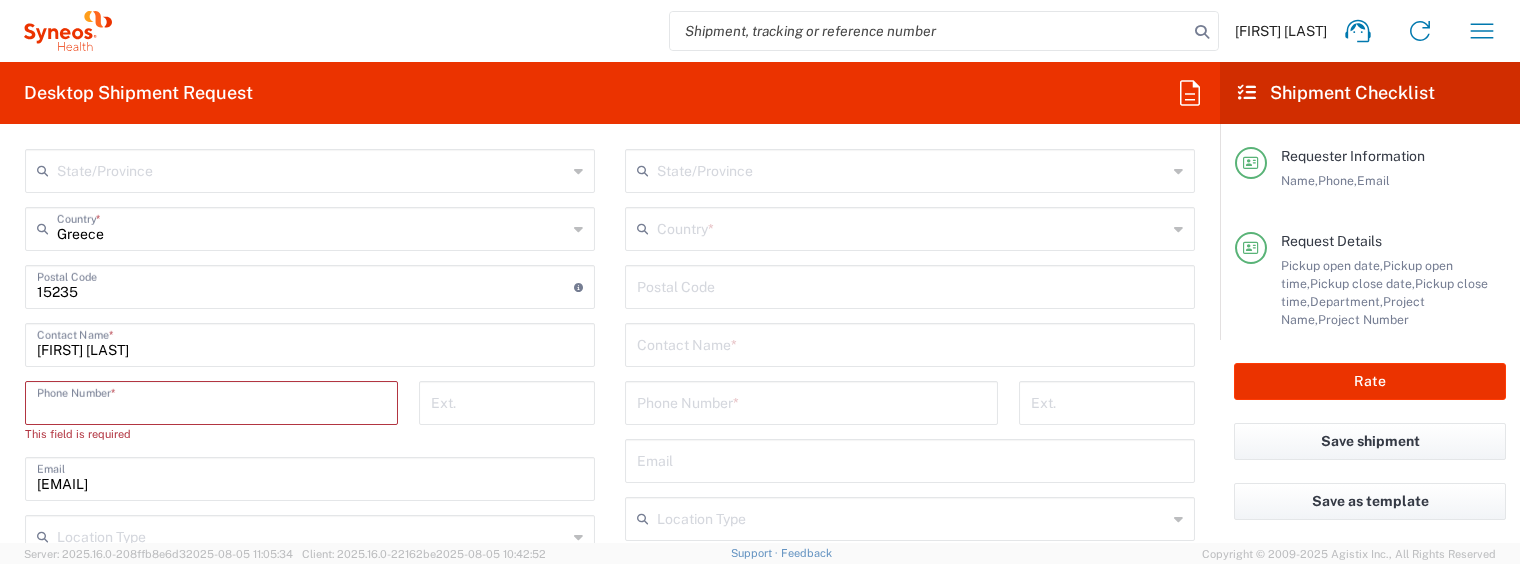 paste on "+30-[PHONE]" 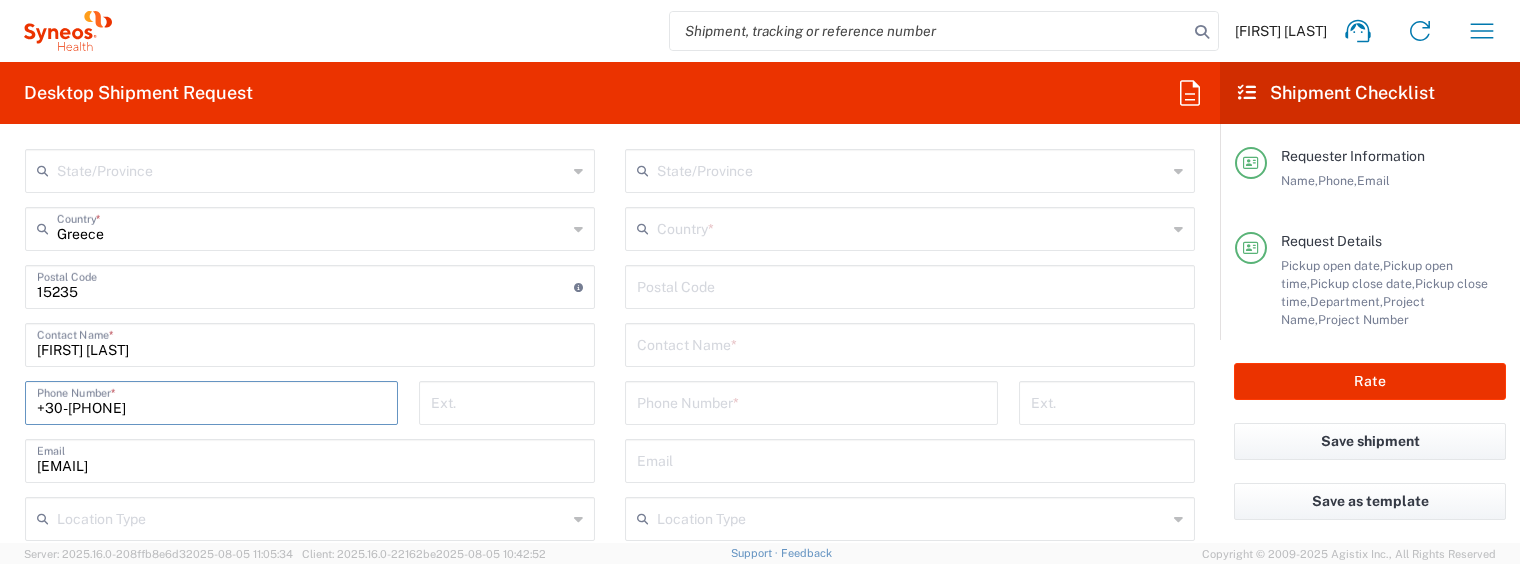 scroll, scrollTop: 1250, scrollLeft: 0, axis: vertical 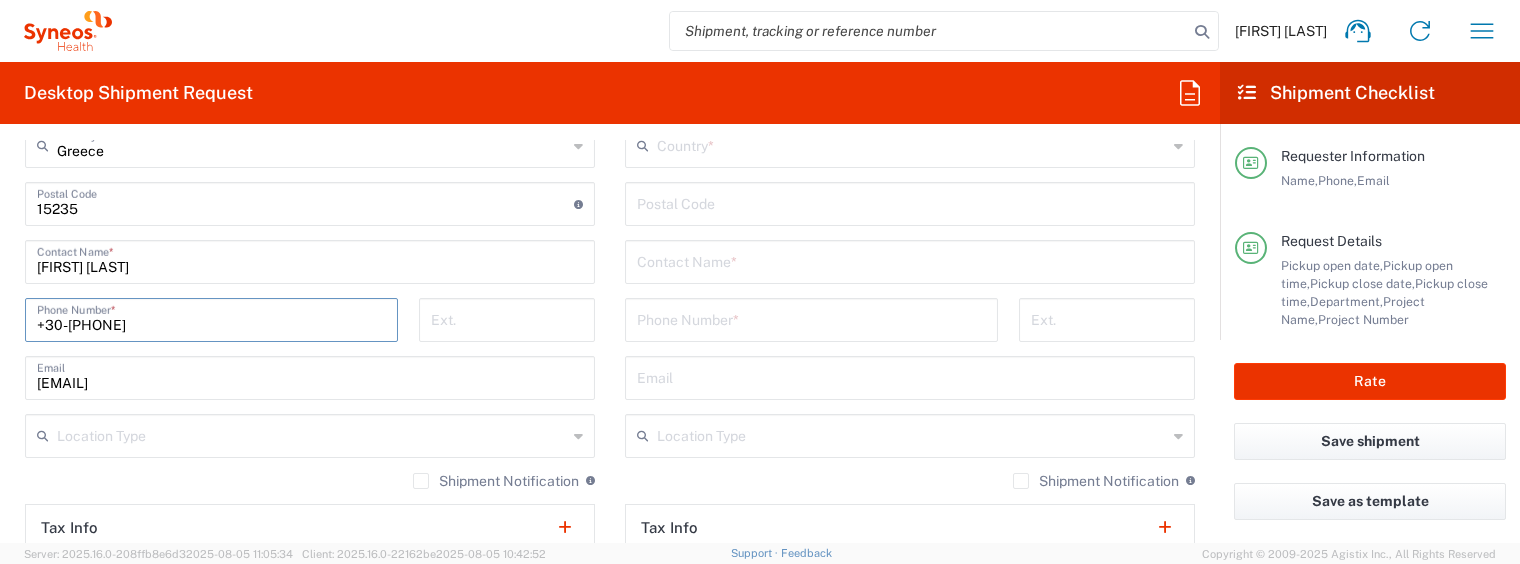 type on "+30-[PHONE]" 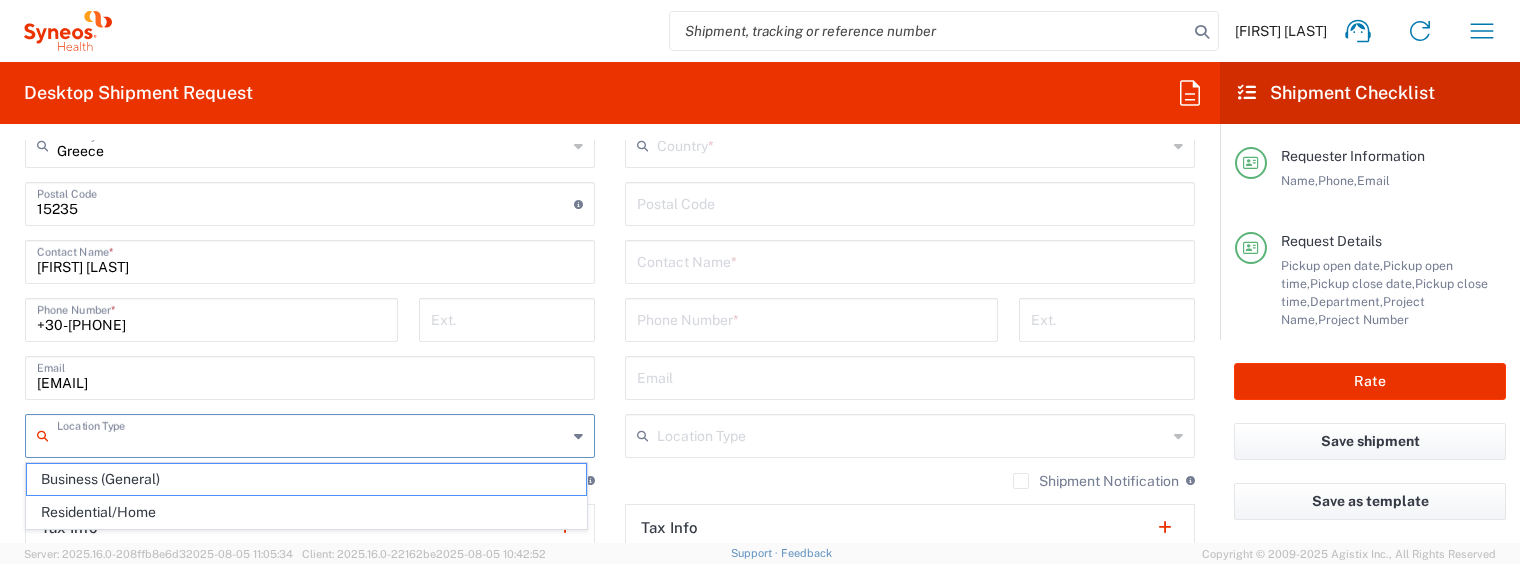 click at bounding box center (312, 434) 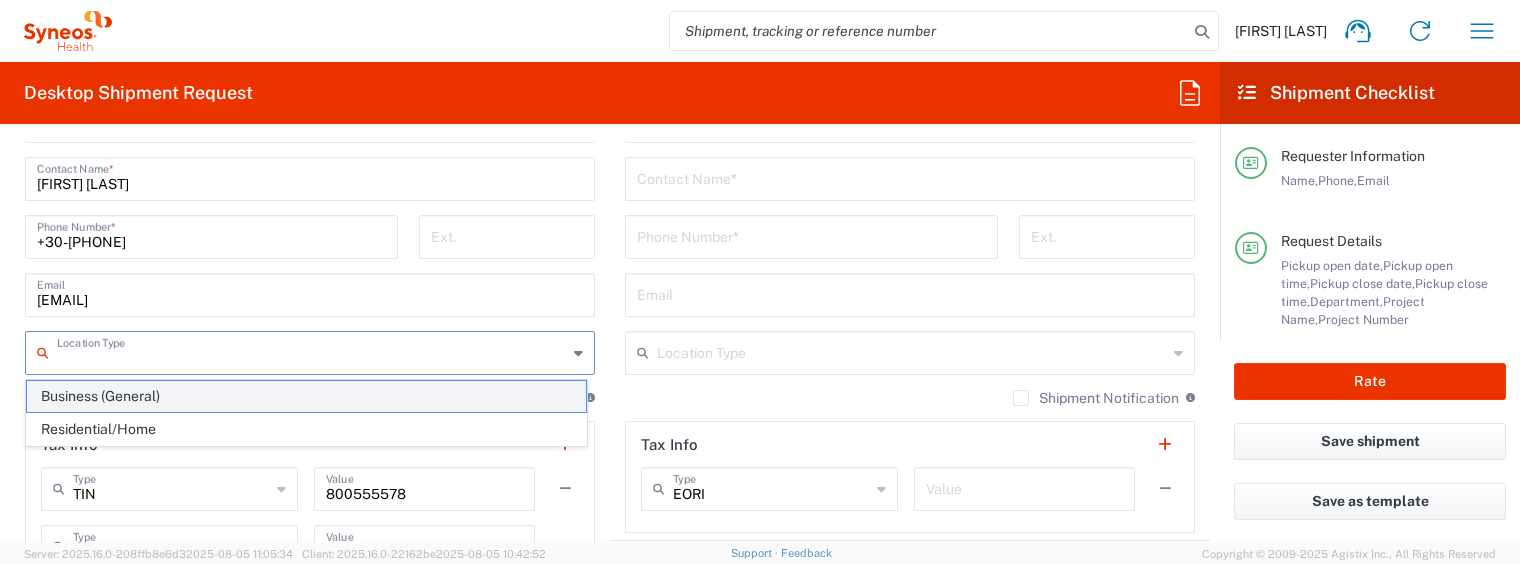 click on "Business (General)" 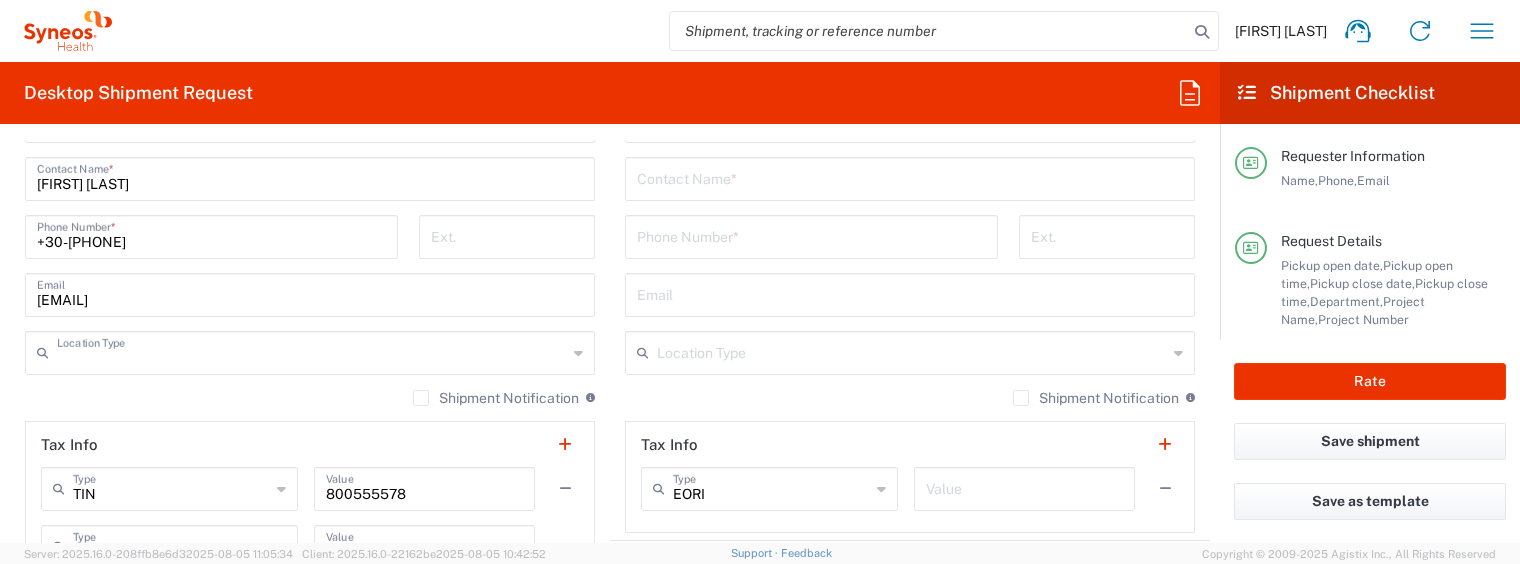 type on "Business (General)" 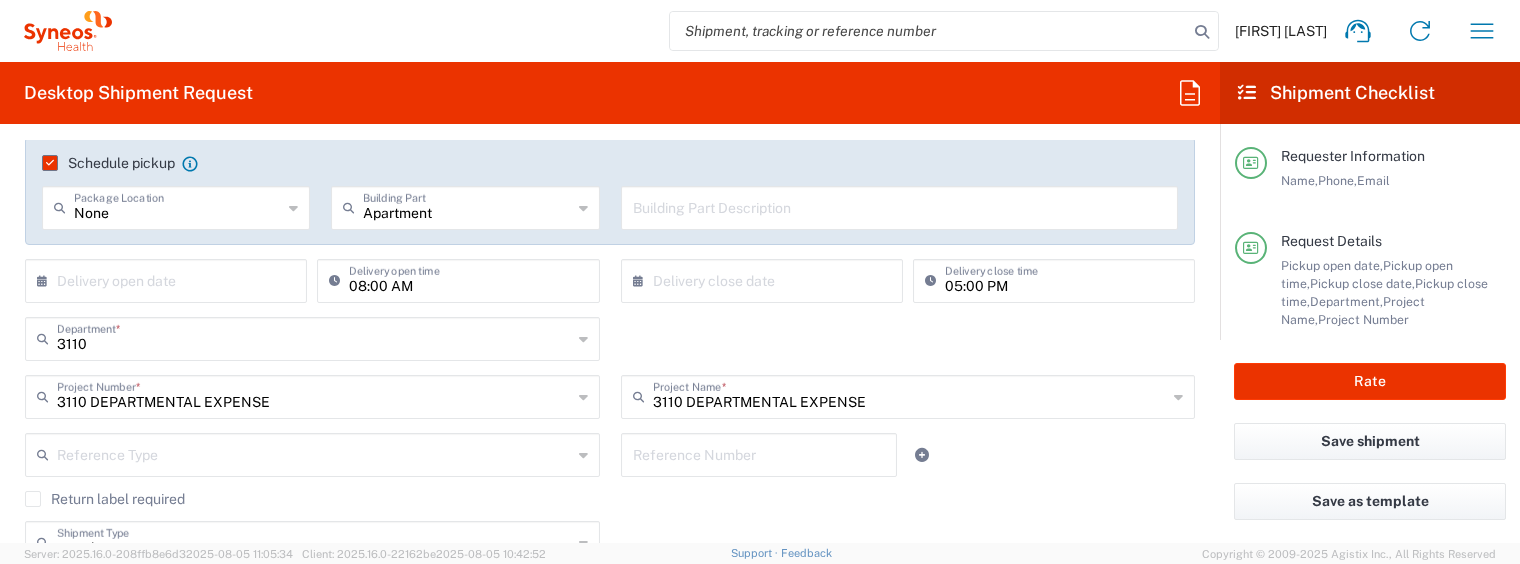 scroll, scrollTop: 167, scrollLeft: 0, axis: vertical 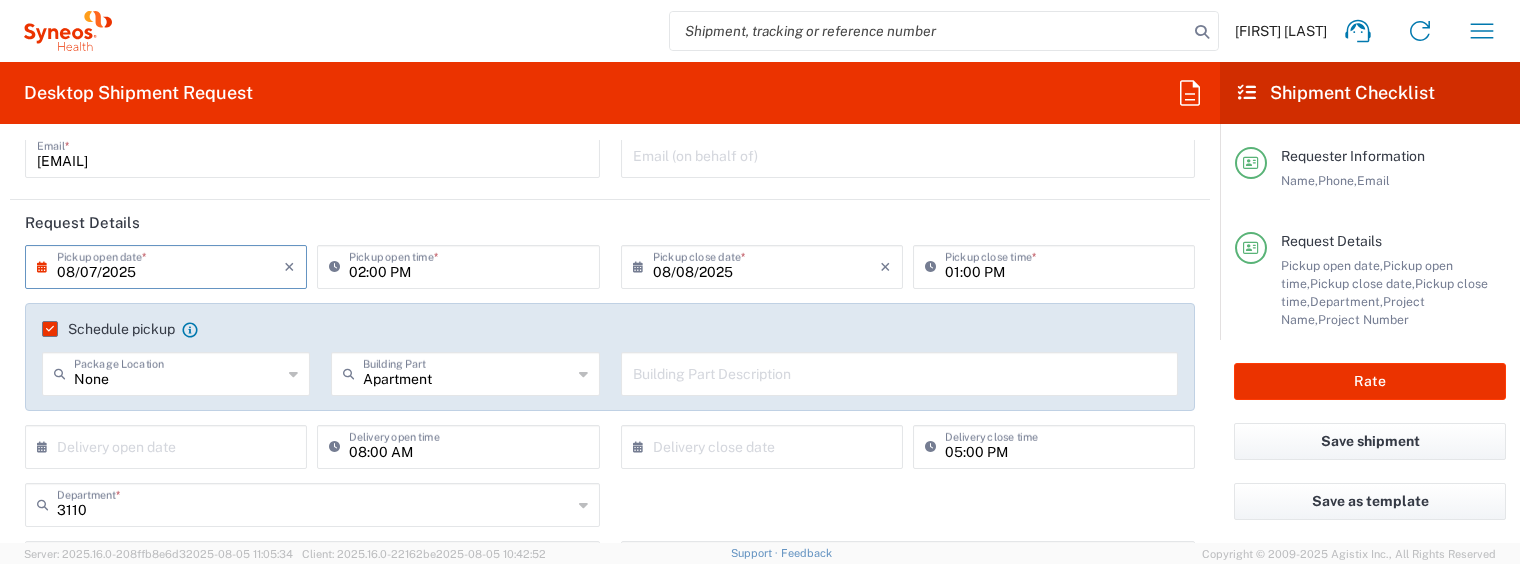 click on "08/07/2025" at bounding box center [170, 265] 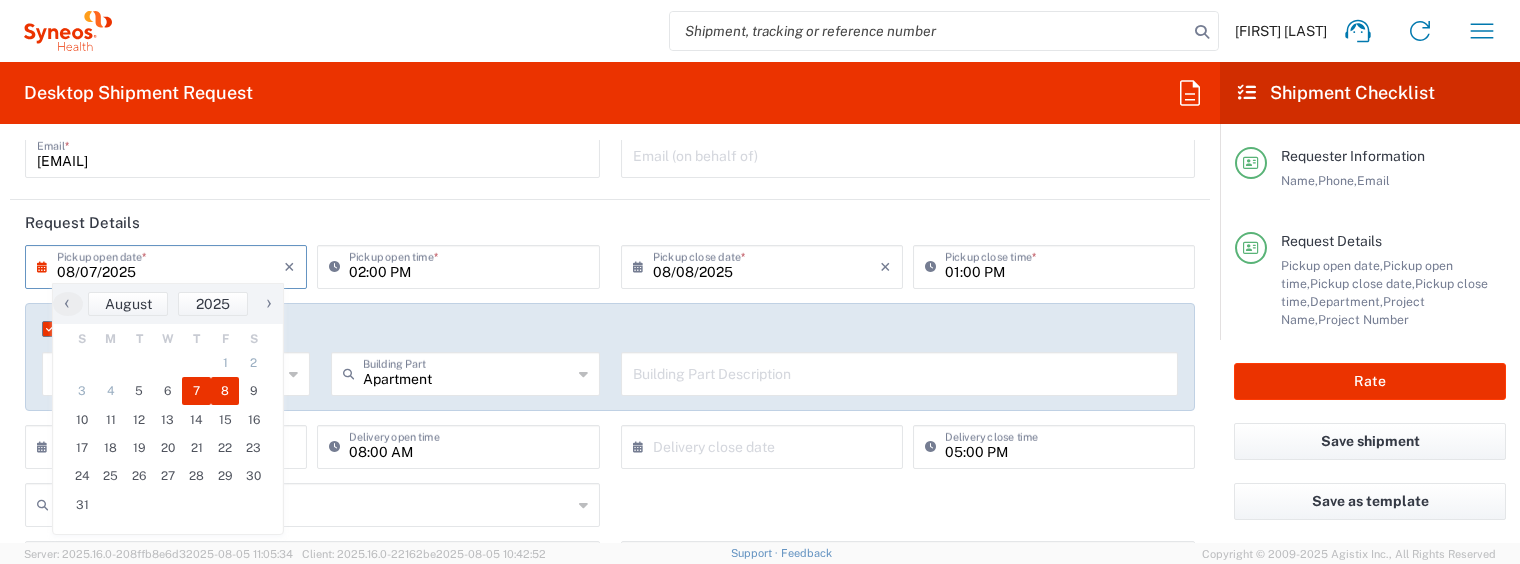 click on "8" 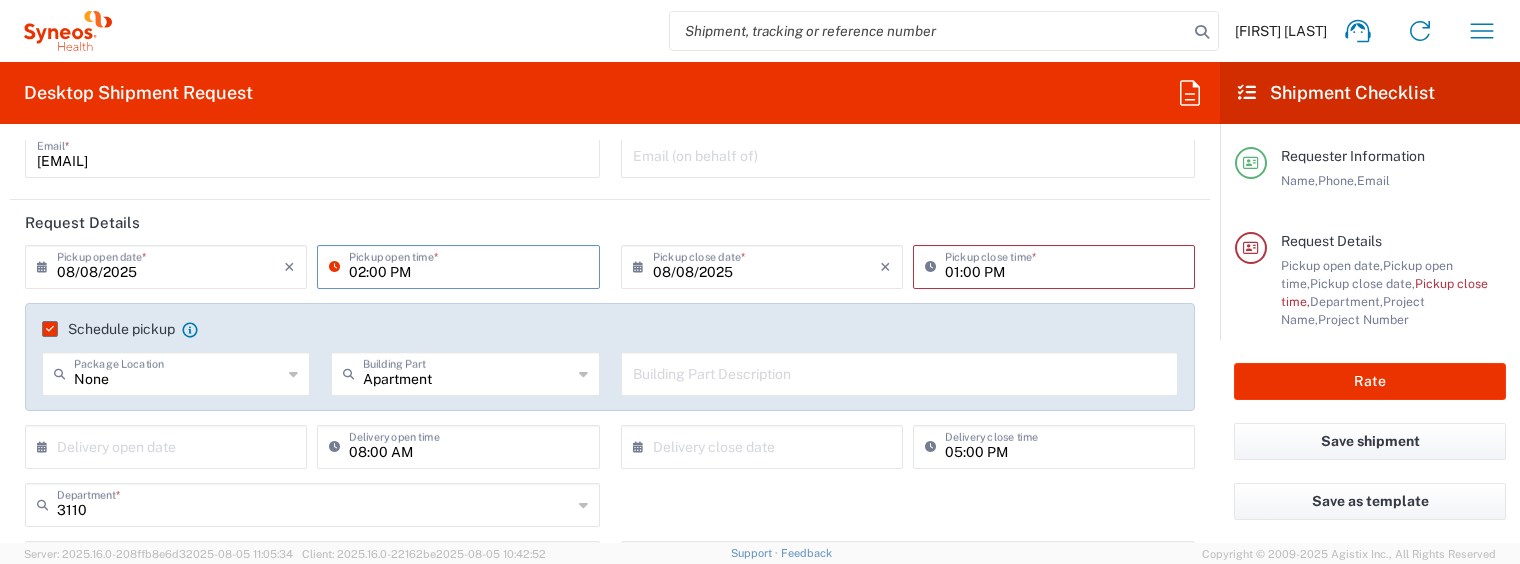 click on "02:00 PM" at bounding box center (468, 265) 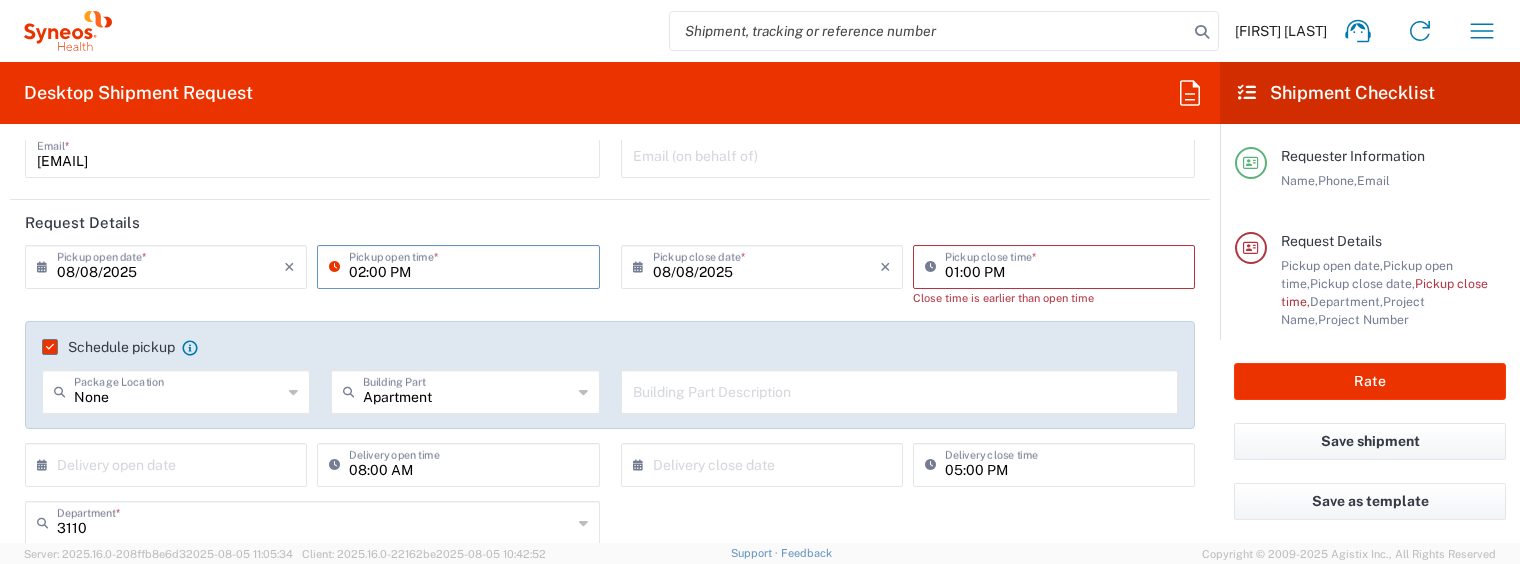 click on "02:00 PM" at bounding box center [468, 265] 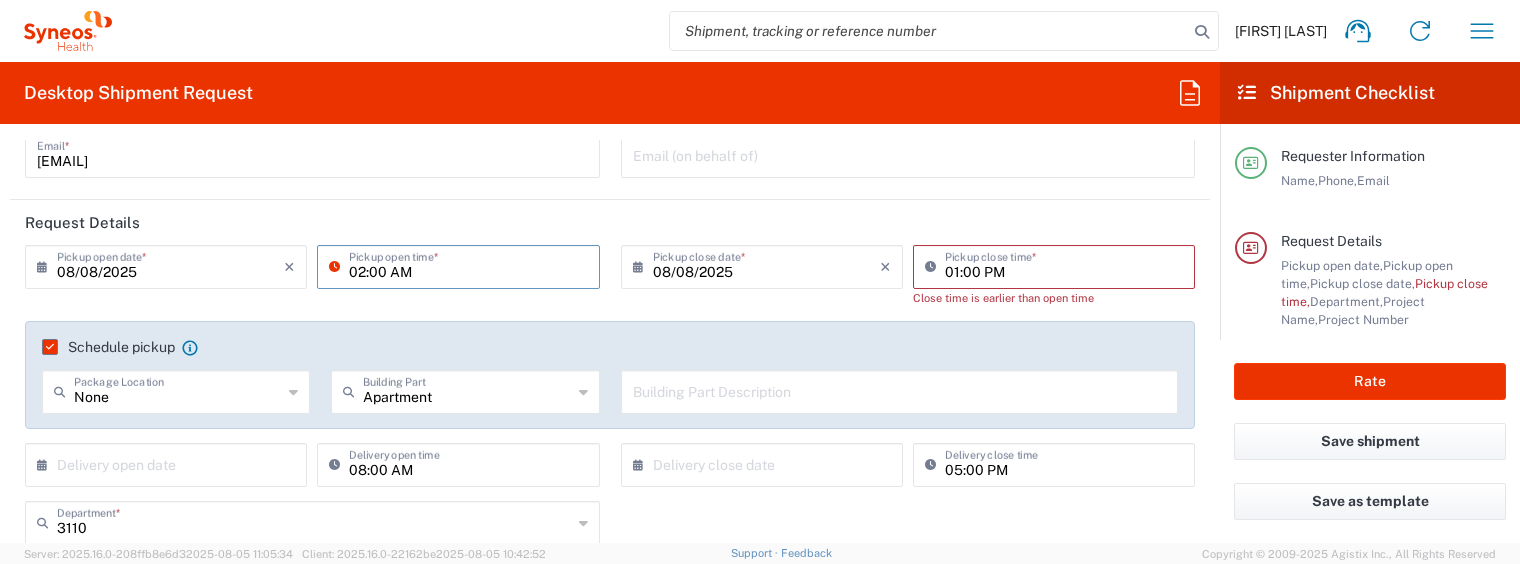 click on "02:00 AM" at bounding box center [468, 265] 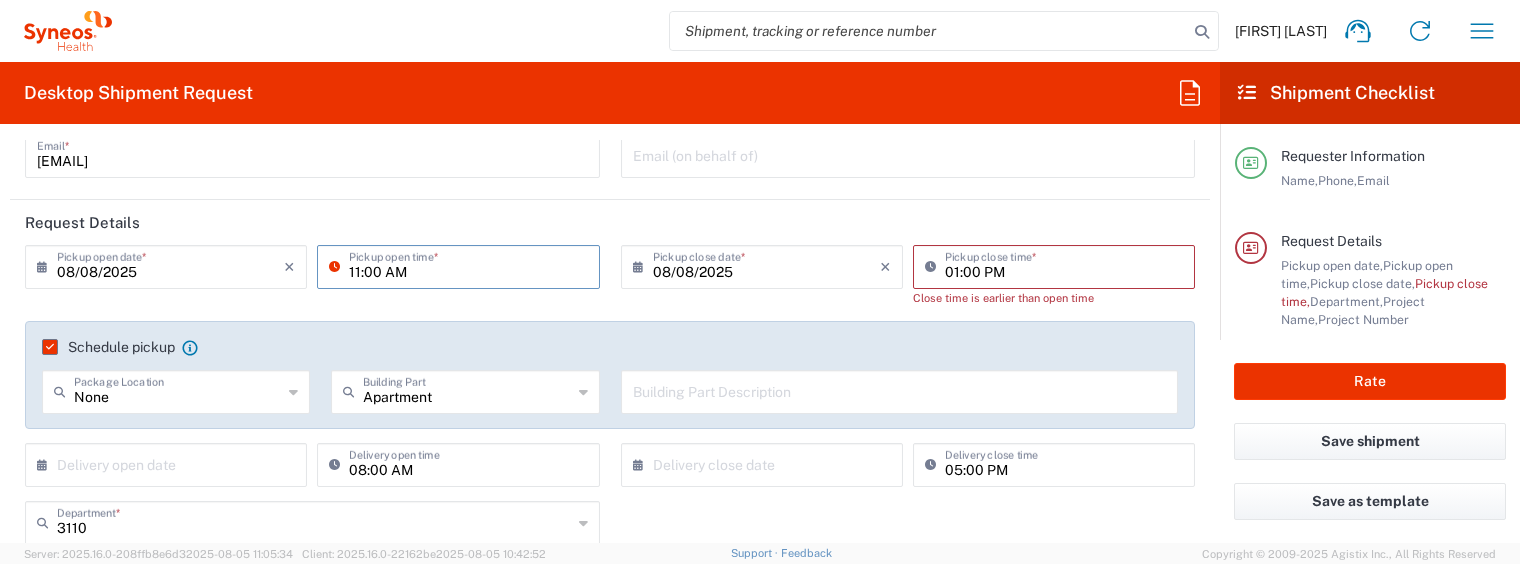type on "11:00 AM" 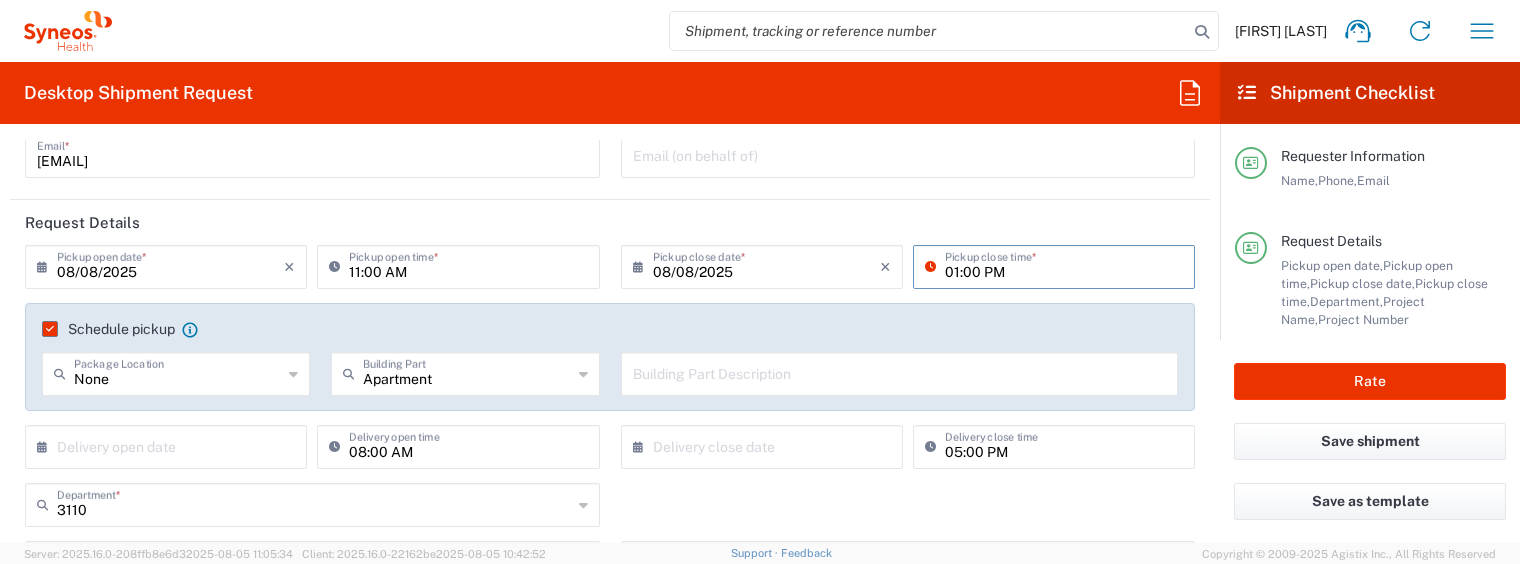 click on "01:00 PM" at bounding box center [1064, 265] 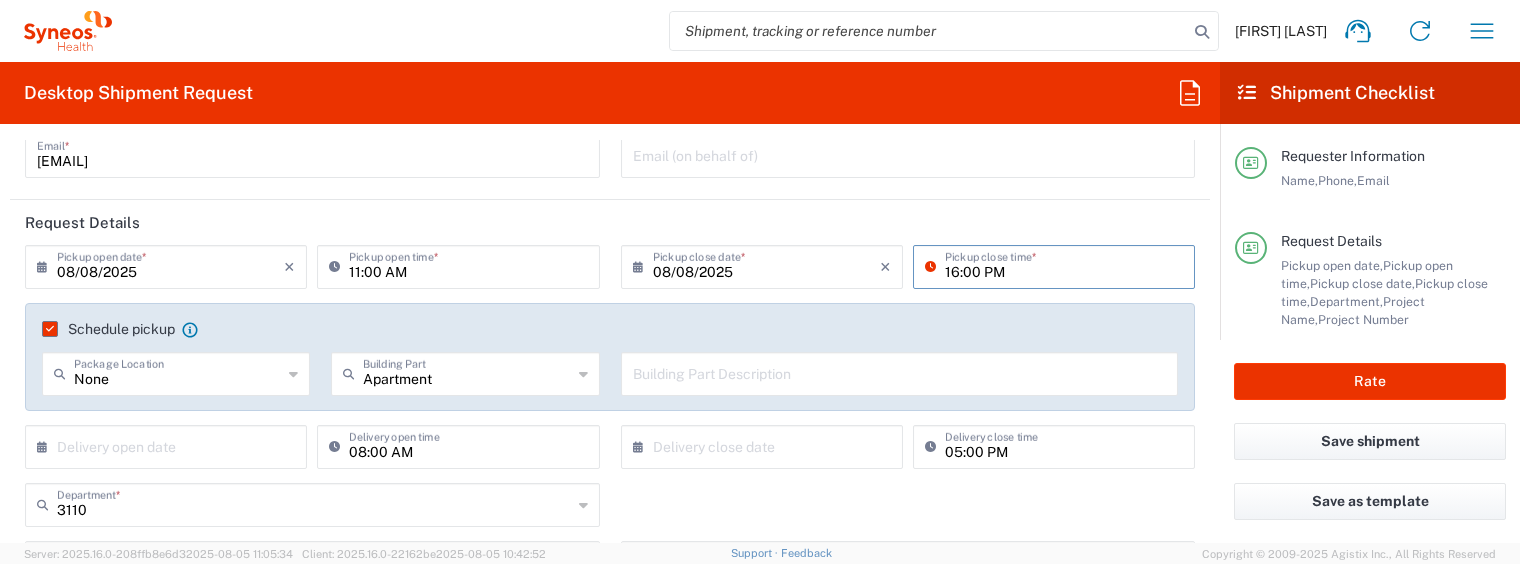 type on "16:00 PM" 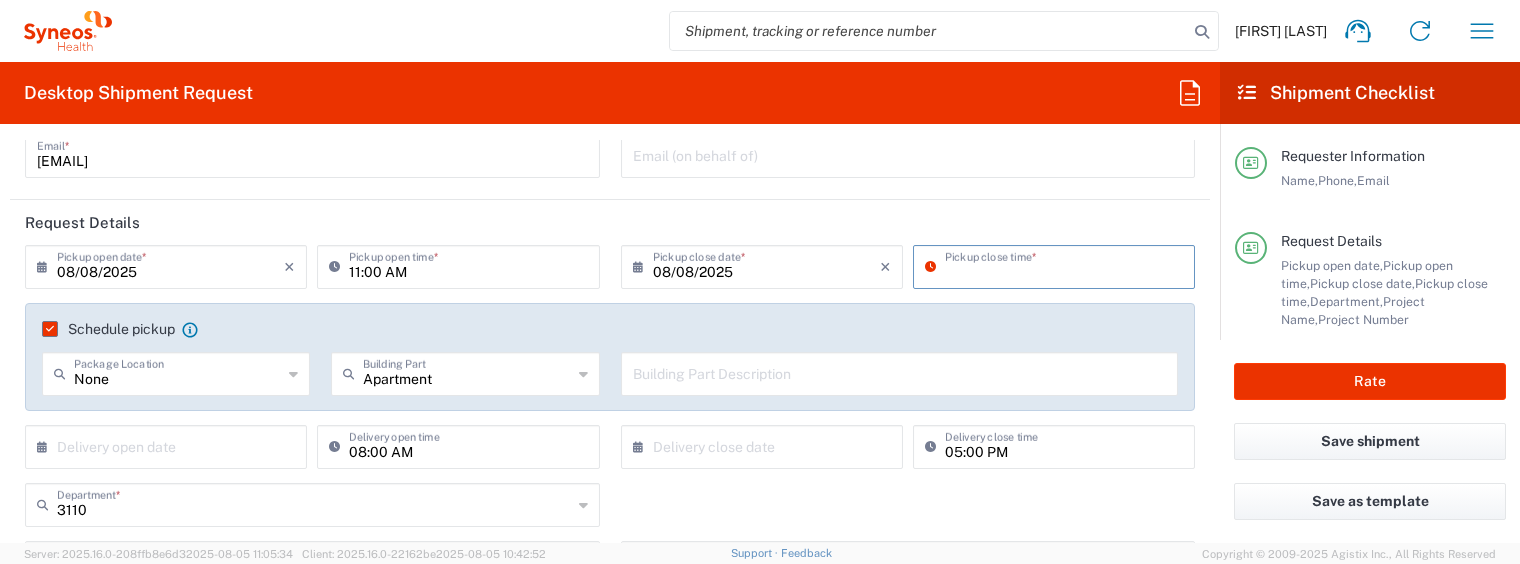 click on "Schedule pickup  When scheduling a pickup please be sure to meet the following criteria:
1. Pickup window should start at least 2 hours after current time.
2.Pickup window needs to be at least 2 hours.
3.Pickup close time should not exceed business hours.
None  Package Location  Front None Rear Side Apartment  Building Part  Apartment Building Department Floor Room Suite  Building Part Description" 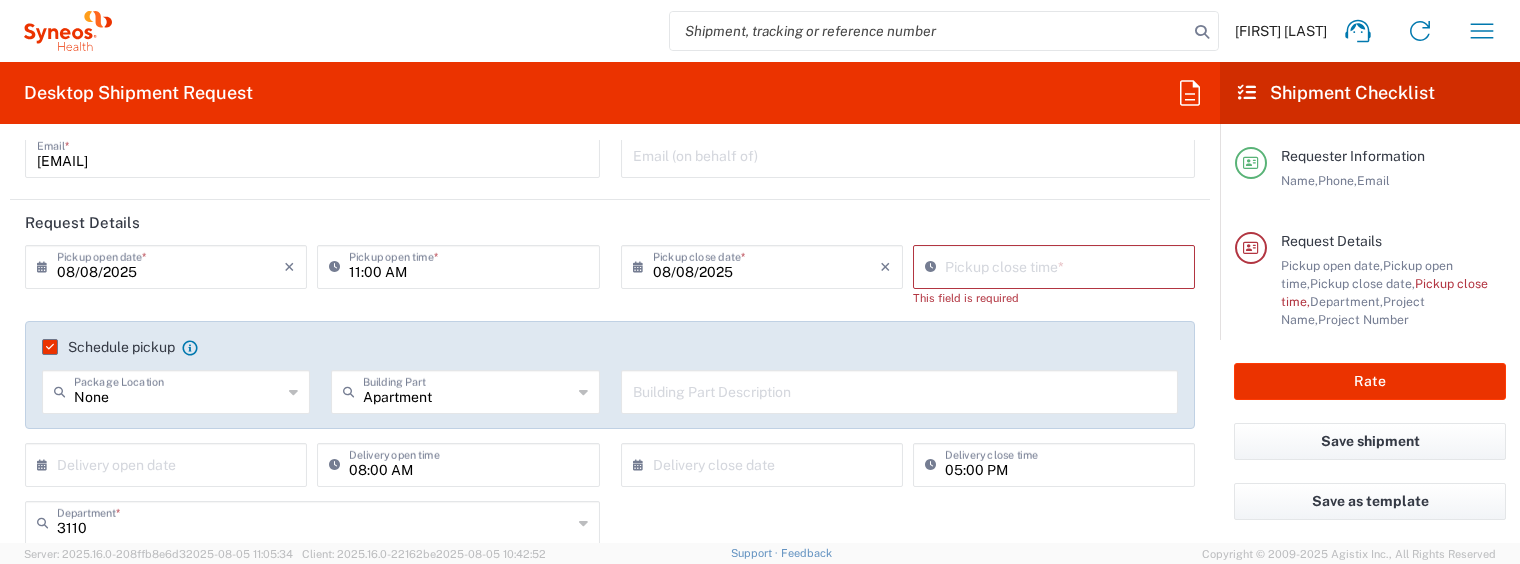 click on "Pickup close time  *" 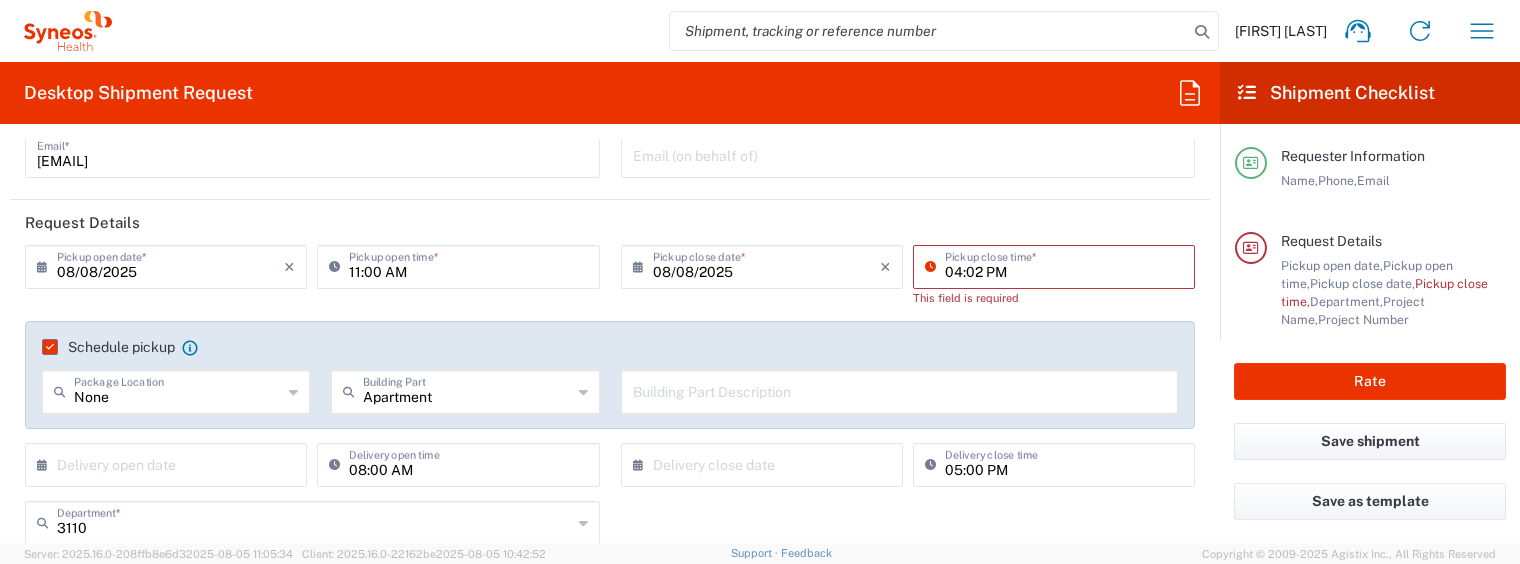 click on "04:02 PM" at bounding box center [1064, 265] 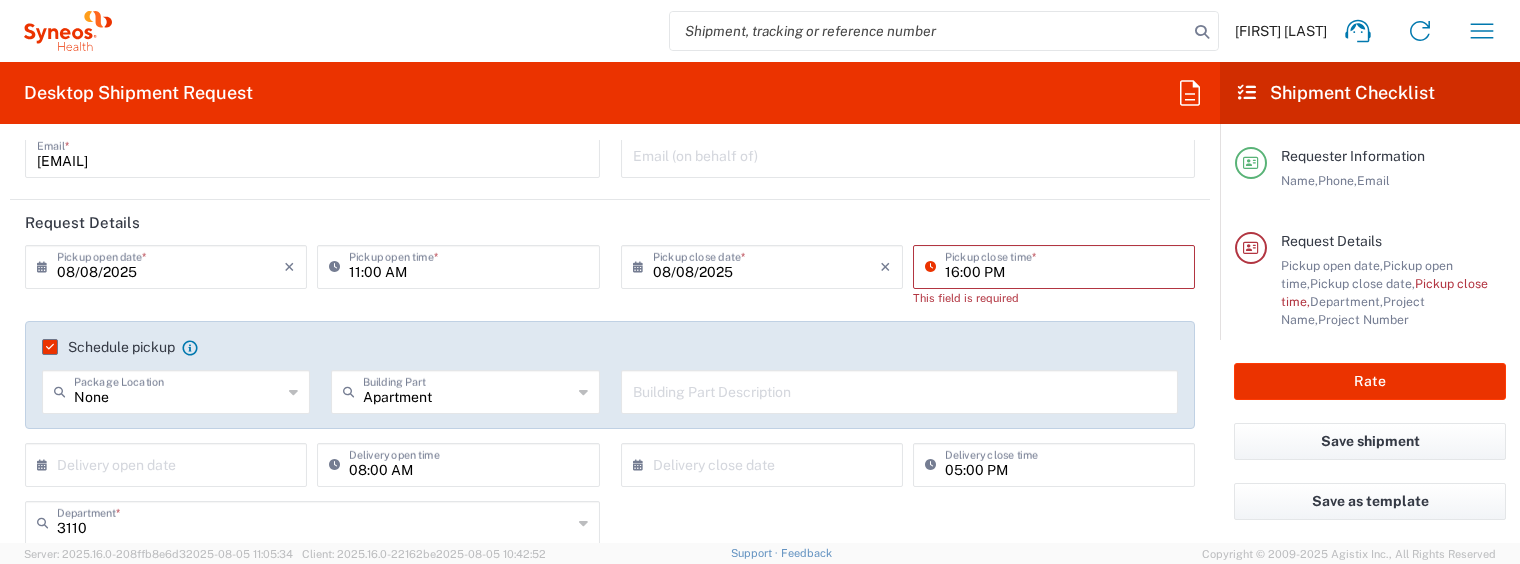 type on "16:00 PM" 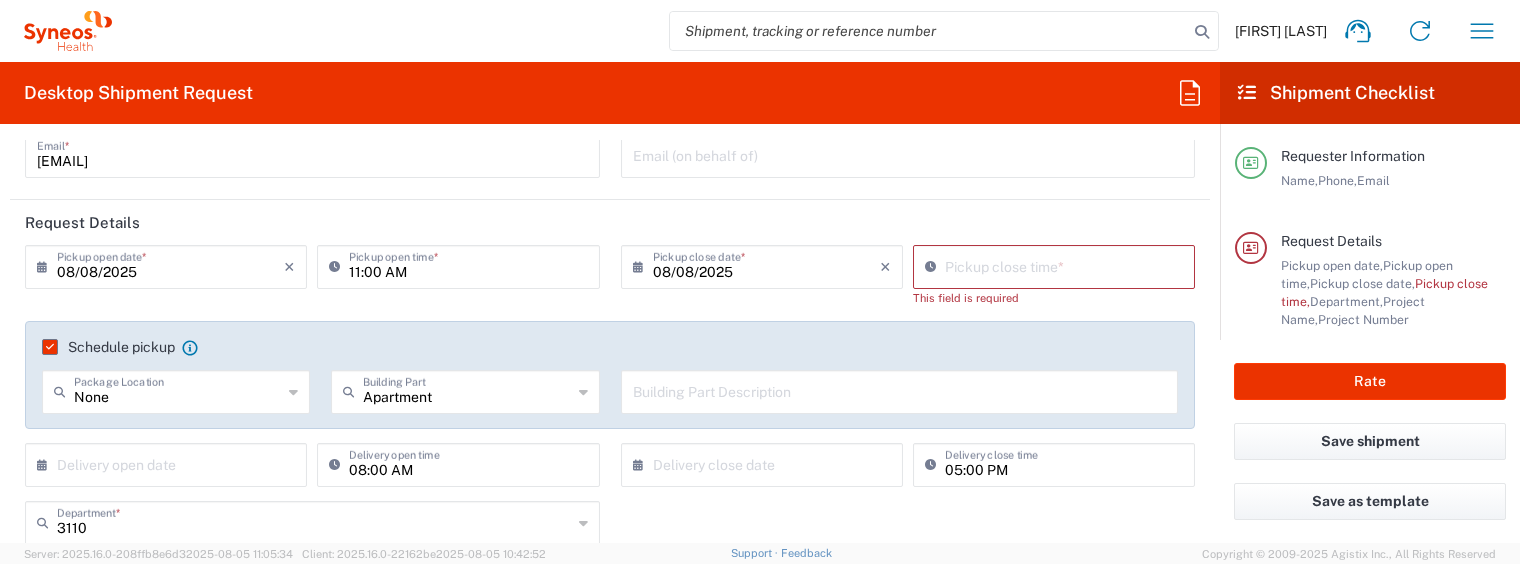 click on "08/08/2025 ×  Pickup close date  * Cancel Apply" 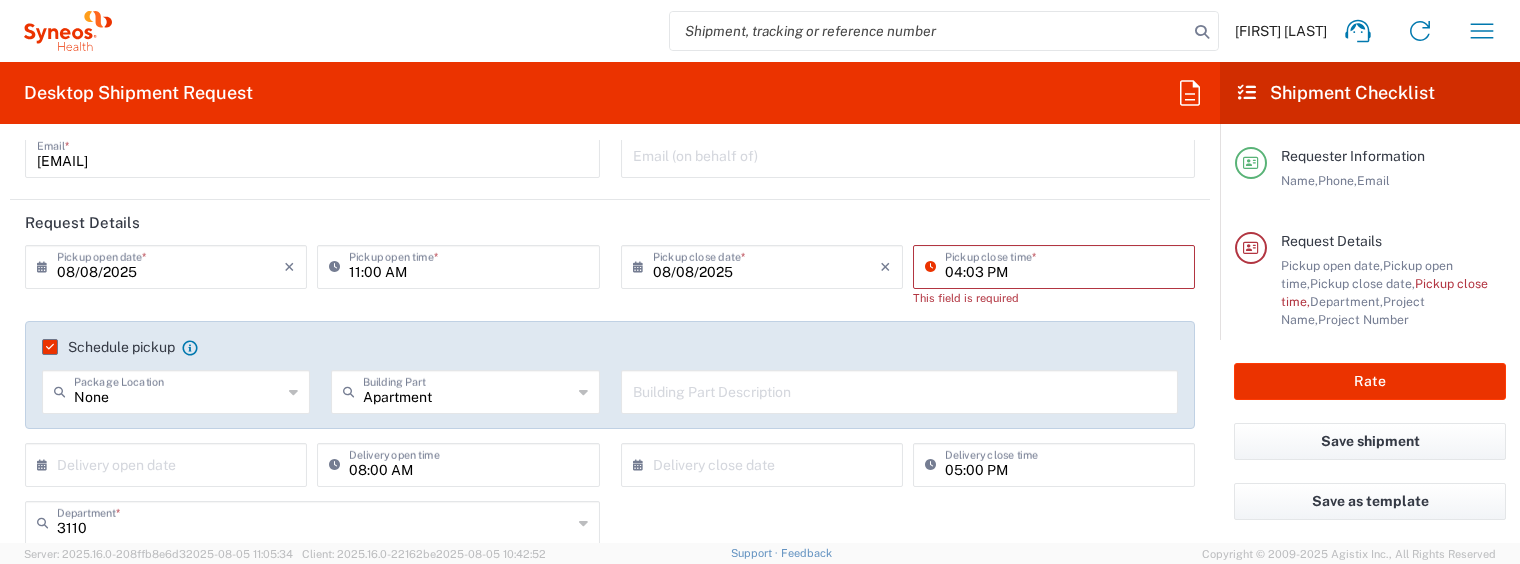 click on "04:03 PM" at bounding box center [1064, 265] 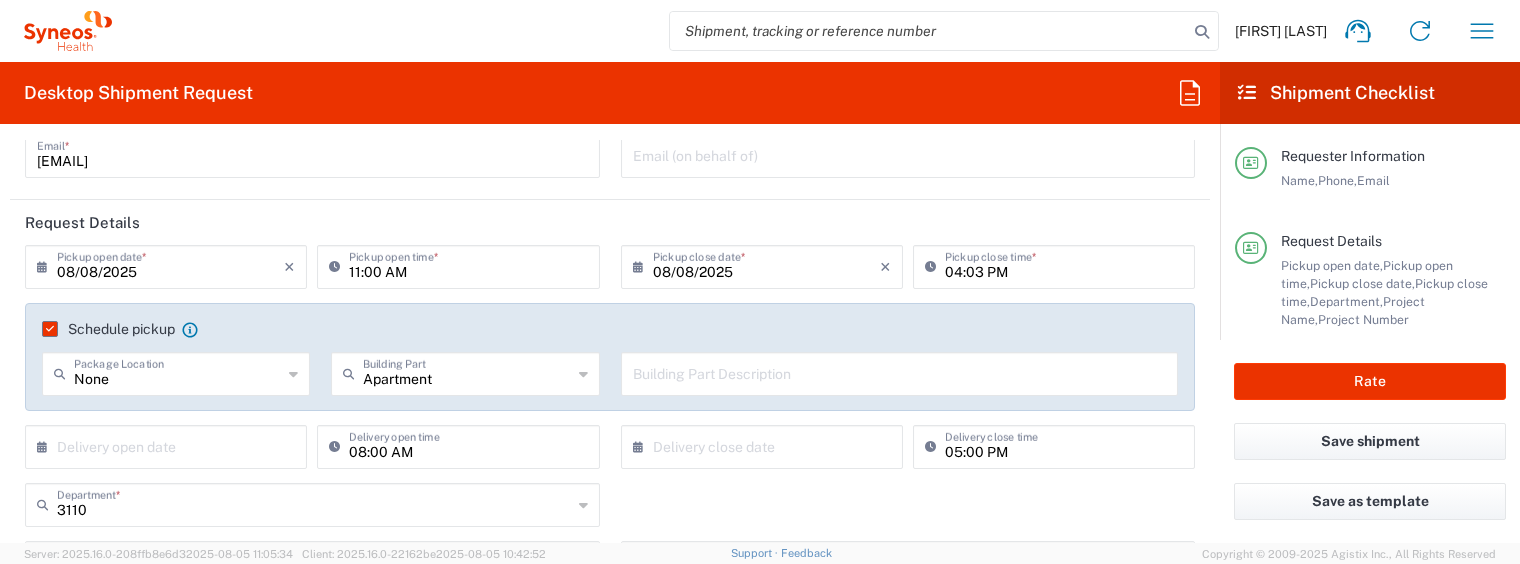 click 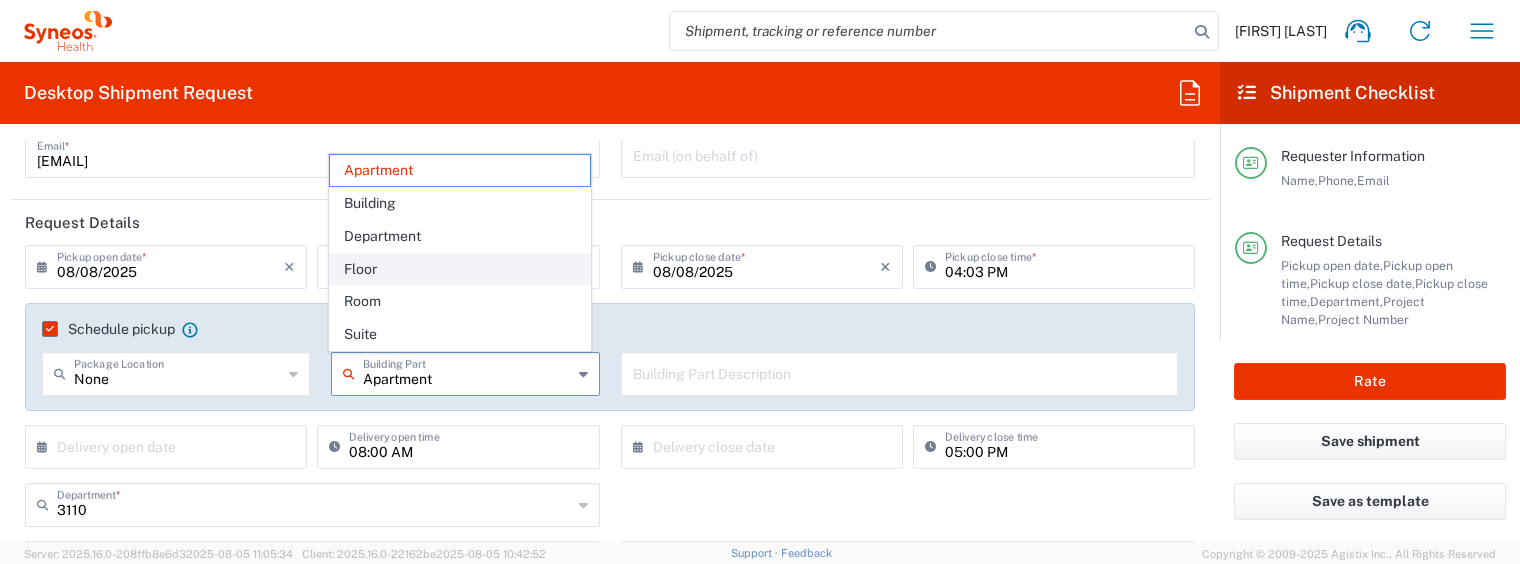 click on "Floor" 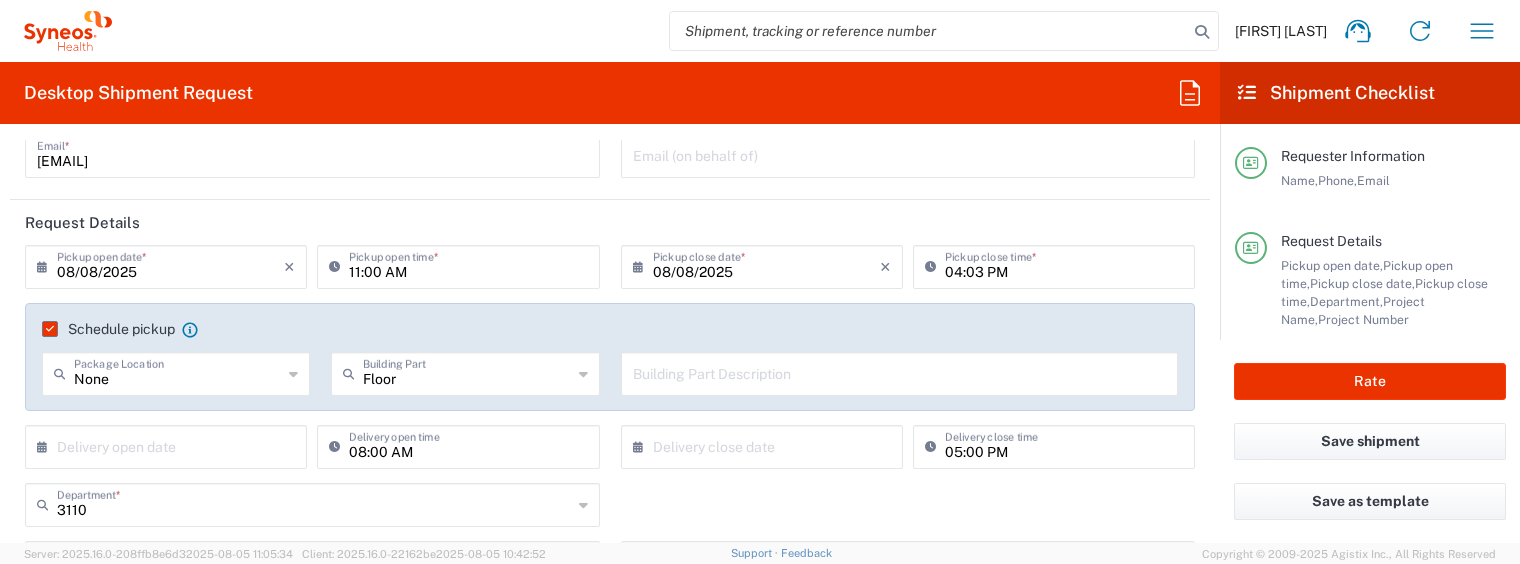 click at bounding box center [900, 372] 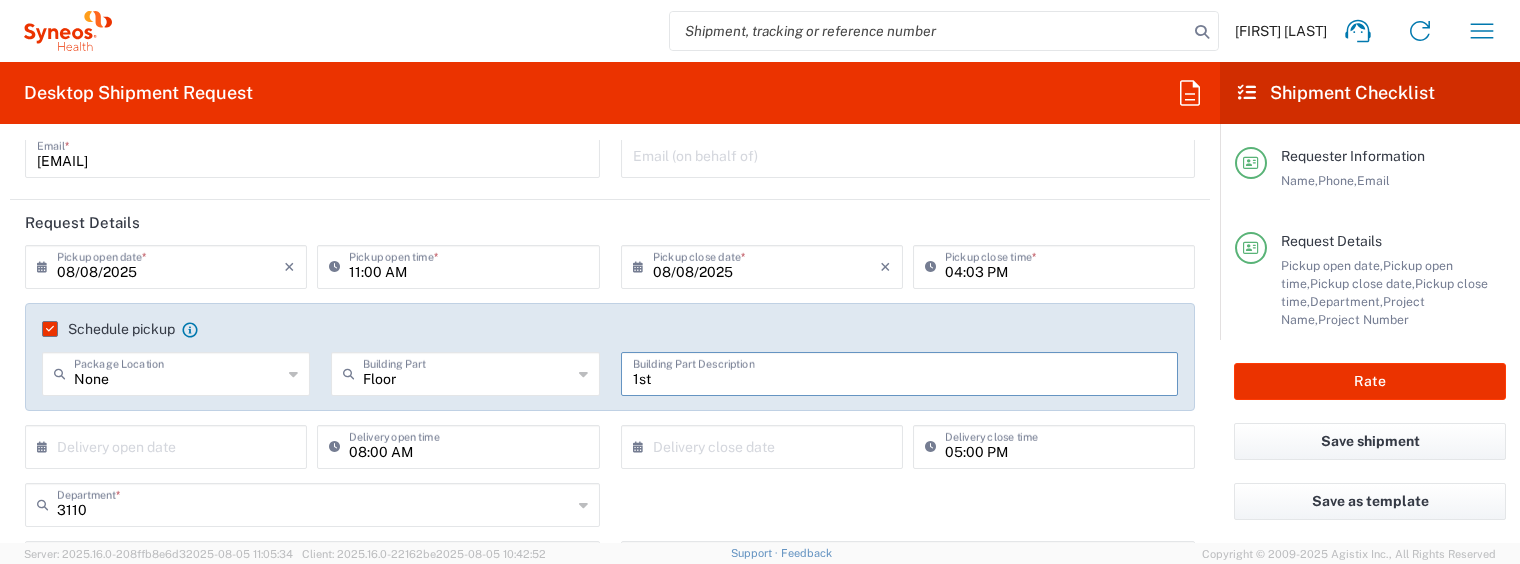 type on "1st" 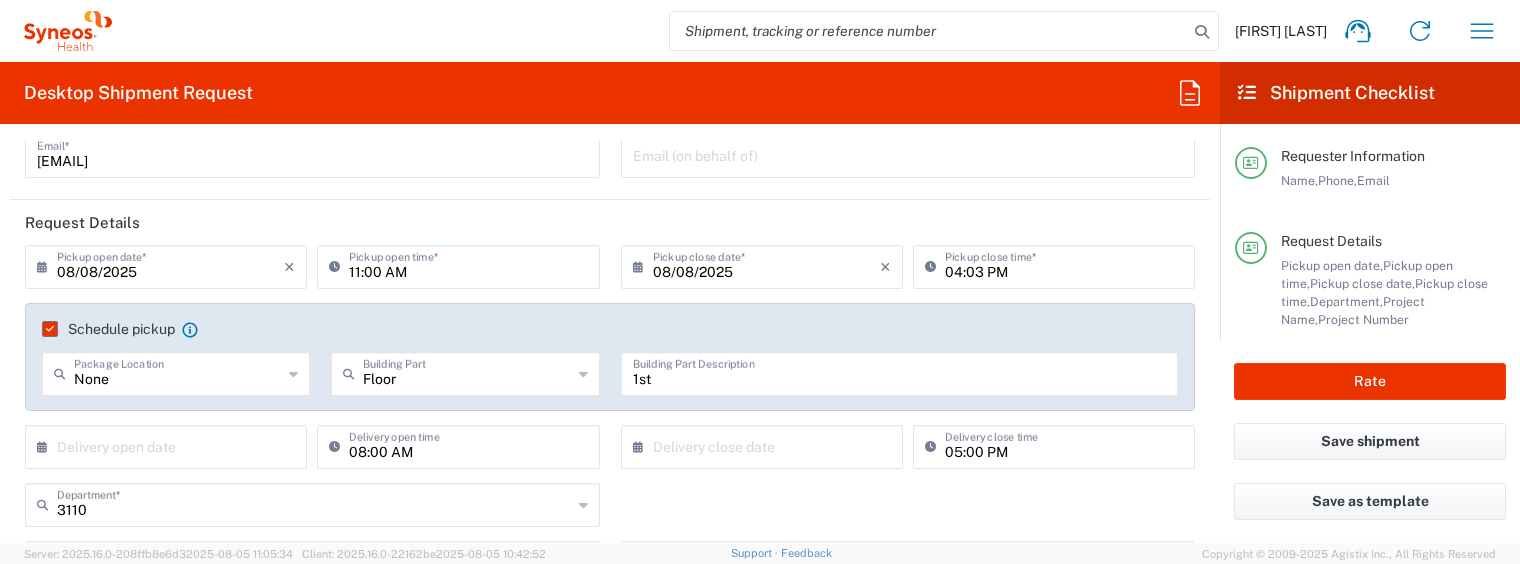 scroll, scrollTop: 250, scrollLeft: 0, axis: vertical 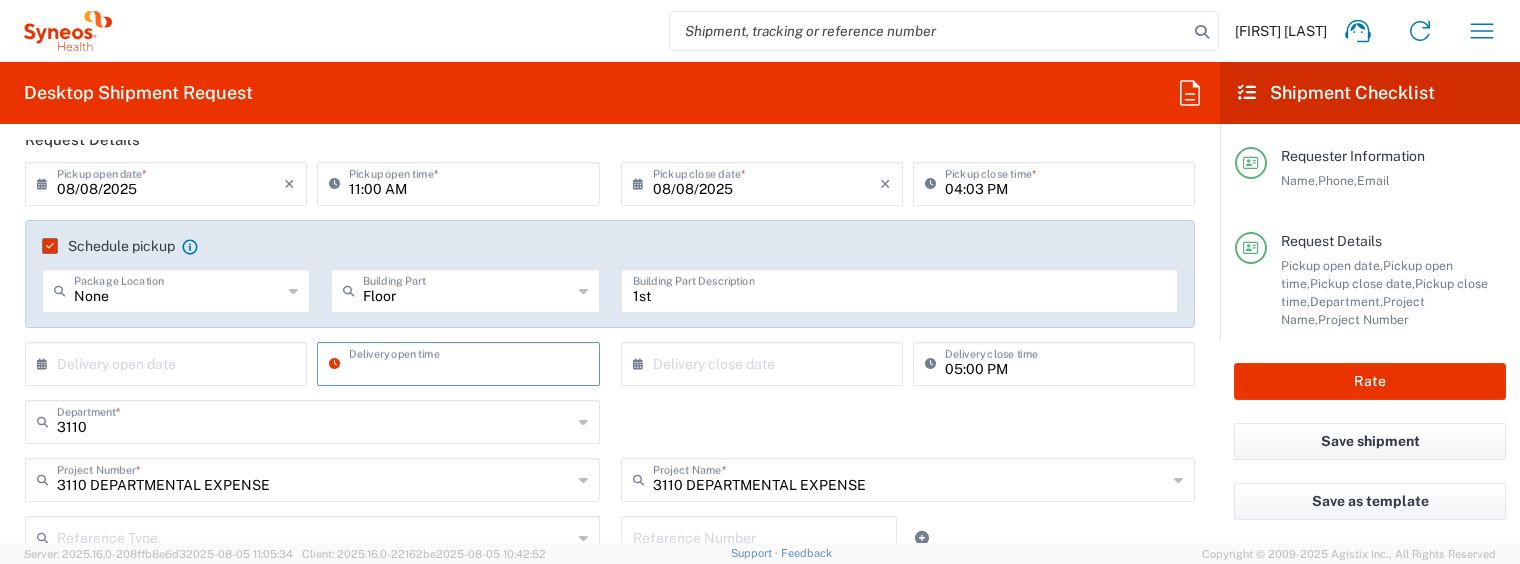 type 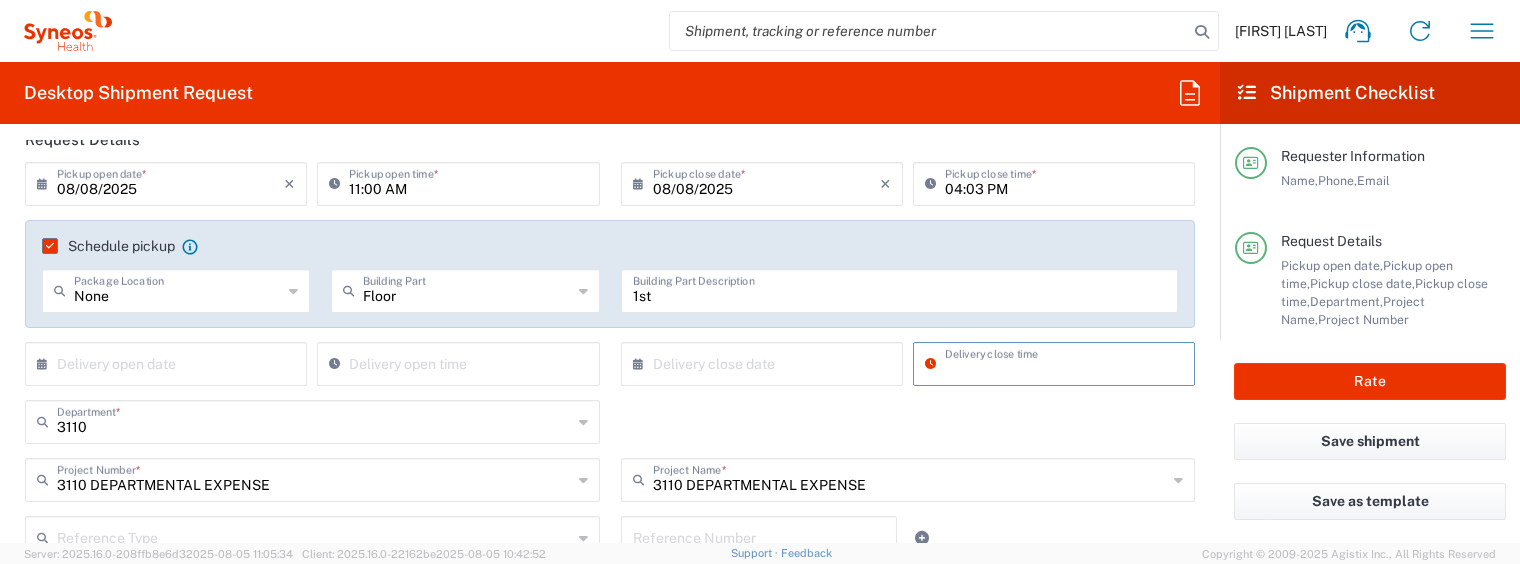 type 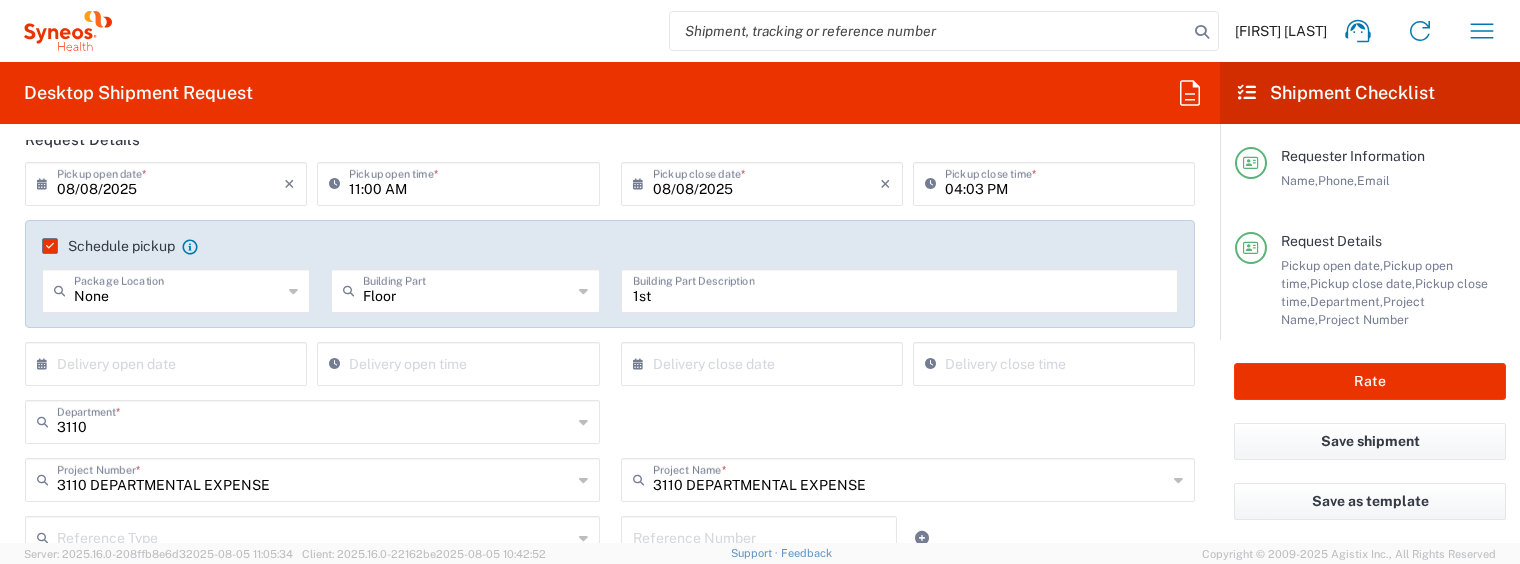 scroll, scrollTop: 417, scrollLeft: 0, axis: vertical 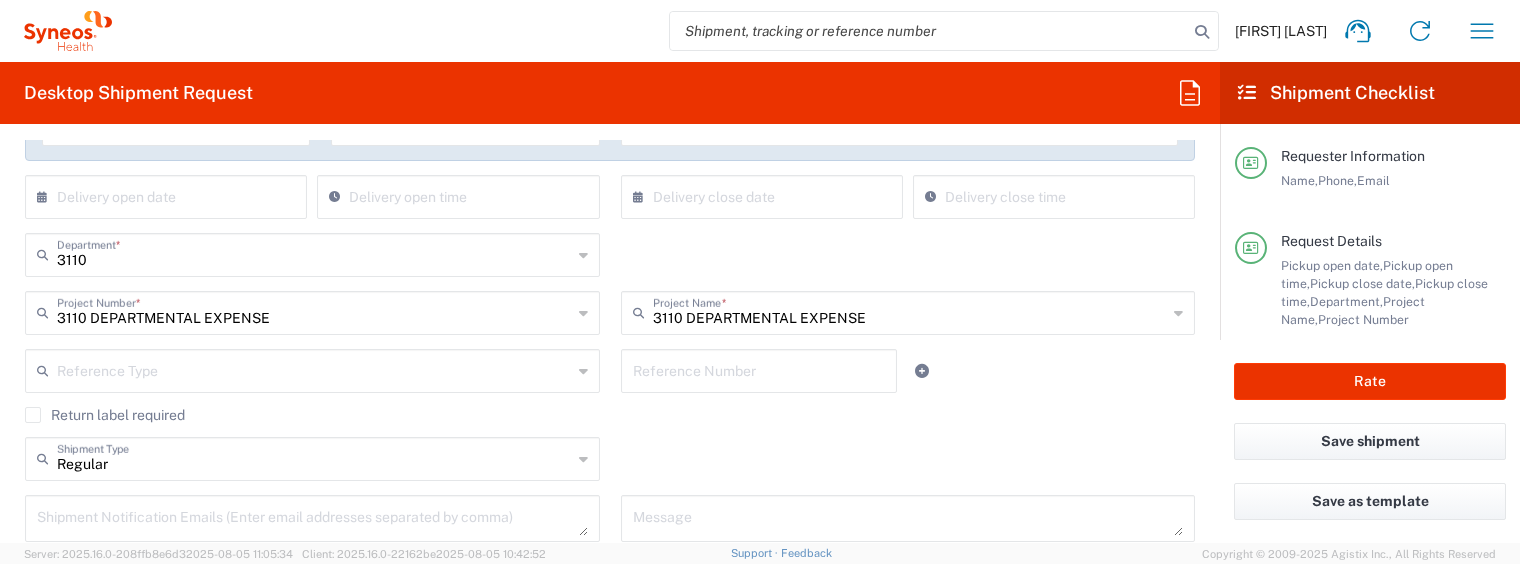 click on "3110" at bounding box center (314, 253) 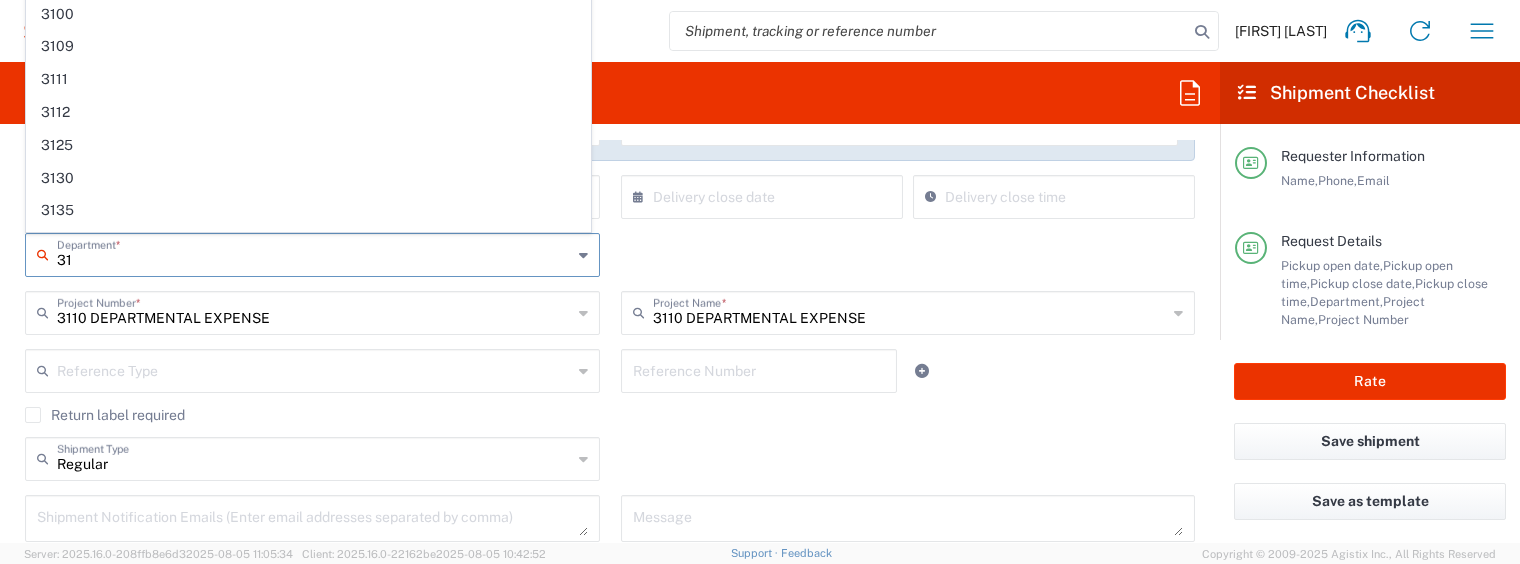 type on "3" 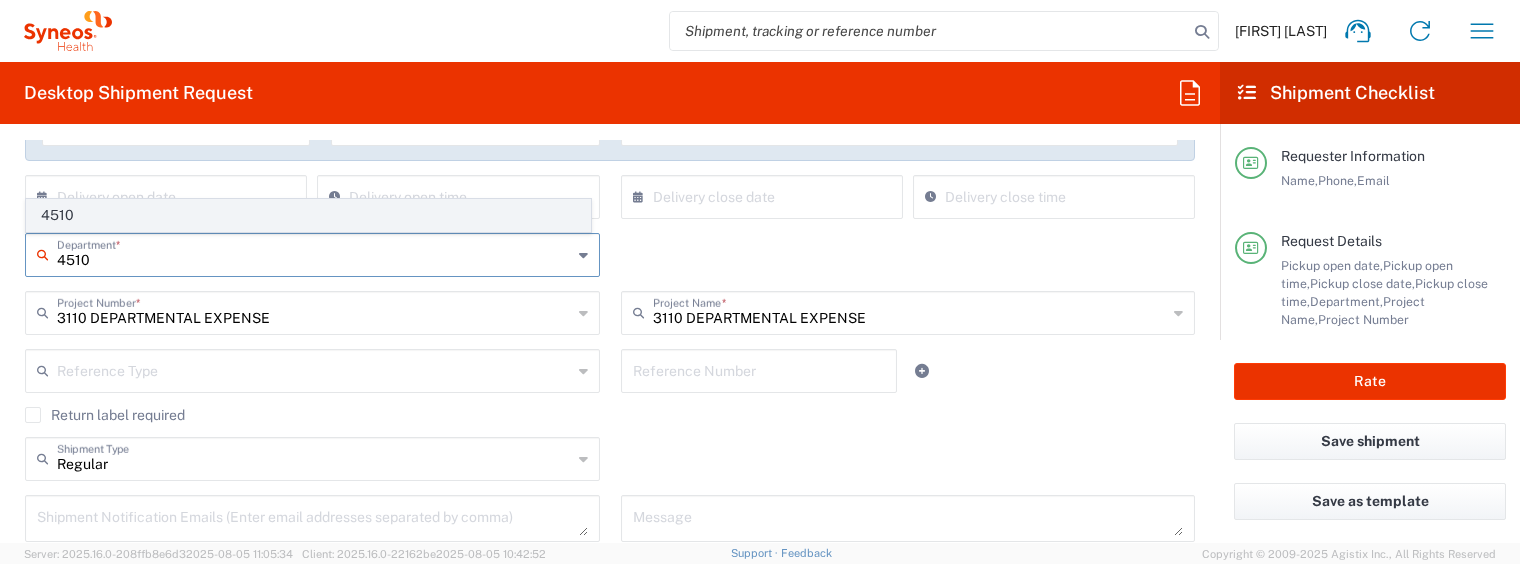 type on "4510" 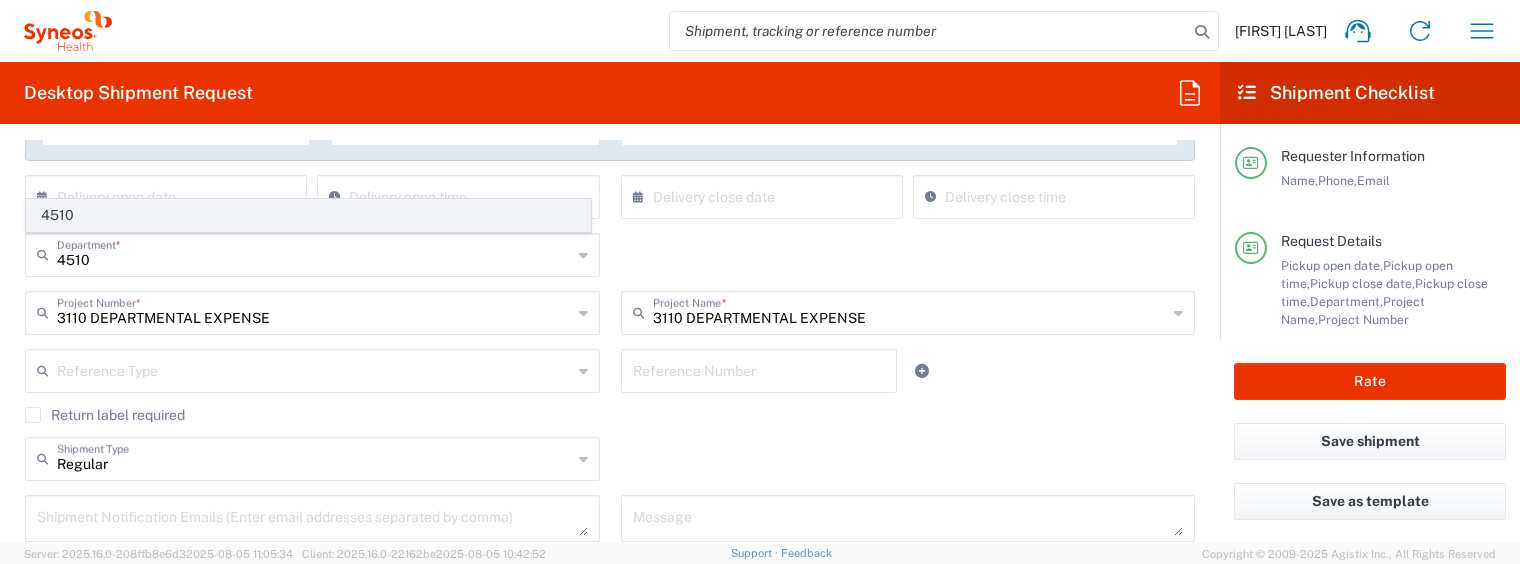 click on "4510" 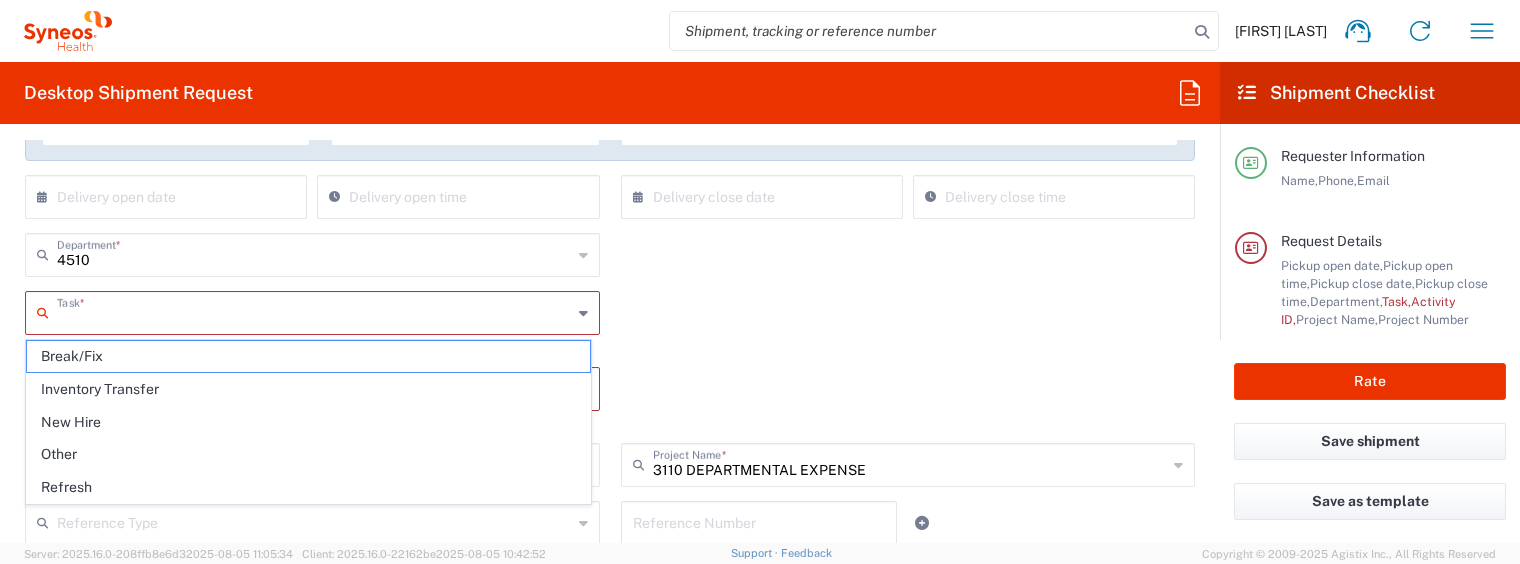 click at bounding box center [314, 311] 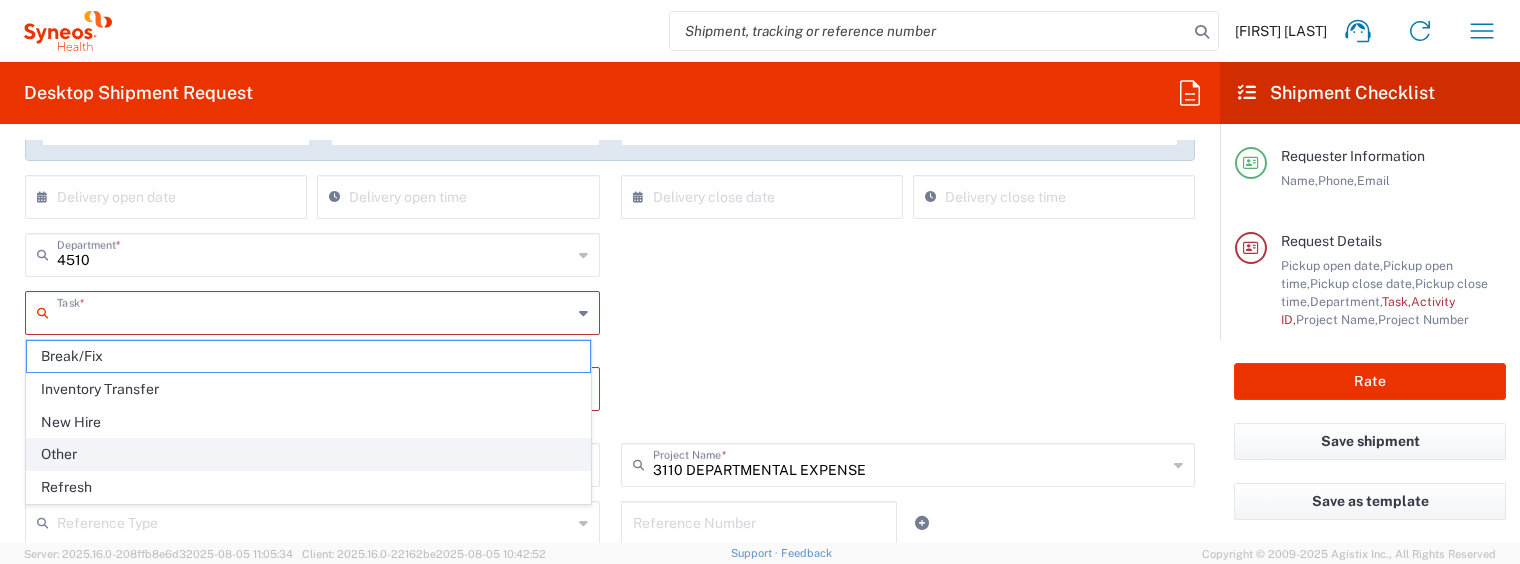 scroll, scrollTop: 500, scrollLeft: 0, axis: vertical 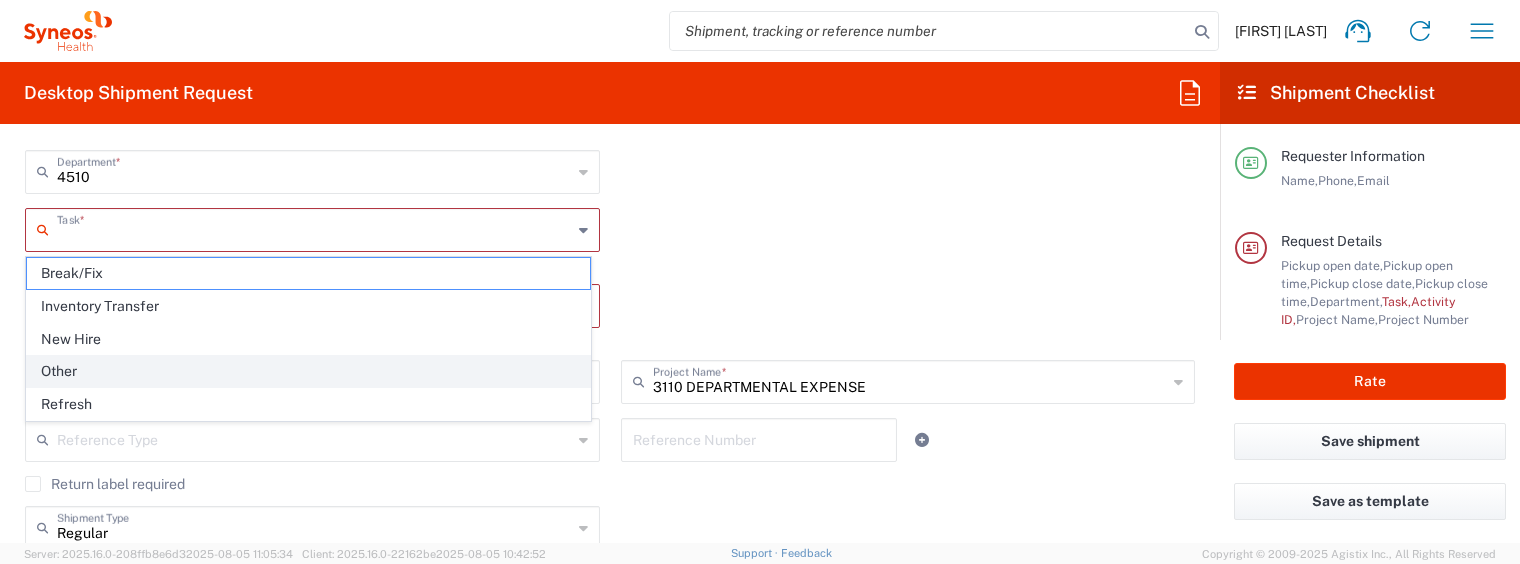 click on "Other" 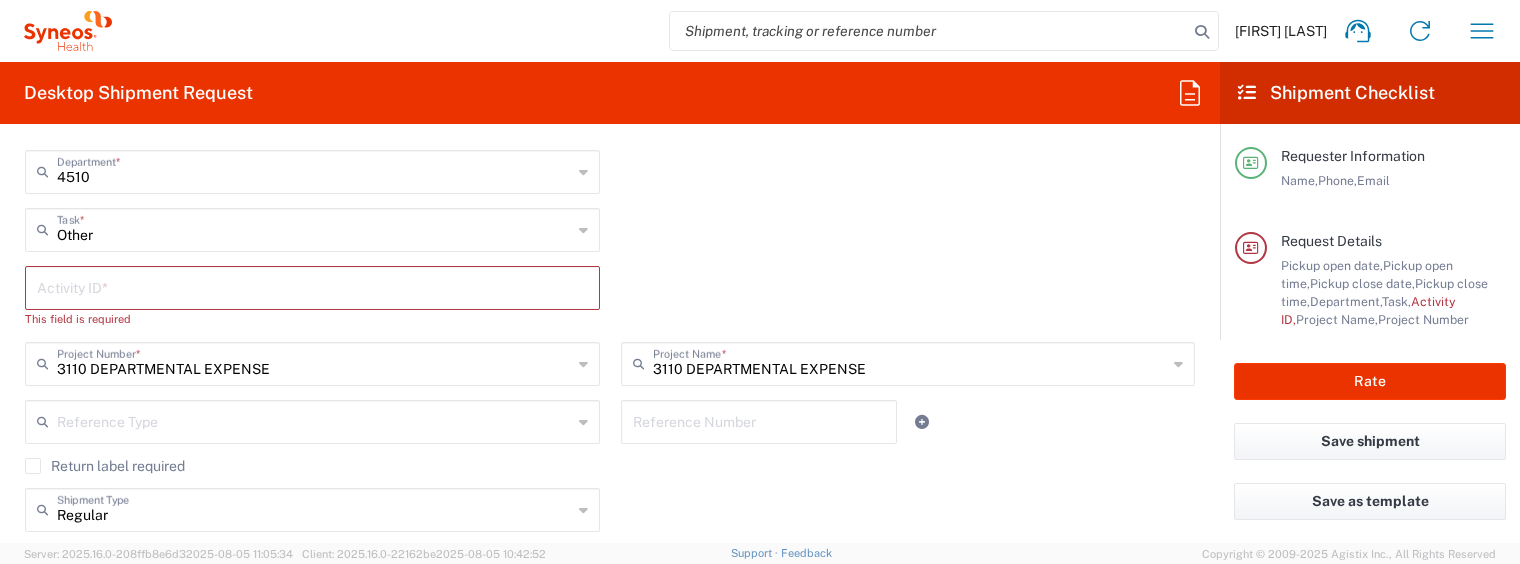 click at bounding box center [312, 286] 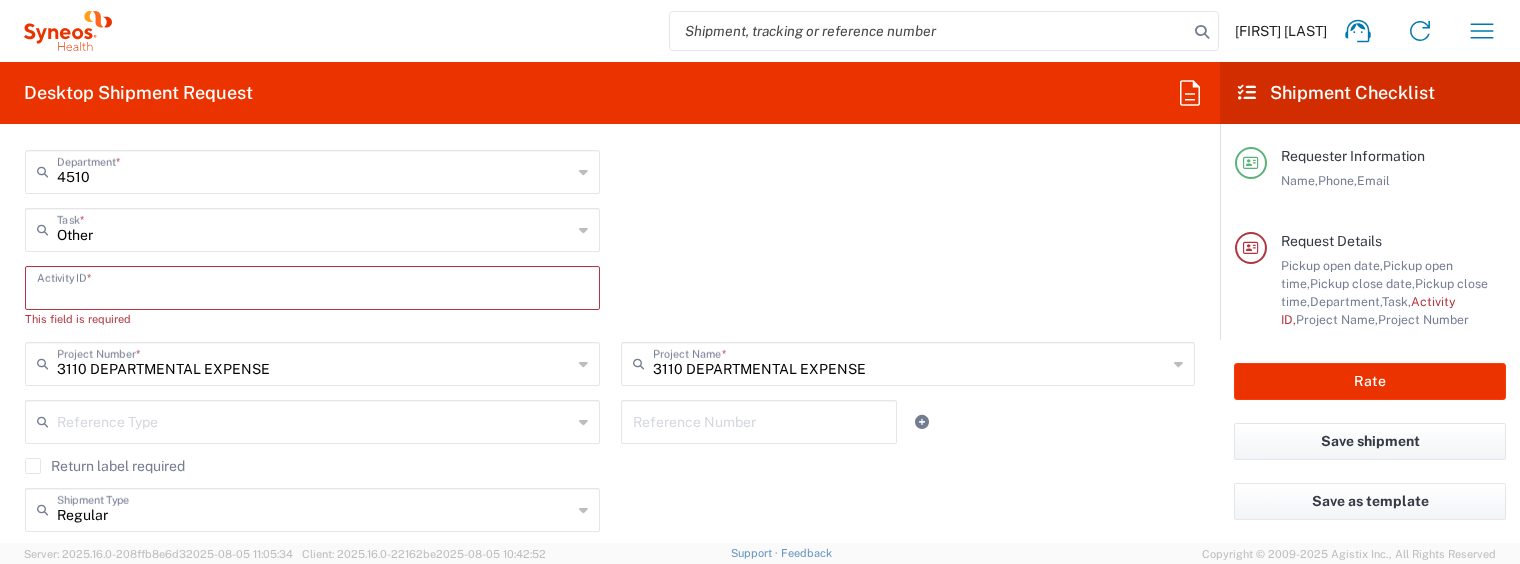 paste on "+30-[PHONE]" 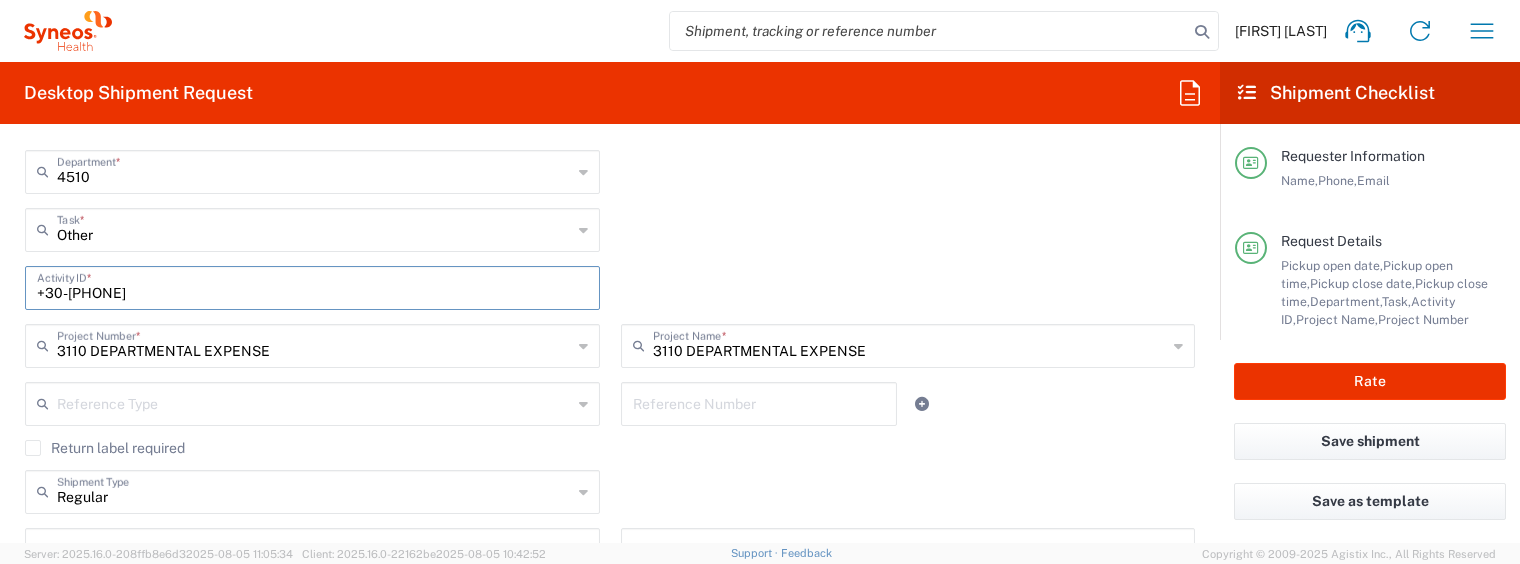 drag, startPoint x: 184, startPoint y: 295, endPoint x: 0, endPoint y: 294, distance: 184.00272 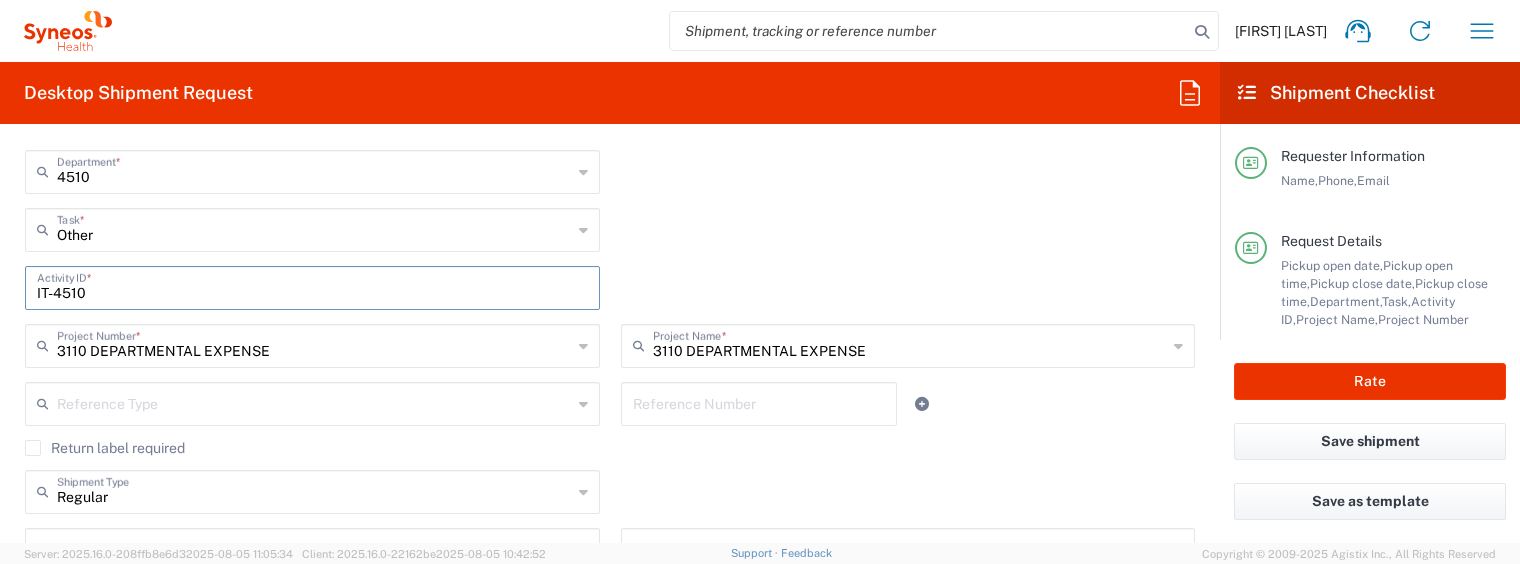 type on "IT-4510" 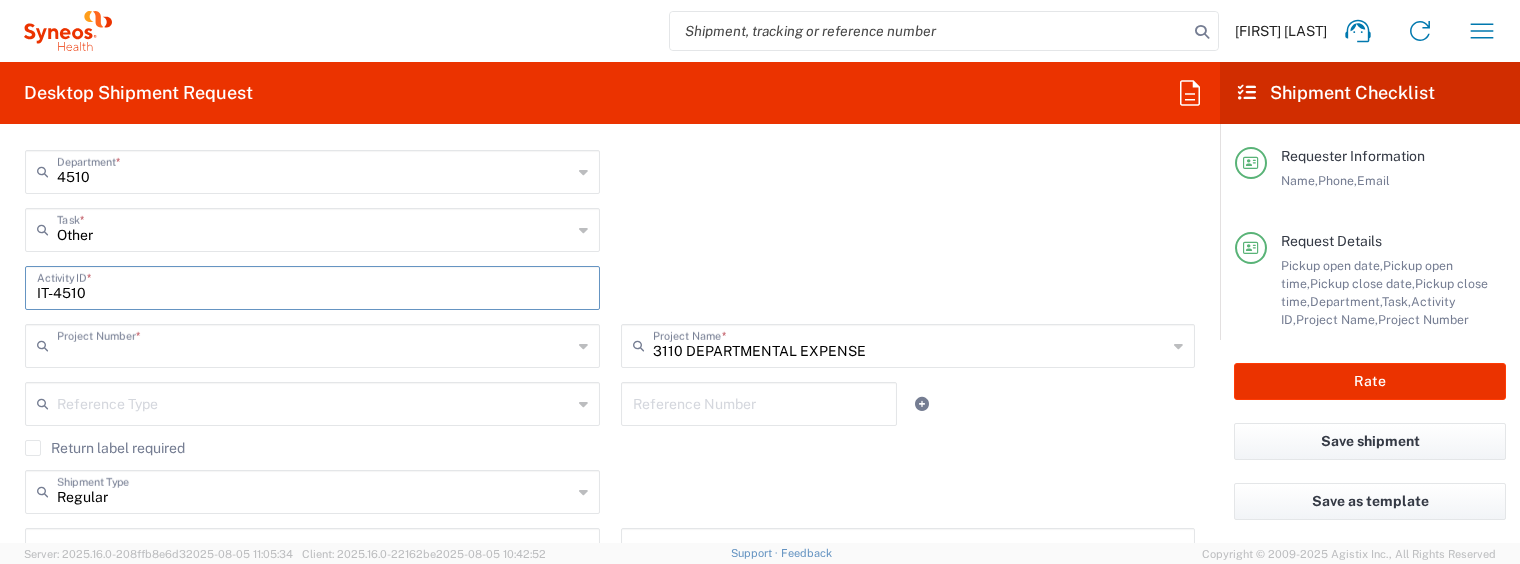 click at bounding box center (314, 344) 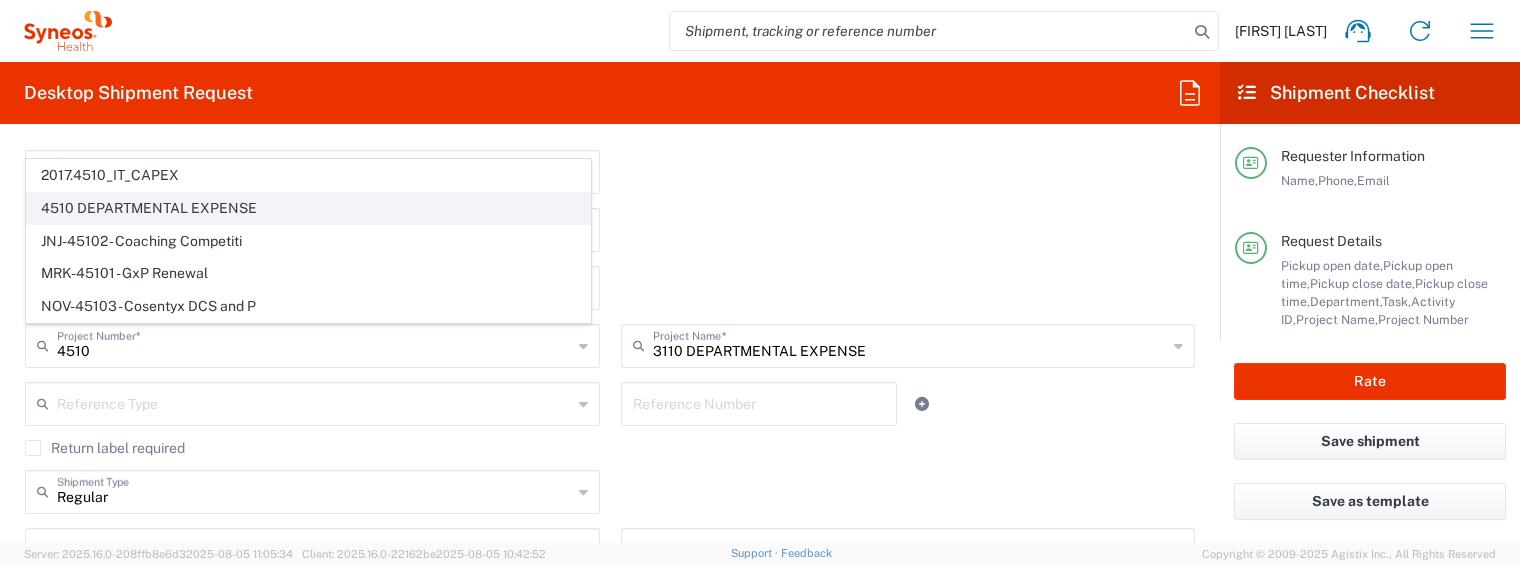 click on "4510 DEPARTMENTAL EXPENSE" 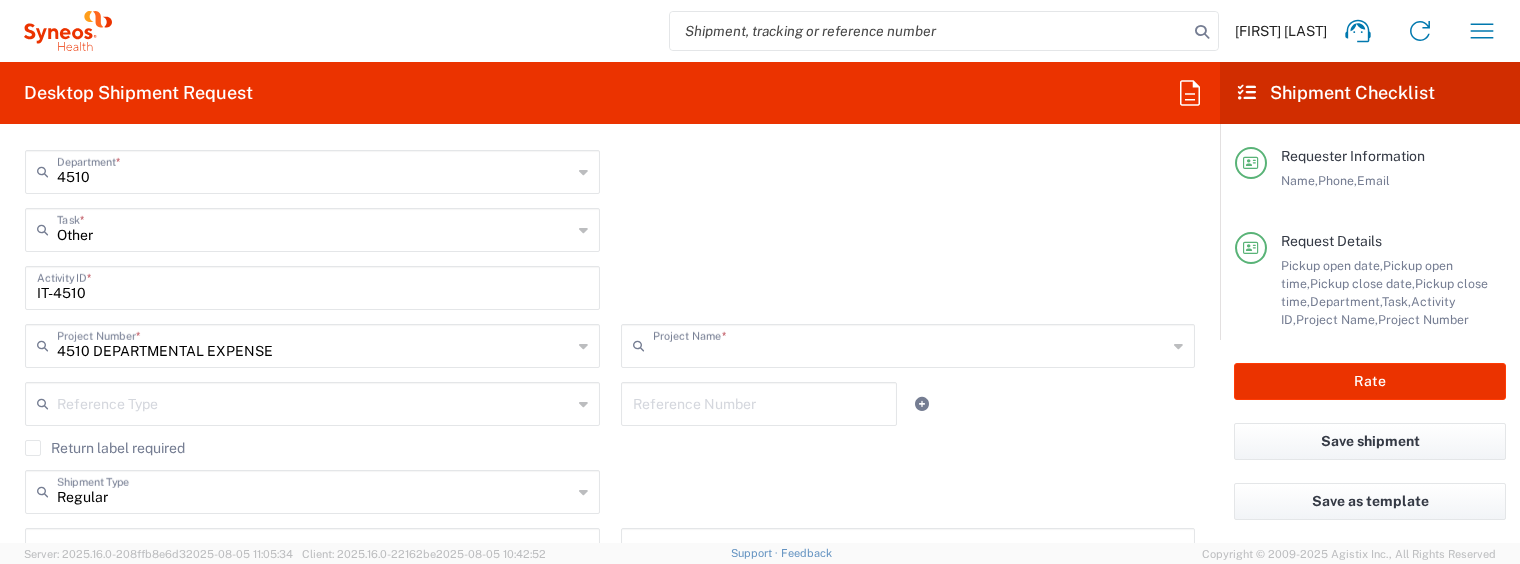 type on "4510 DEPARTMENTAL EXPENSE" 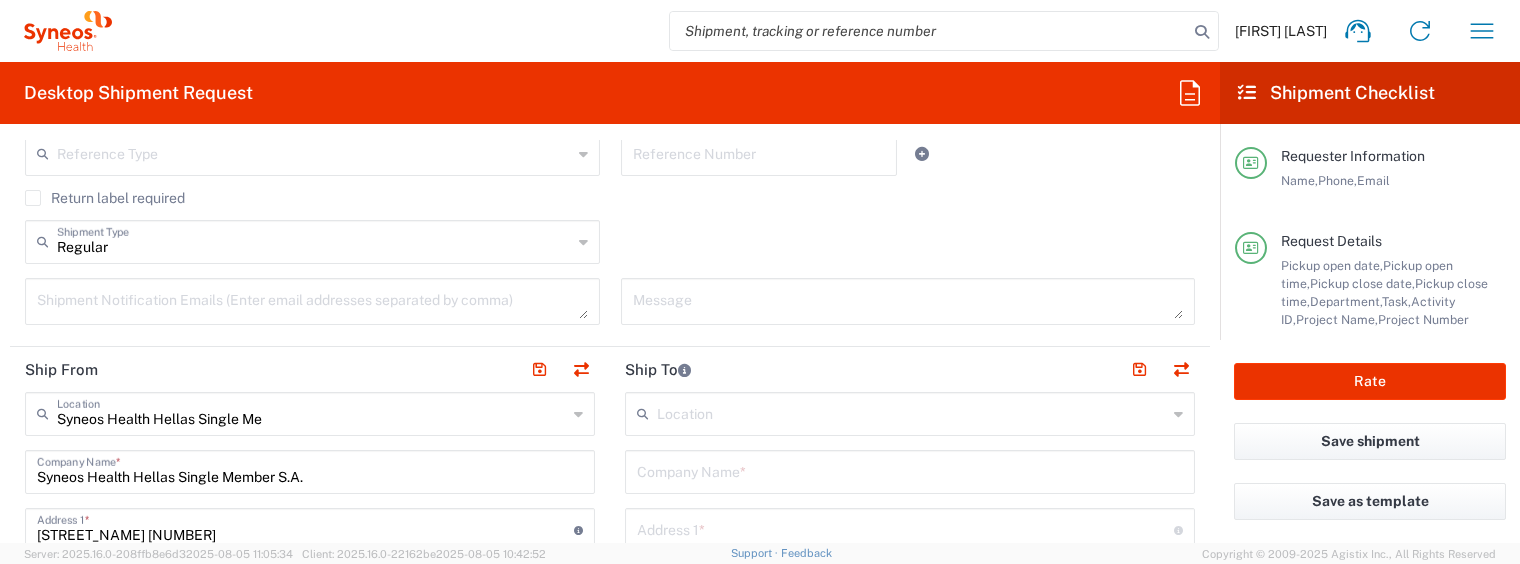 scroll, scrollTop: 917, scrollLeft: 0, axis: vertical 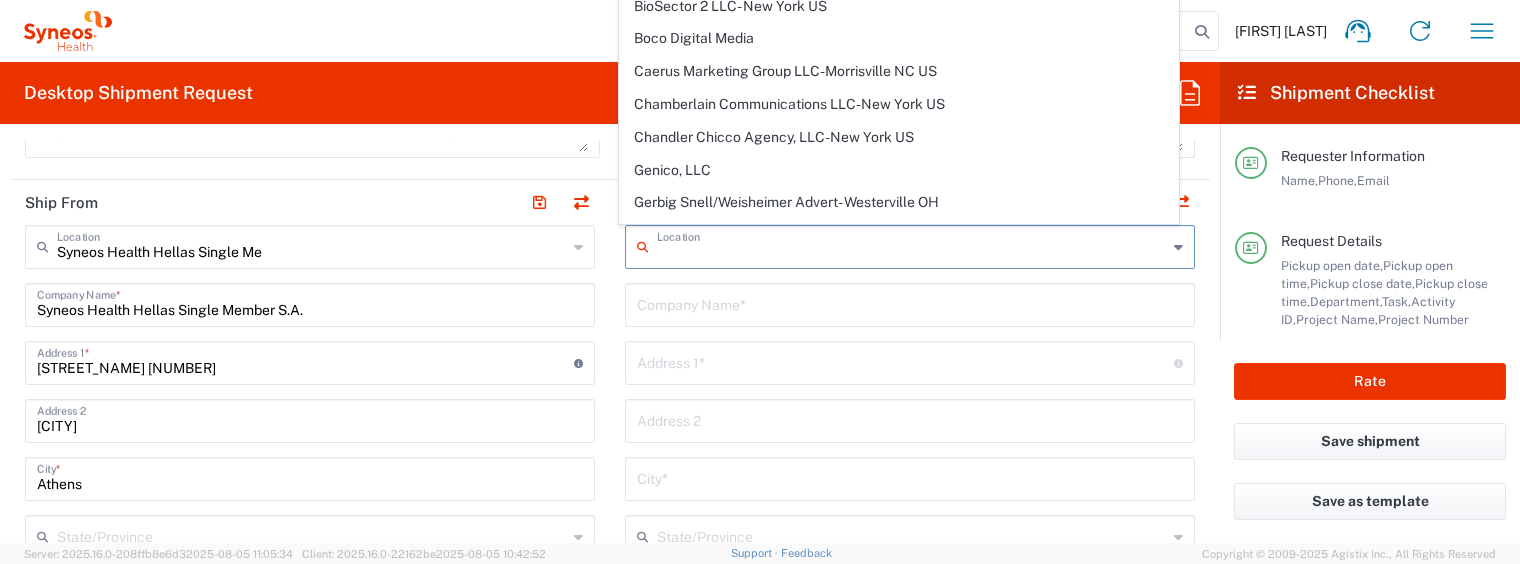 click at bounding box center [912, 245] 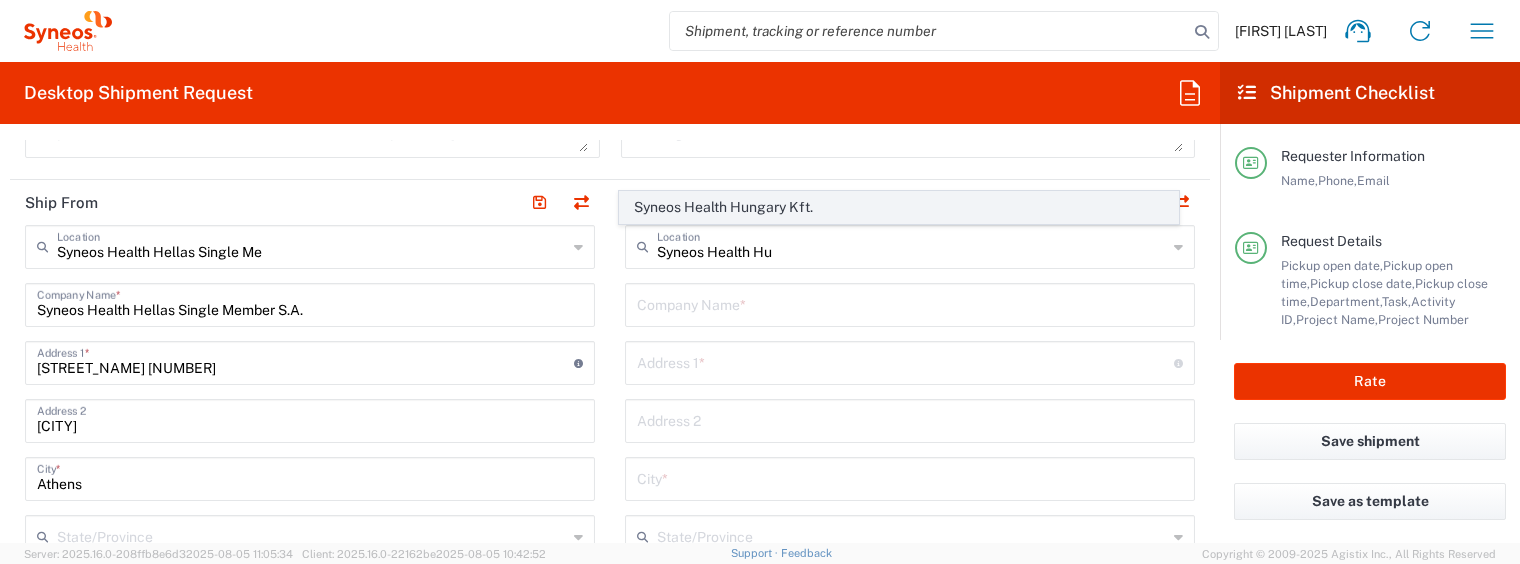 click on "Syneos Health Hungary Kft." 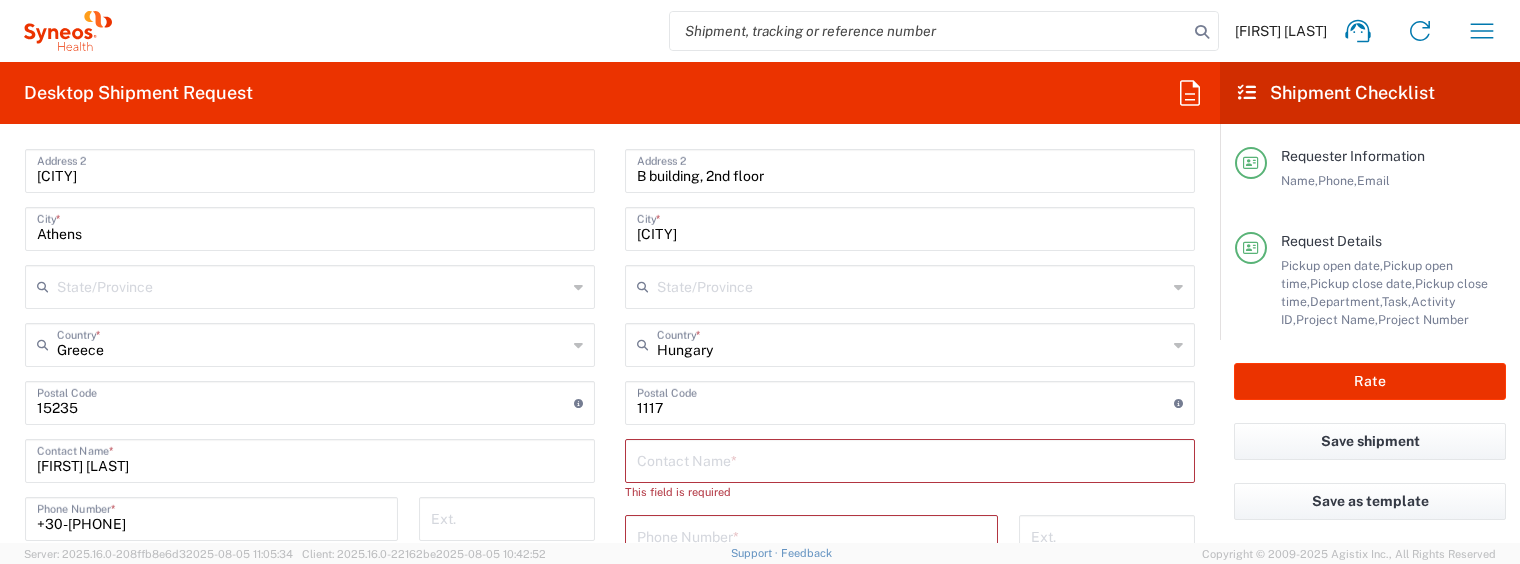 scroll, scrollTop: 1250, scrollLeft: 0, axis: vertical 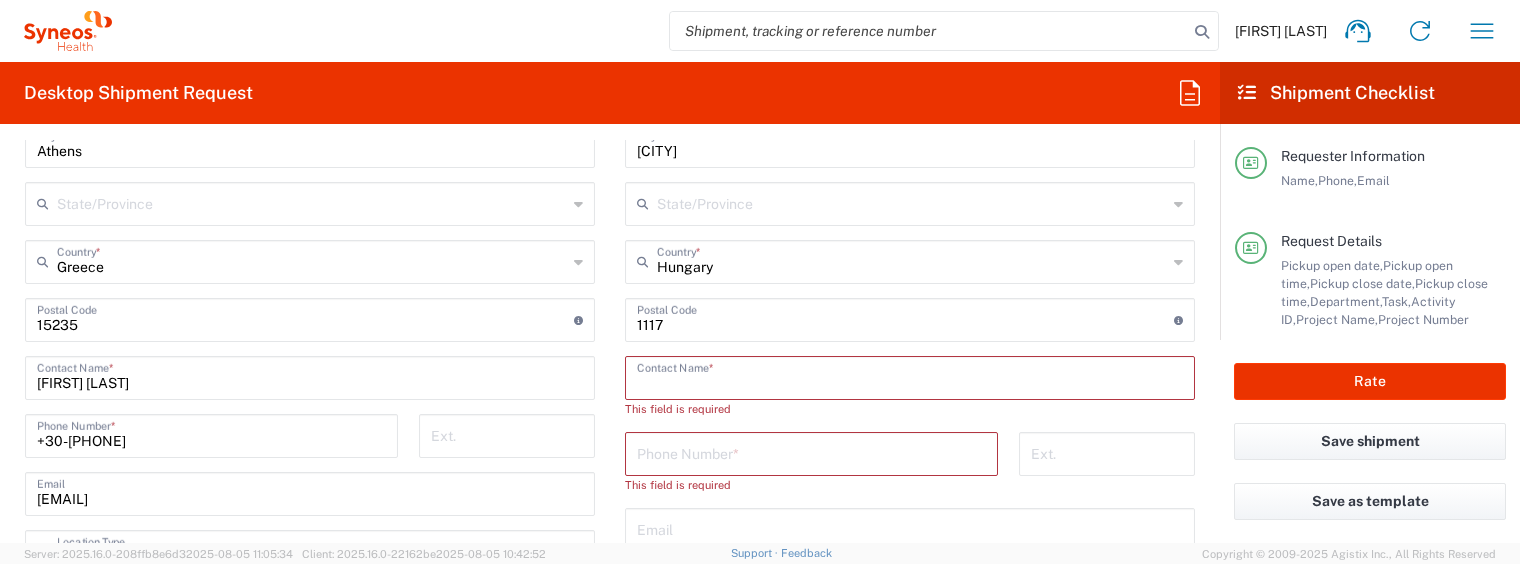 click at bounding box center (910, 376) 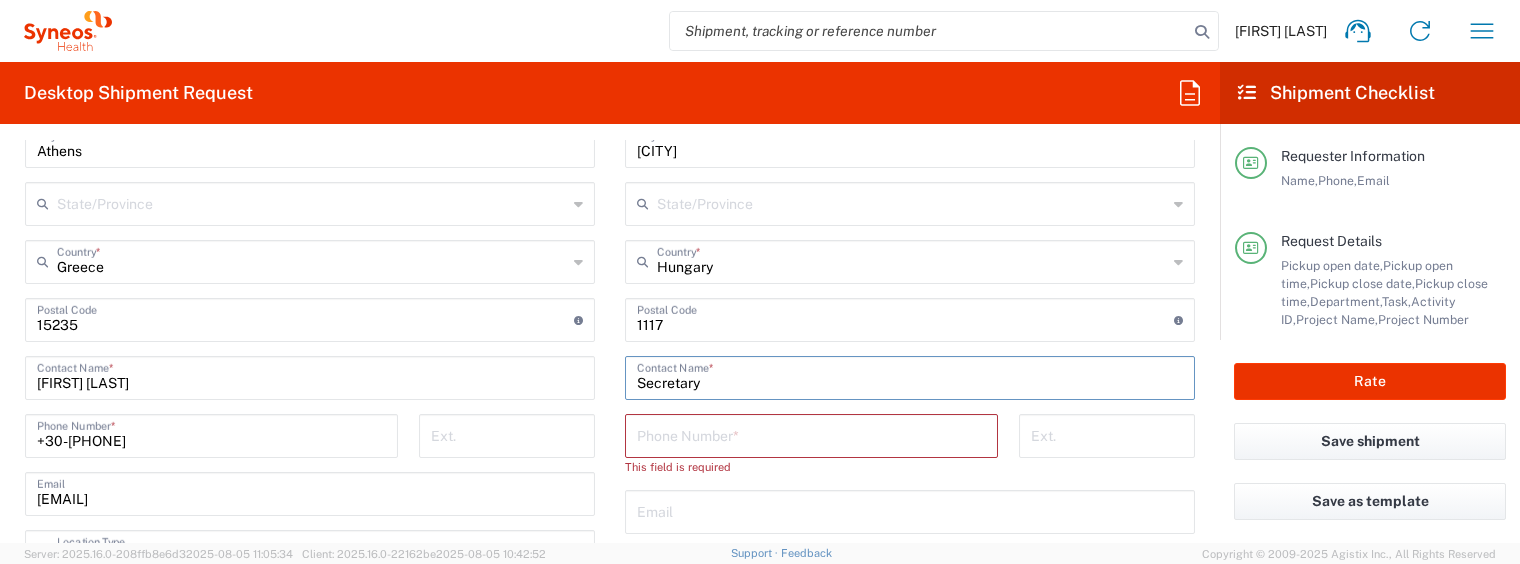type on "Secretary" 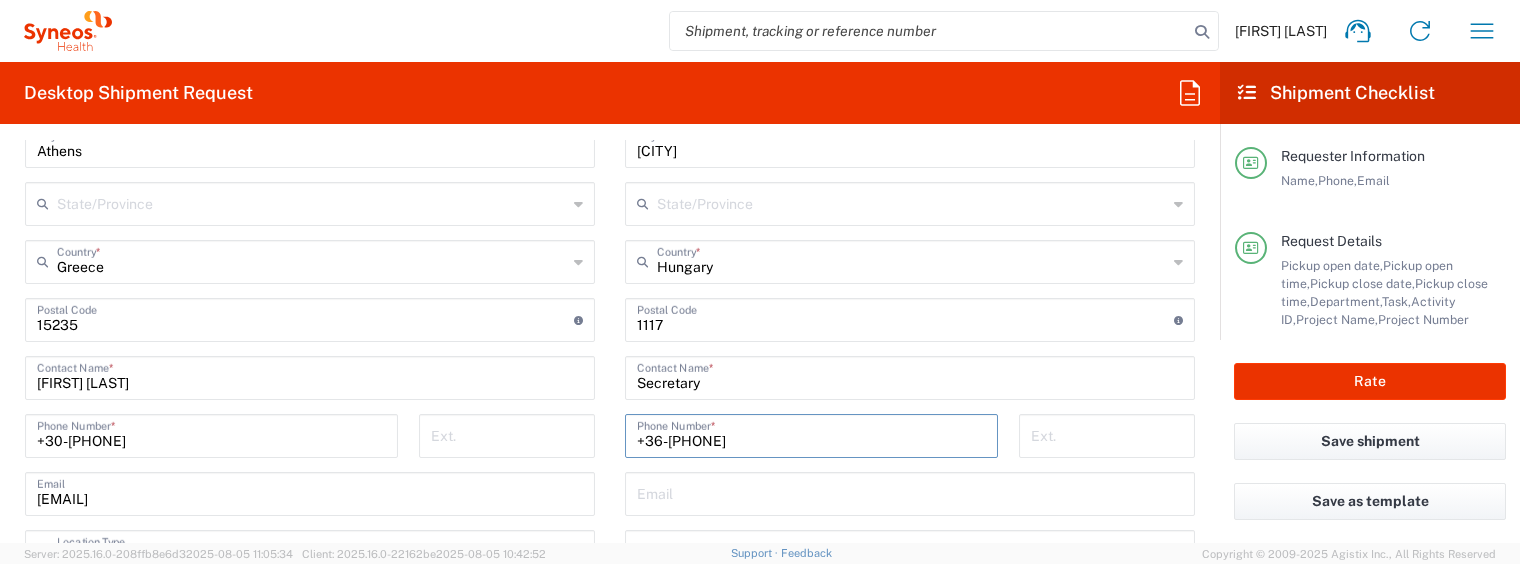 scroll, scrollTop: 1333, scrollLeft: 0, axis: vertical 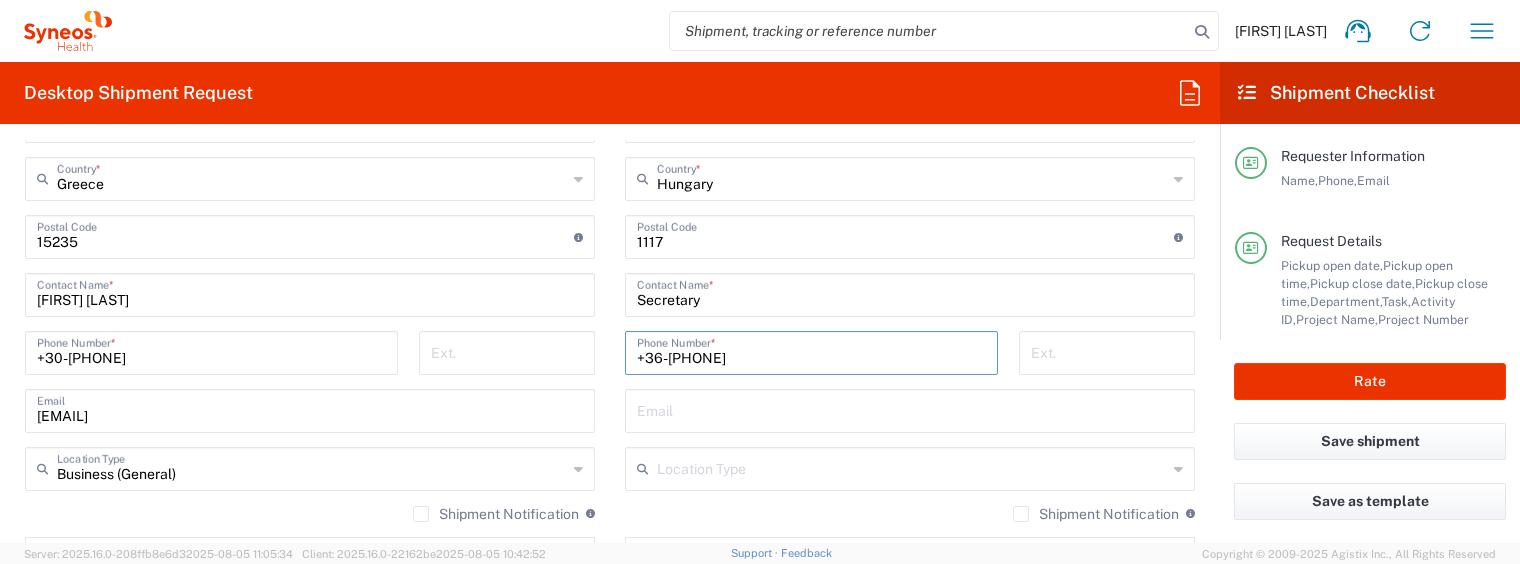 type on "+36-[PHONE]" 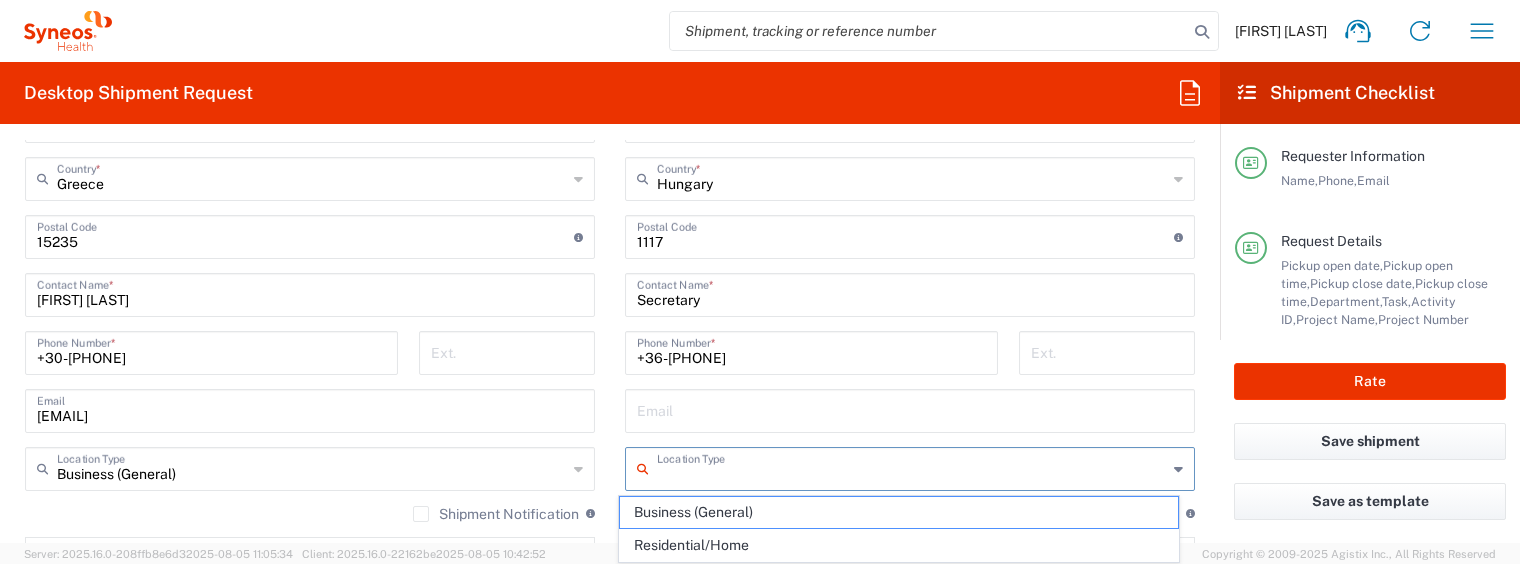click at bounding box center [912, 467] 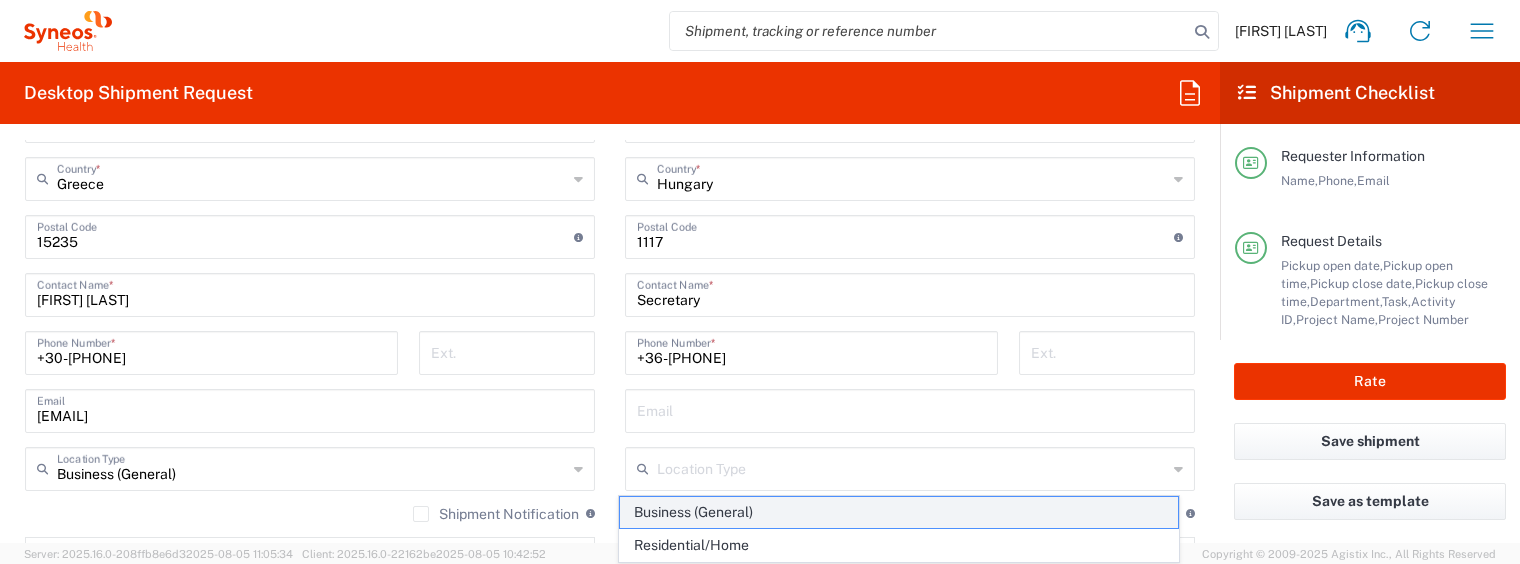 click on "Business (General)" 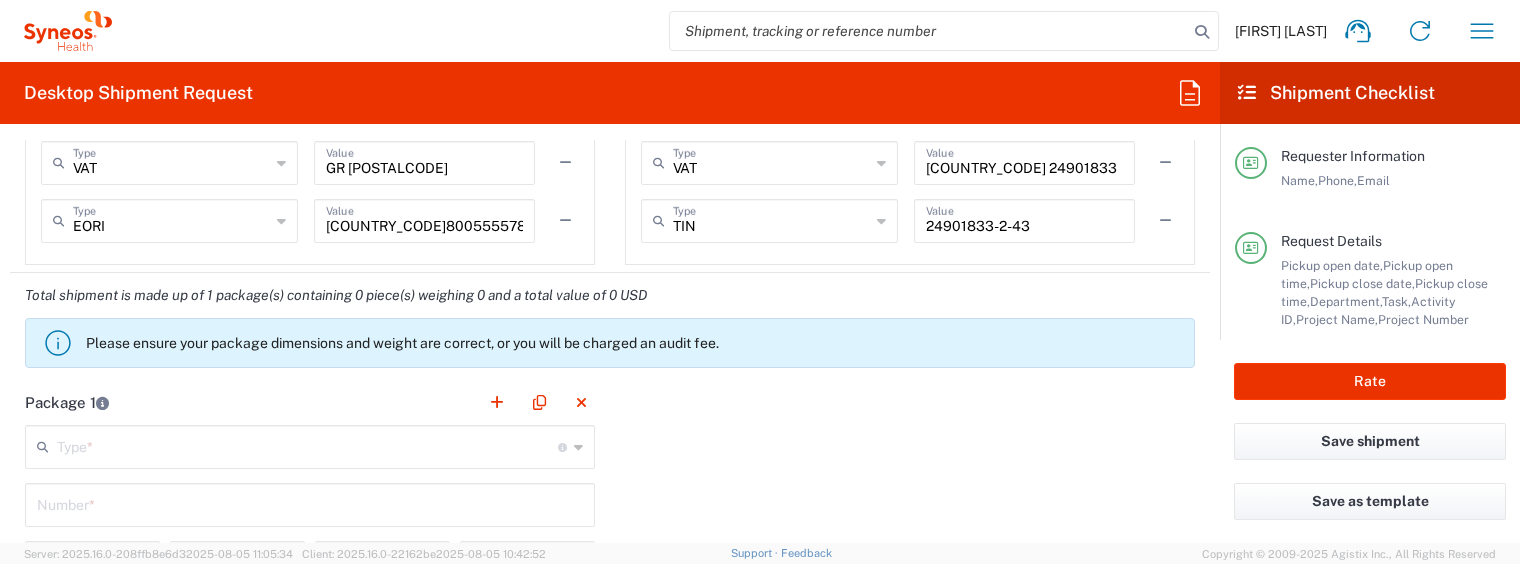 scroll, scrollTop: 1917, scrollLeft: 0, axis: vertical 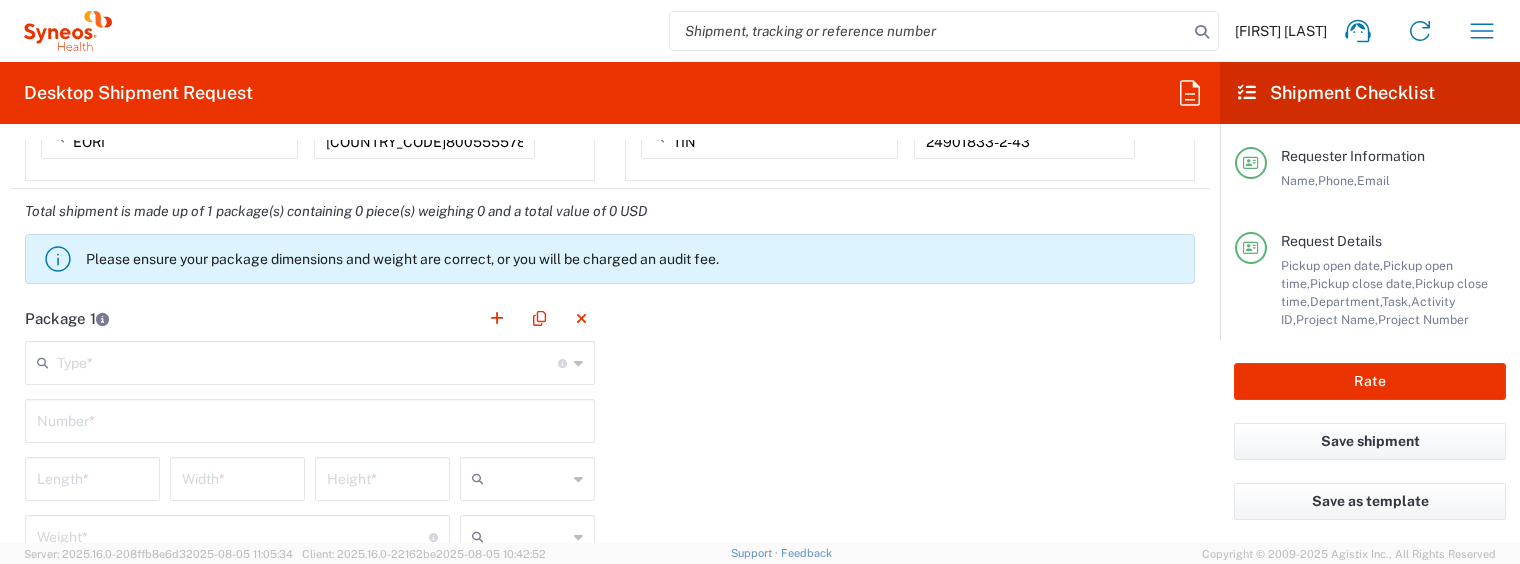 click 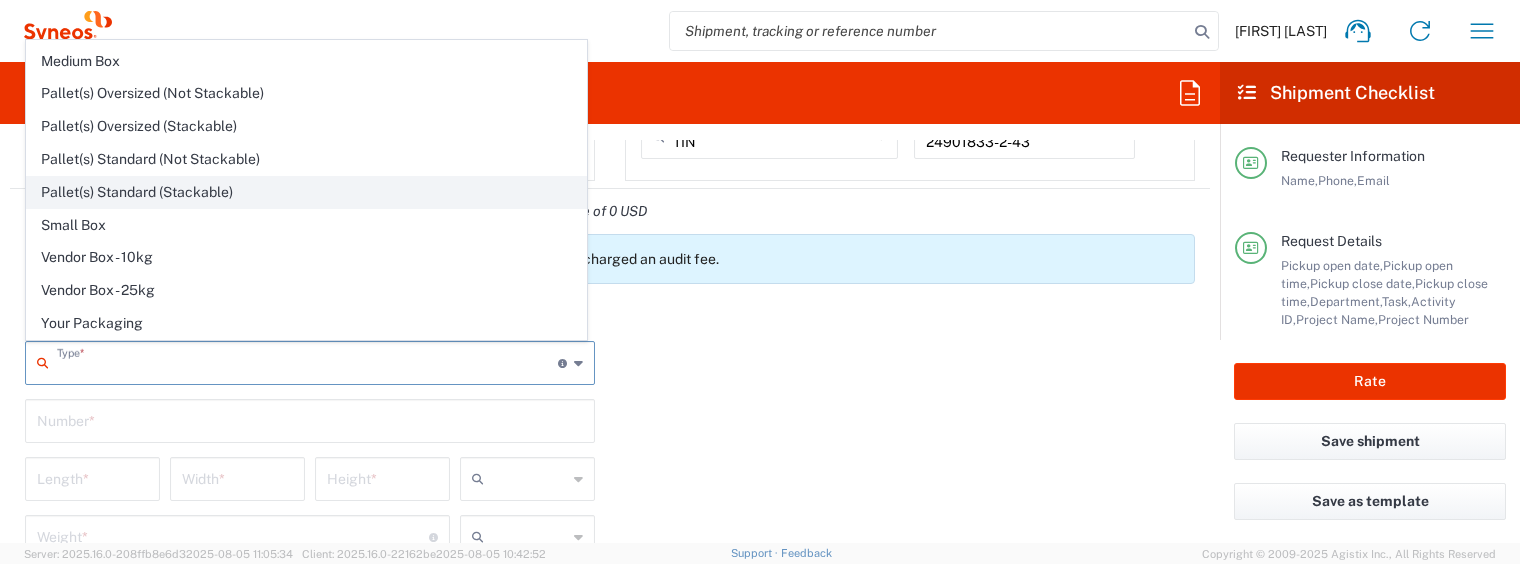 scroll, scrollTop: 0, scrollLeft: 0, axis: both 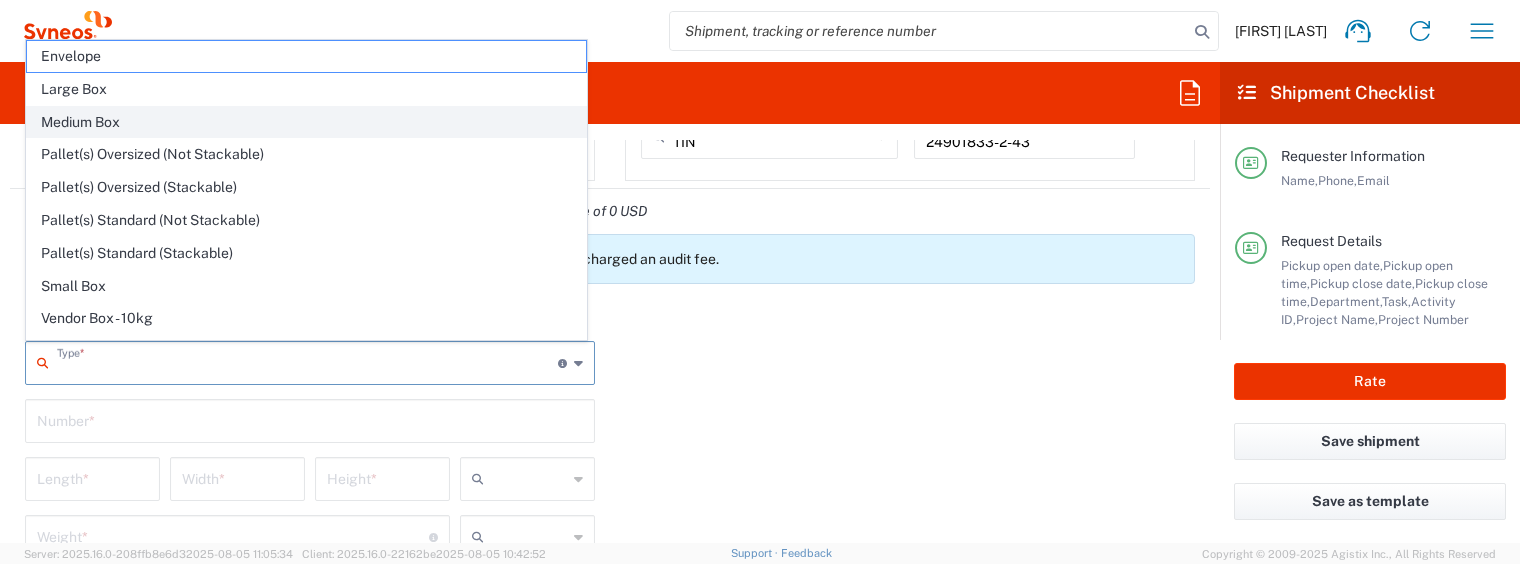 click on "Medium Box" 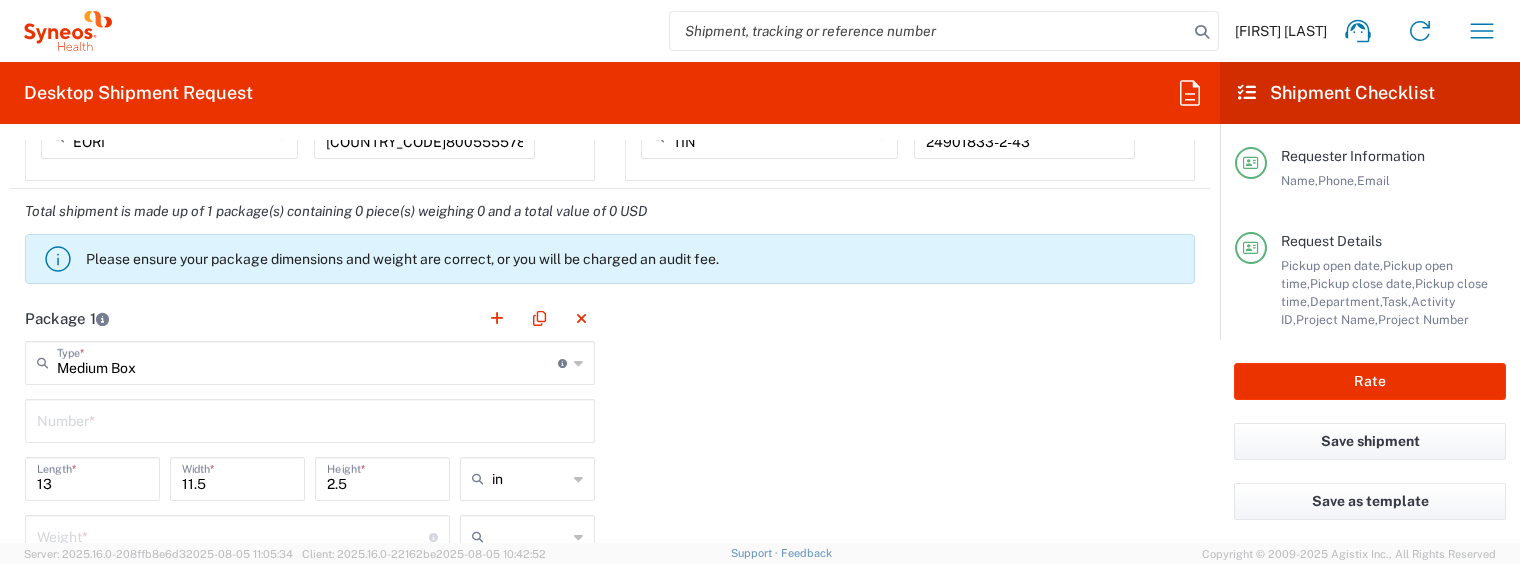 click 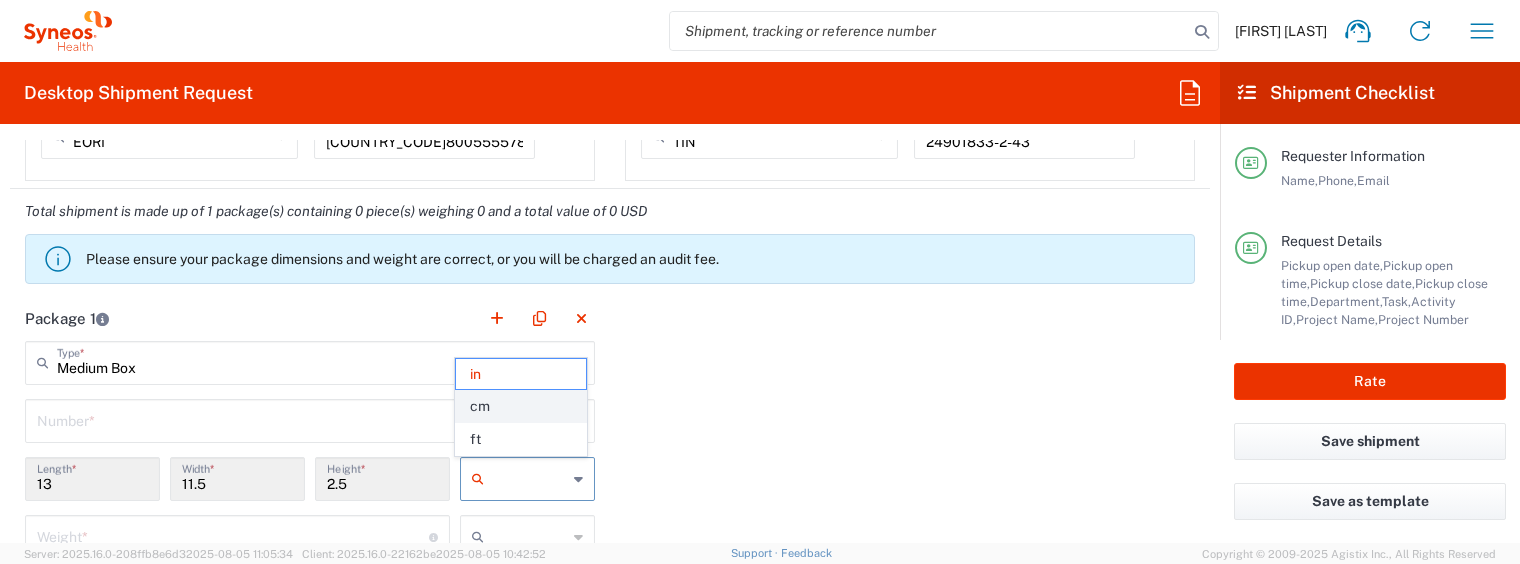 click on "cm" 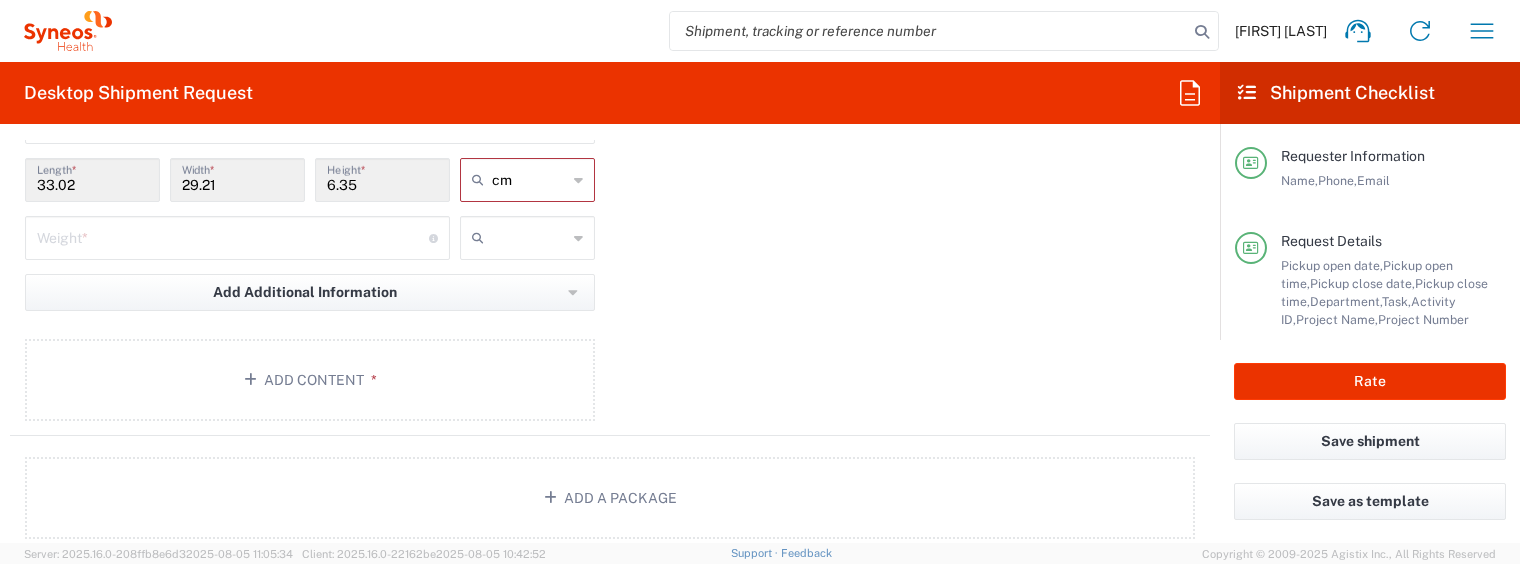 scroll, scrollTop: 2049, scrollLeft: 0, axis: vertical 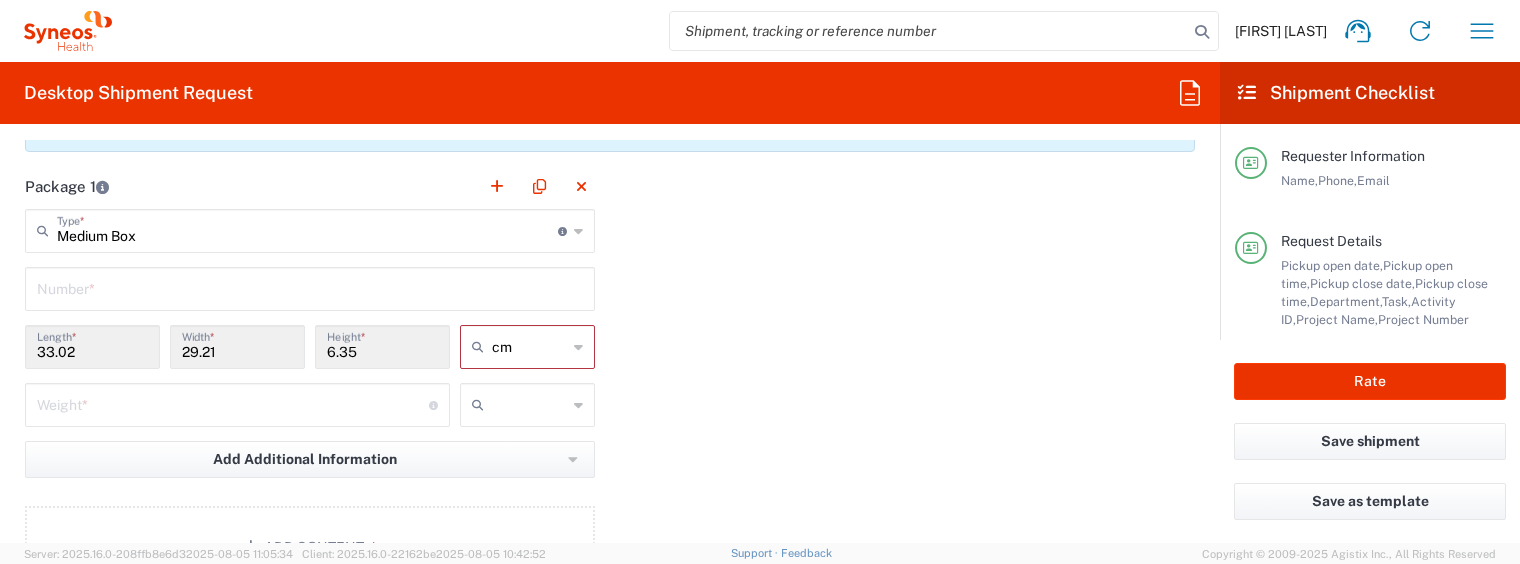 click 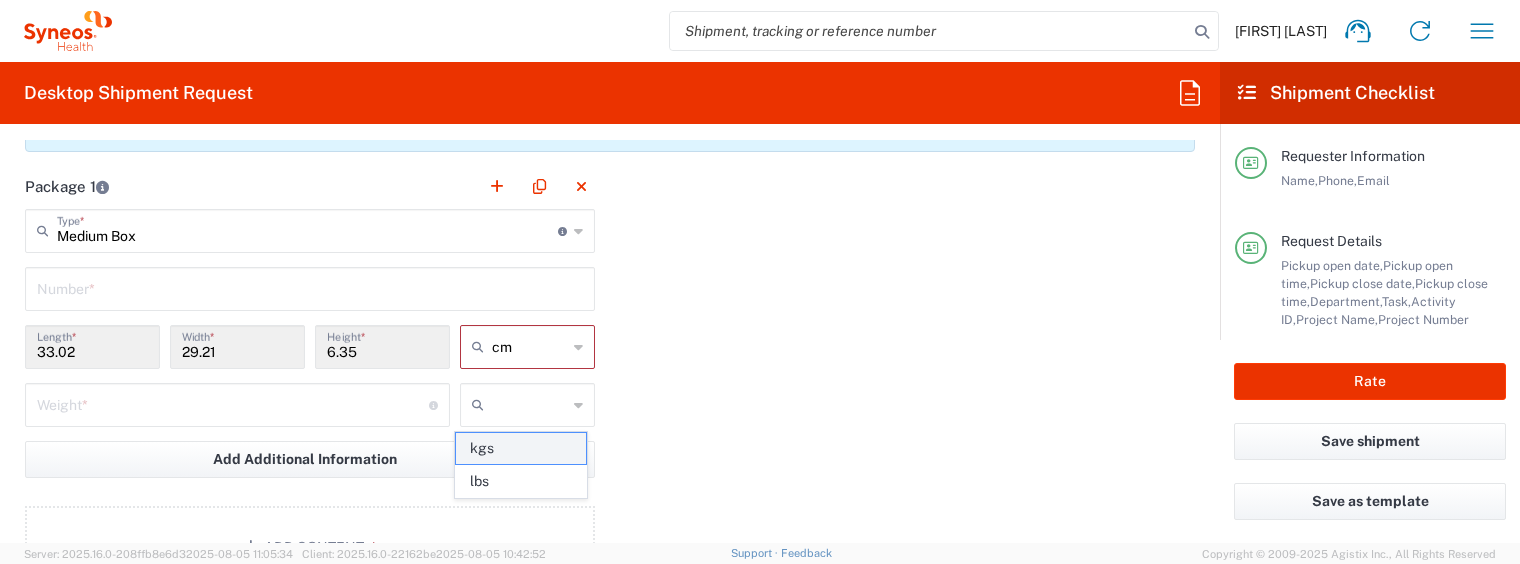 click on "kgs" 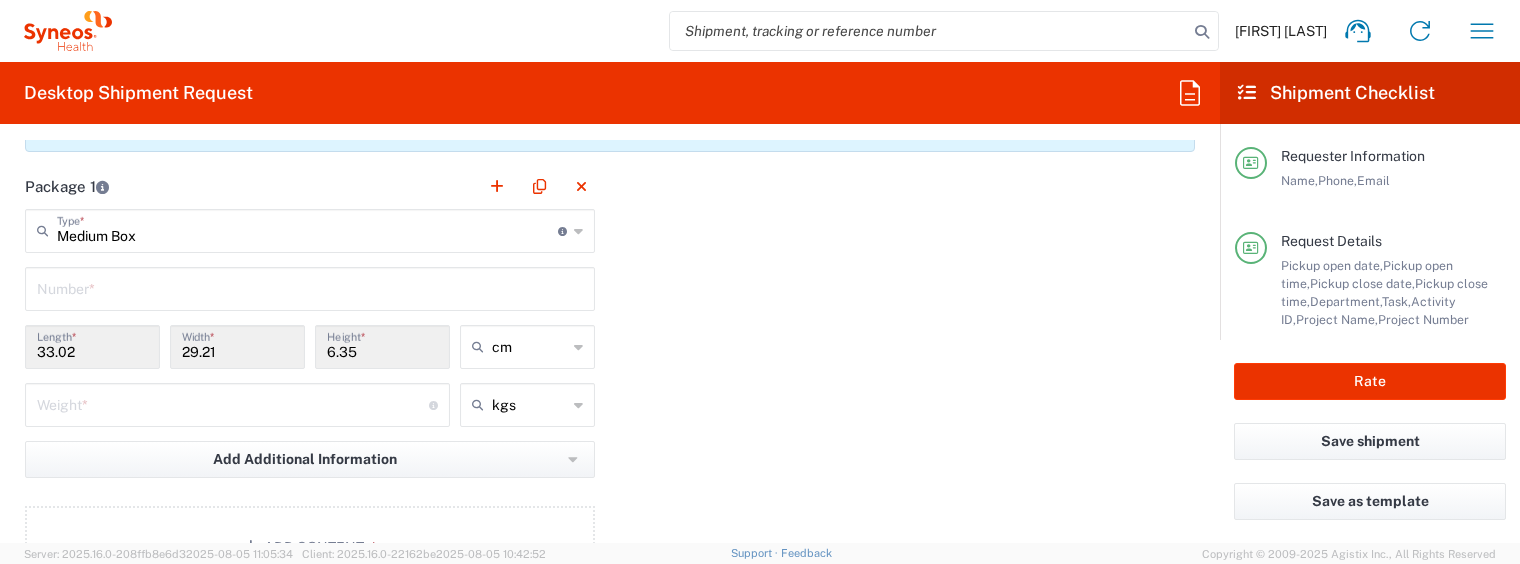 click at bounding box center [233, 403] 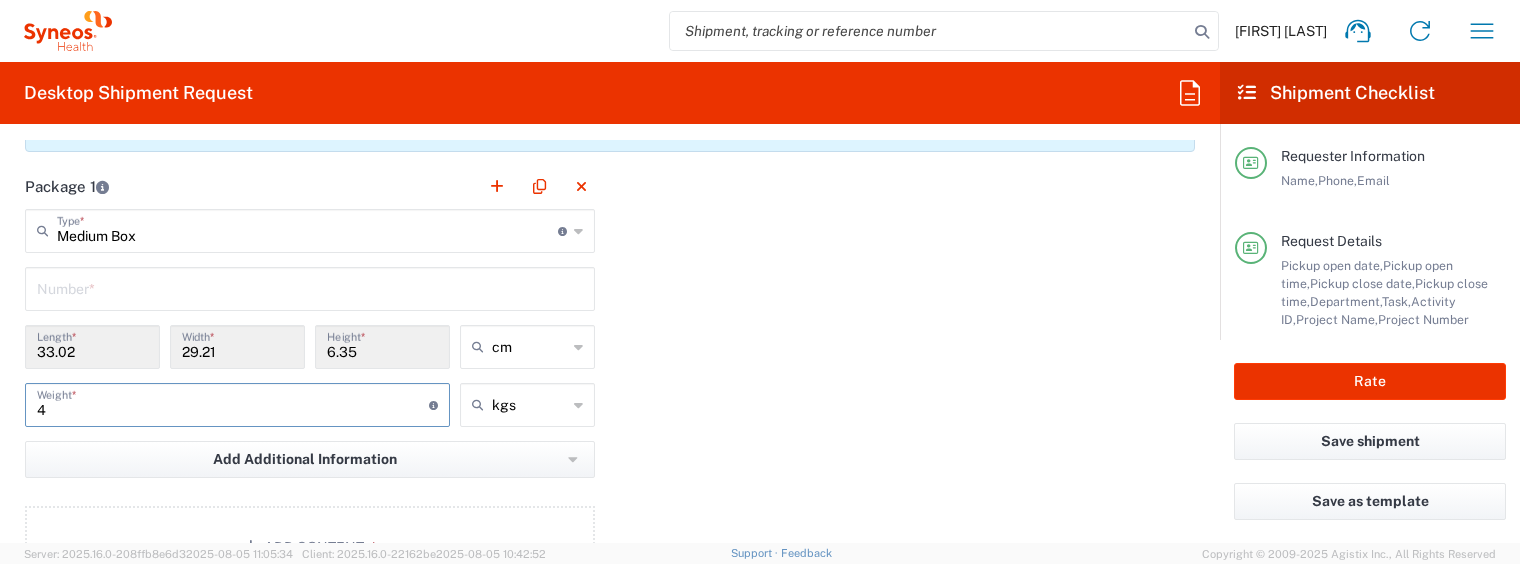 type on "4" 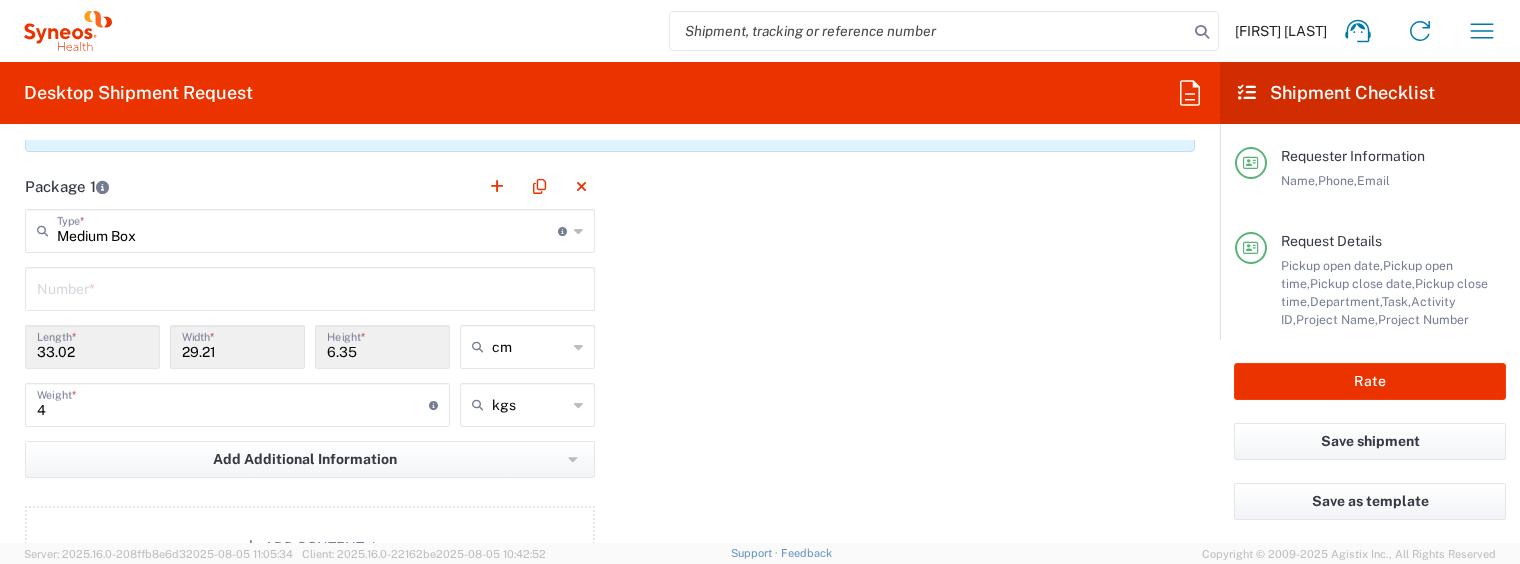 click on "Package 1  Medium Box  Type  * Material used to package goods Envelope Large Box Medium Box Pallet(s) Oversized (Not Stackable) Pallet(s) Oversized (Stackable) Pallet(s) Standard (Not Stackable) Pallet(s) Standard (Stackable) Small Box Vendor Box - 10kg Vendor Box - 25kg Your Packaging  Number  * 33.02  Length  * 29.21  Width  * 6.35  Height  * cm in cm ft 4  Weight  * Total weight of package(s) in pounds or kilograms kgs kgs lbs Add Additional Information  Package material   Package temperature   Temperature device  Add Content *" 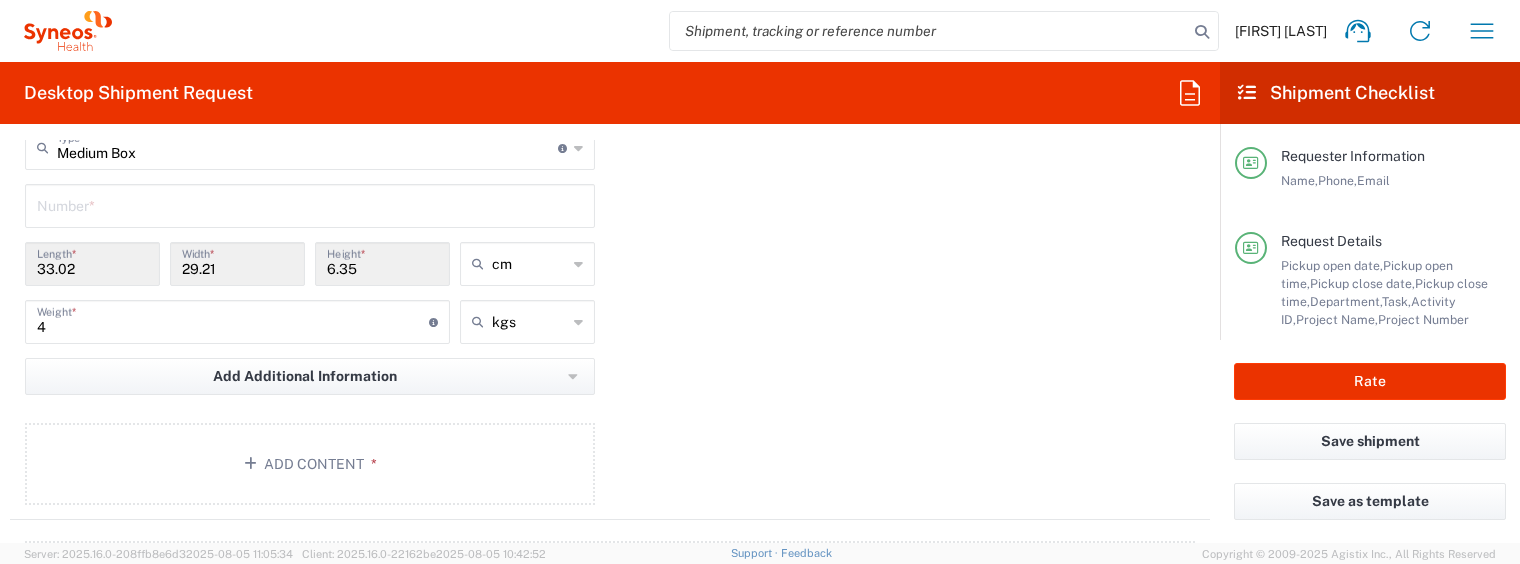 scroll, scrollTop: 2216, scrollLeft: 0, axis: vertical 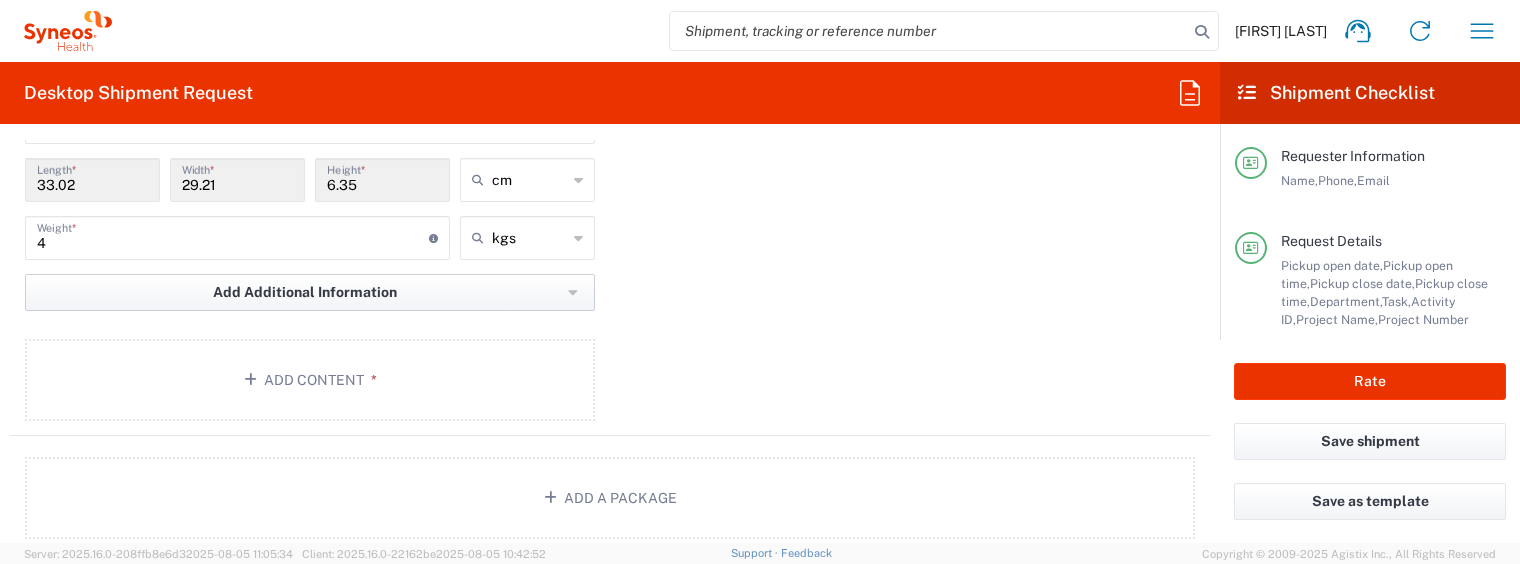 click on "Add Additional Information" 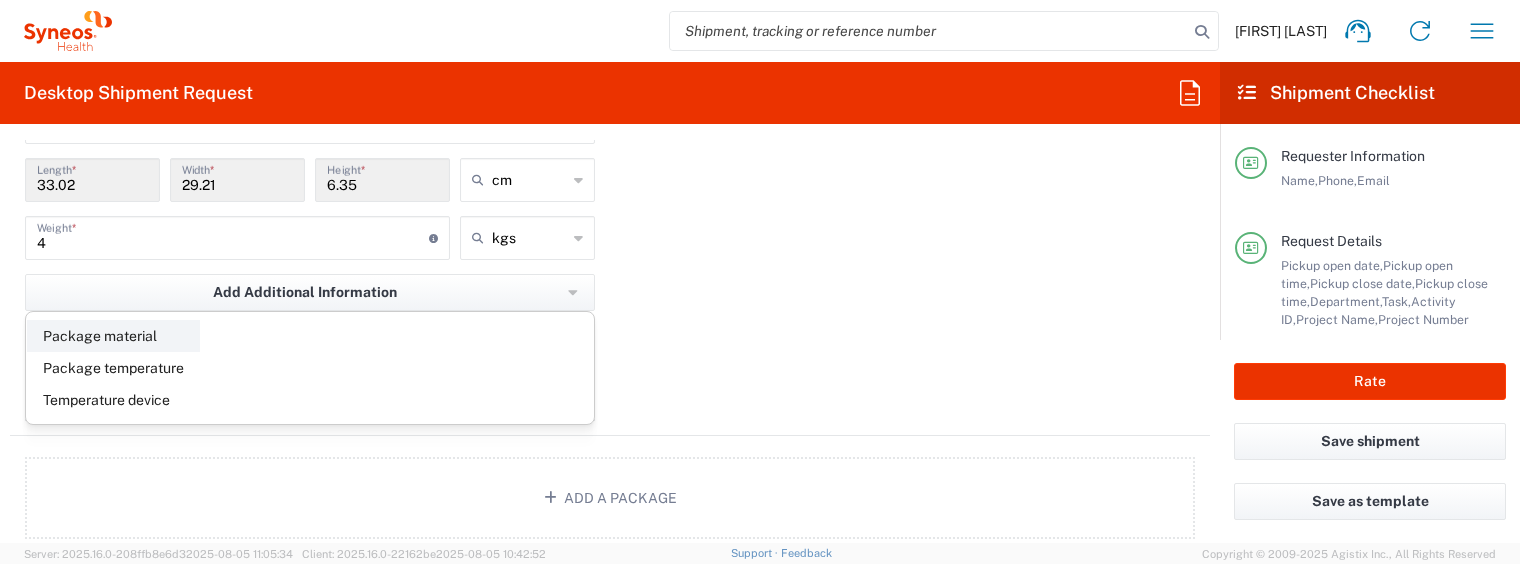 click on "Package material" 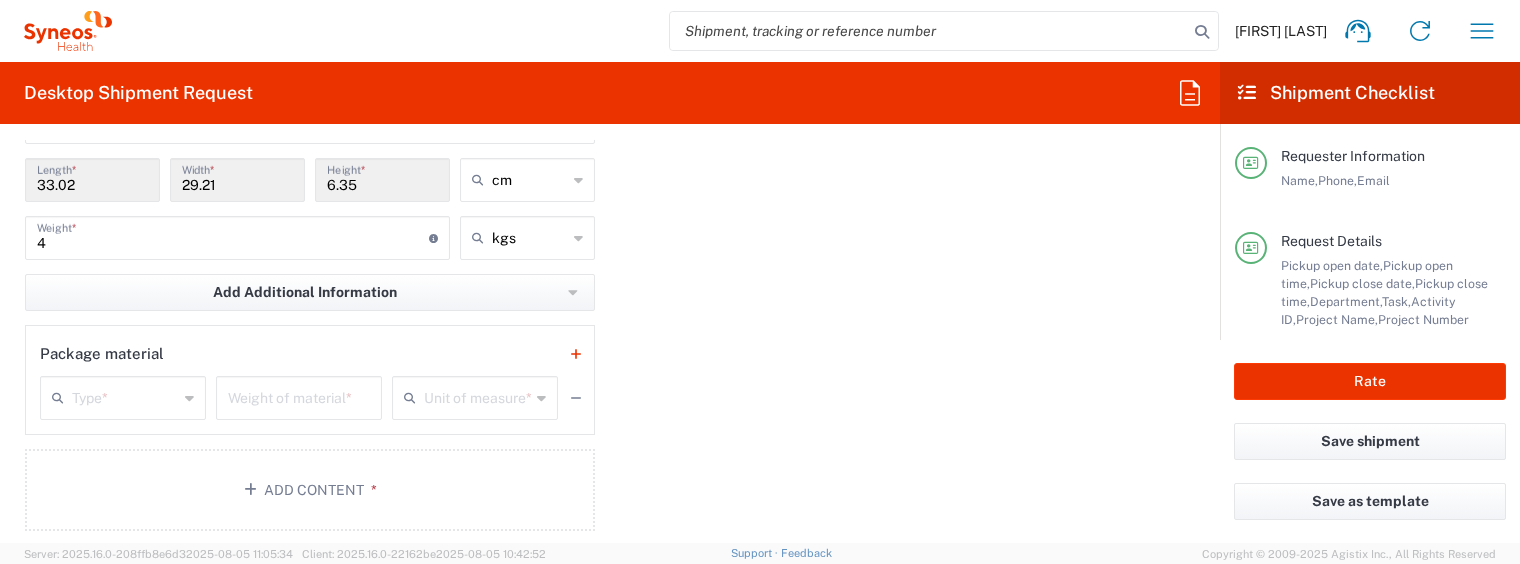 click 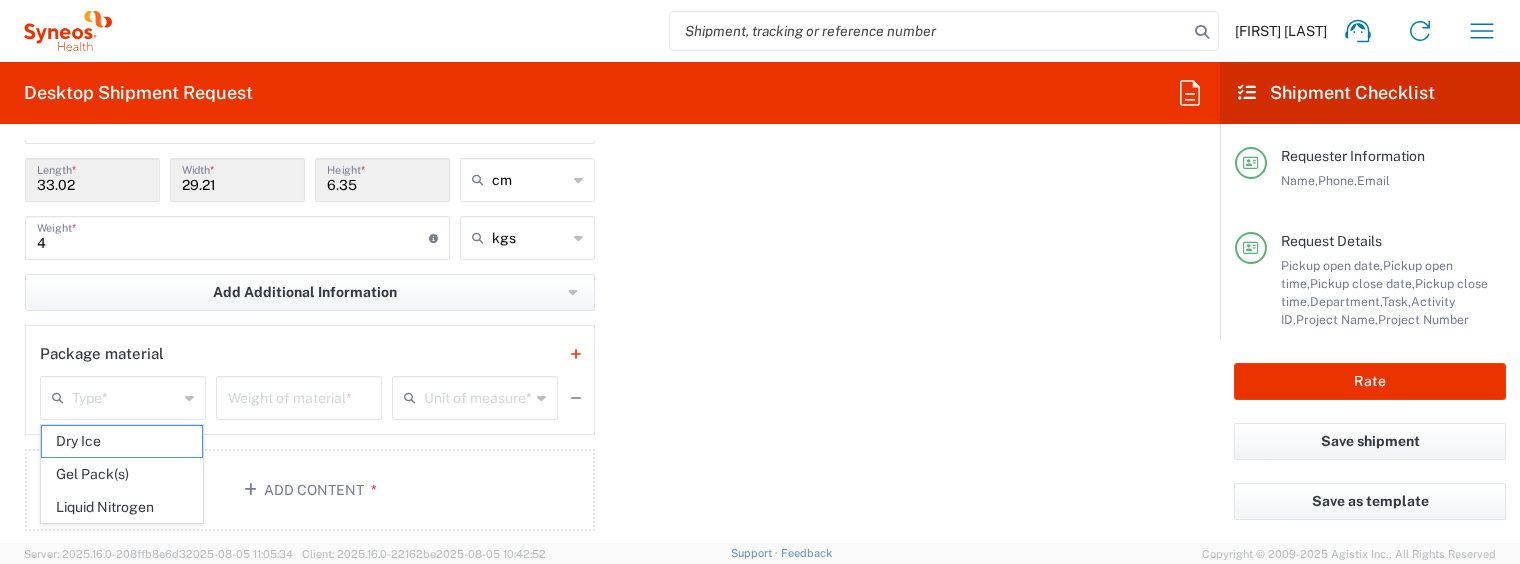 click on "Package 1  Medium Box  Type  * Material used to package goods Envelope Large Box Medium Box Pallet(s) Oversized (Not Stackable) Pallet(s) Oversized (Stackable) Pallet(s) Standard (Not Stackable) Pallet(s) Standard (Stackable) Small Box Vendor Box - 10kg Vendor Box - 25kg Your Packaging  Number  * 33.02  Length  * 29.21  Width  * 6.35  Height  * cm in cm ft 4  Weight  * Total weight of package(s) in pounds or kilograms kgs kgs lbs Add Additional Information  Package material   Package temperature   Temperature device  Package material  Type  * Dry Ice Gel Pack(s) Liquid Nitrogen  Weight of material  *  Unit of measure  * No Results Found Add Content *" 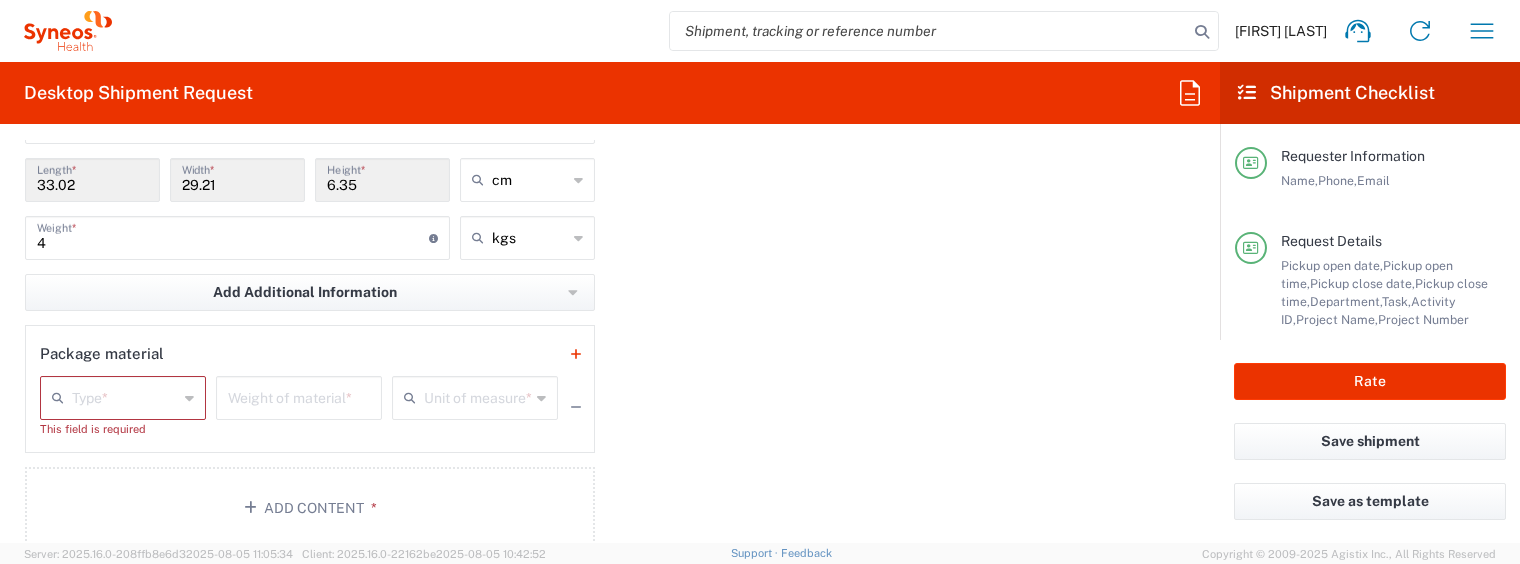 click on "Package 1  Medium Box  Type  * Material used to package goods Envelope Large Box Medium Box Pallet(s) Oversized (Not Stackable) Pallet(s) Oversized (Stackable) Pallet(s) Standard (Not Stackable) Pallet(s) Standard (Stackable) Small Box Vendor Box - 10kg Vendor Box - 25kg Your Packaging  Number  * 33.02  Length  * 29.21  Width  * 6.35  Height  * cm in cm ft 4  Weight  * Total weight of package(s) in pounds or kilograms kgs kgs lbs Add Additional Information  Package material   Package temperature   Temperature device  Package material  Type  * Dry Ice Gel Pack(s) Liquid Nitrogen This field is required  Weight of material  *  Unit of measure  * No Results Found Add Content *" 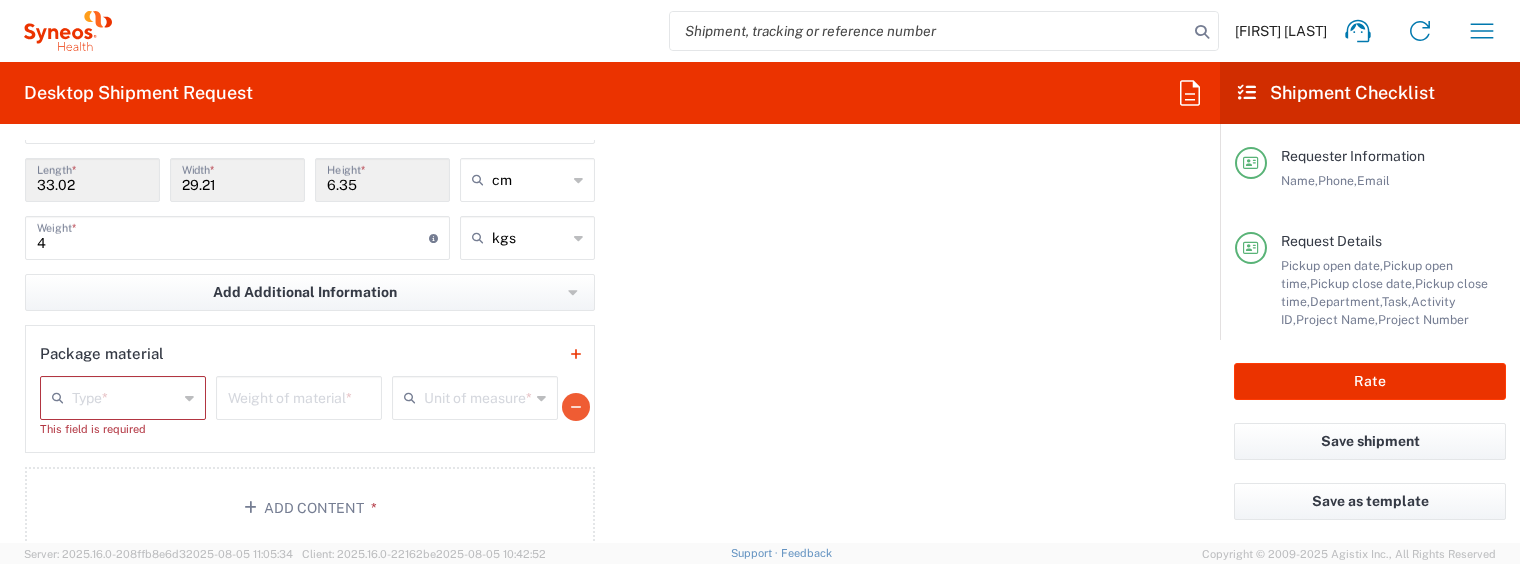 click 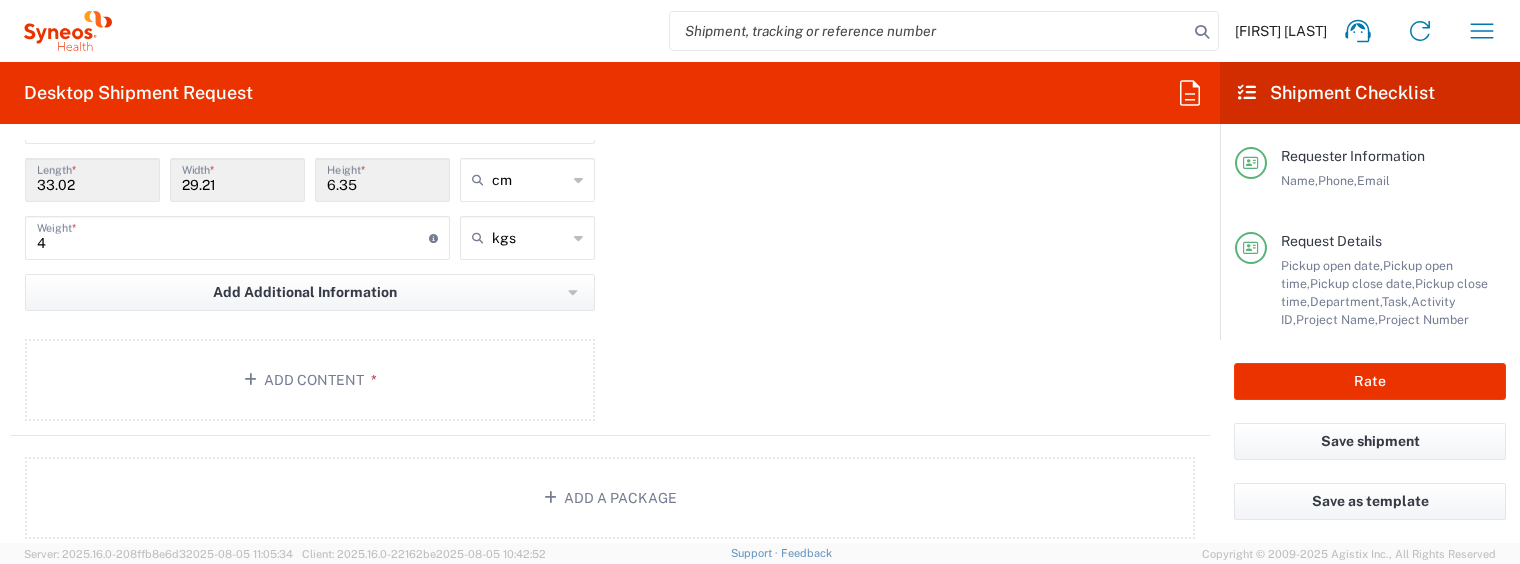 scroll, scrollTop: 2382, scrollLeft: 0, axis: vertical 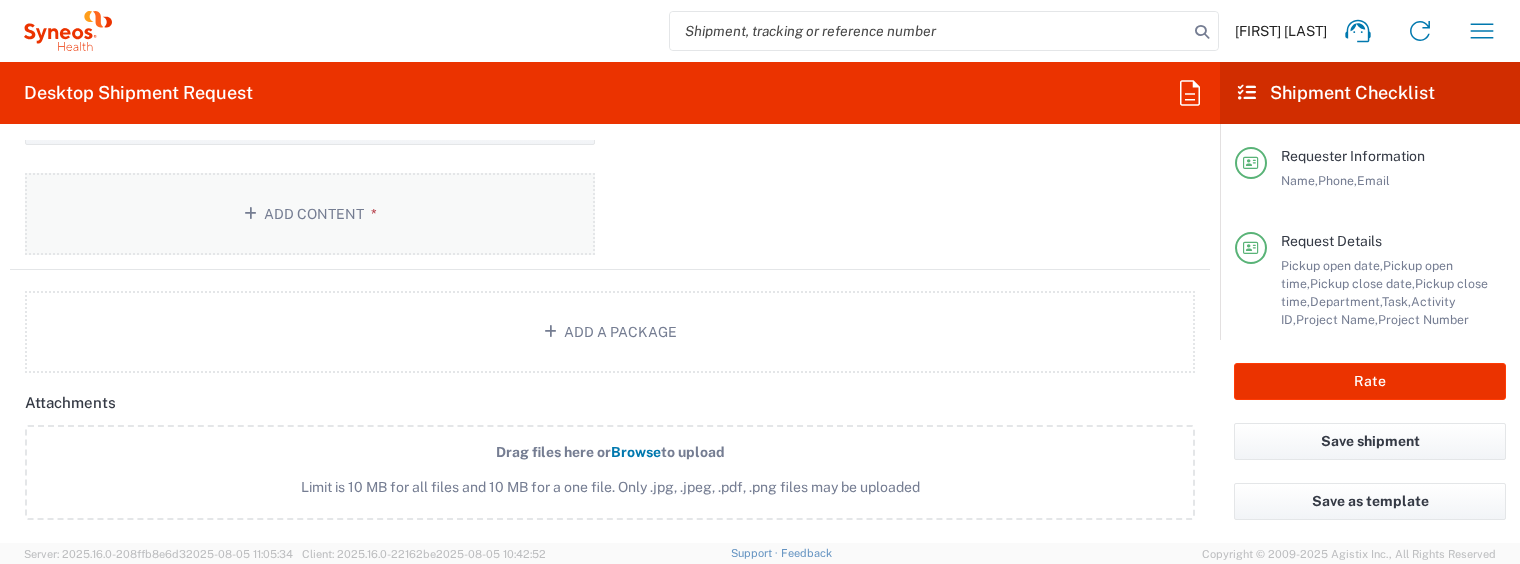 click on "Add Content *" 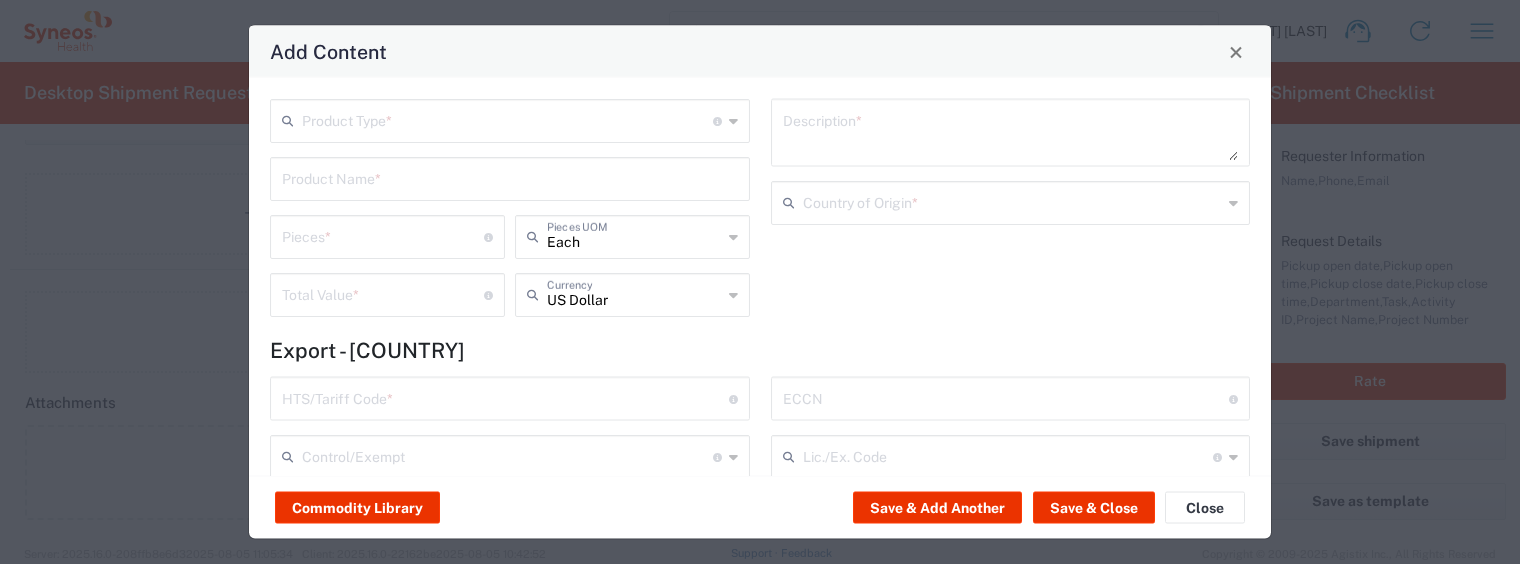 click on "Product Type  * Document: Paper document generated internally by Syneos, a client, or third-party partner for business purposes.  For example, a contract, agreement, procedure, policy, project documentation, legal document, purchase order, invoice, or other documentation or record.  Items such as study leaflets/brochures, posters, instruction booklets, patient guides, flowcharts, checklists, consent cards, reminder cards and other similar printed materials which will be used in a client project/trial are general commodities, not documents." 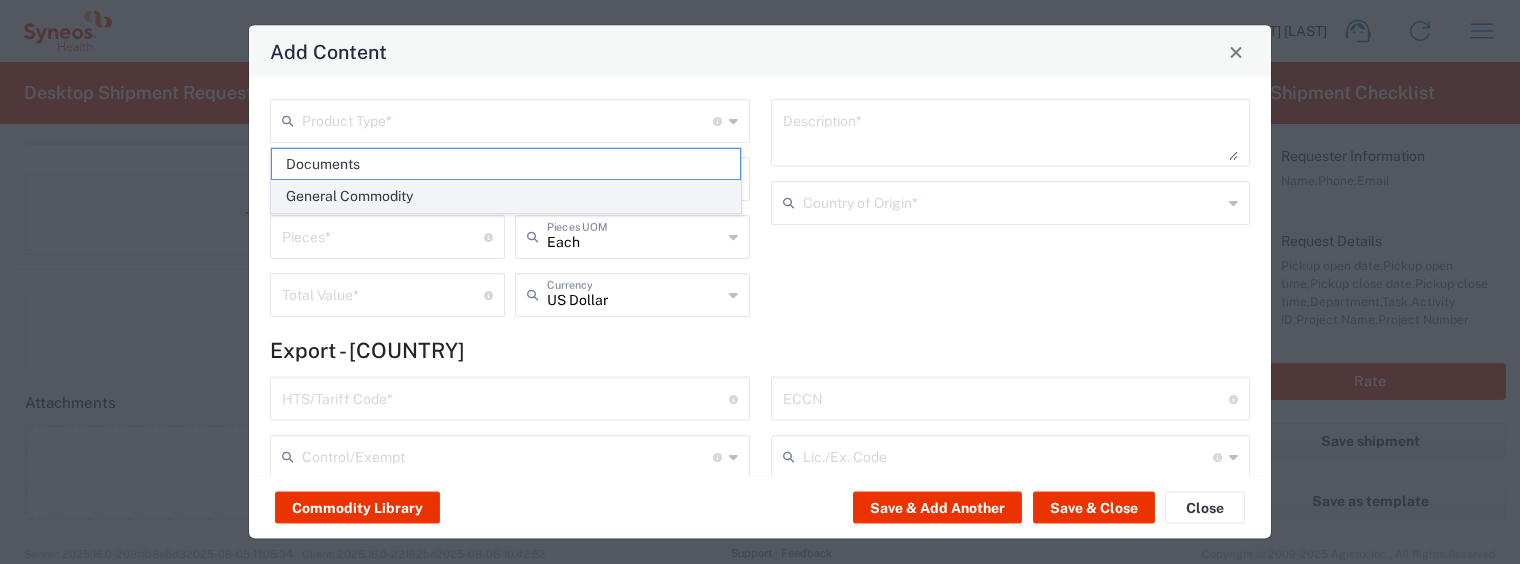 click on "General Commodity" 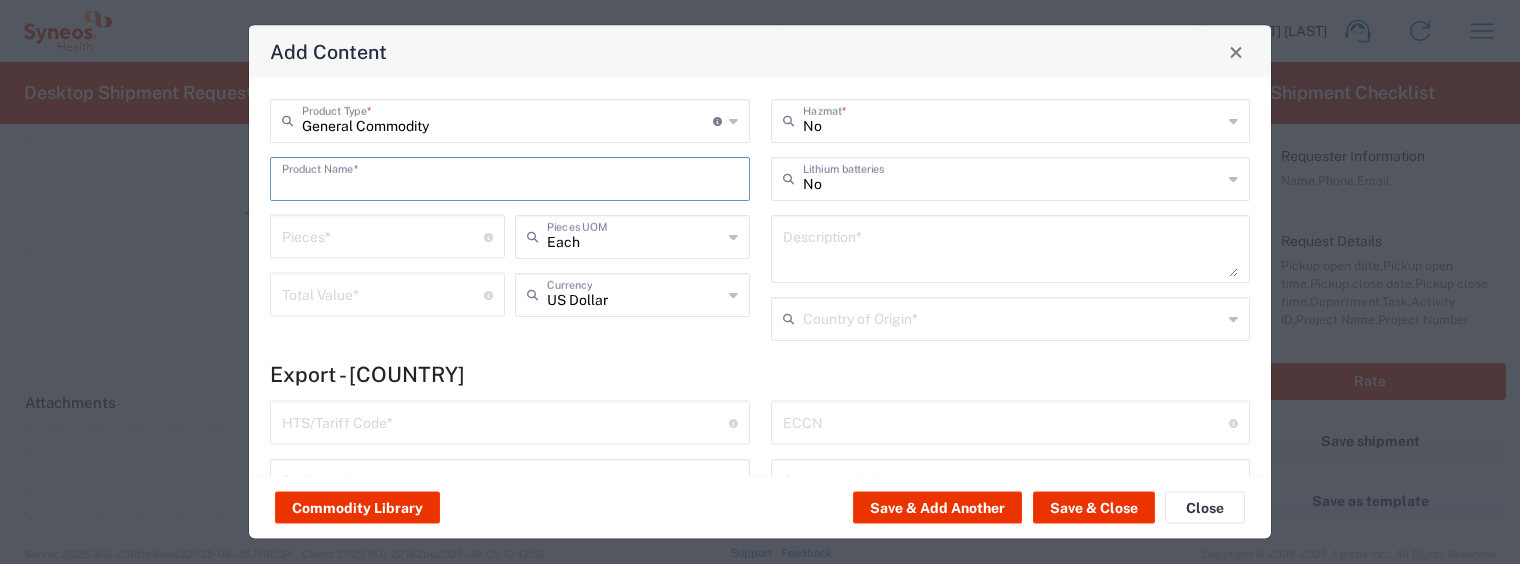 click at bounding box center [510, 177] 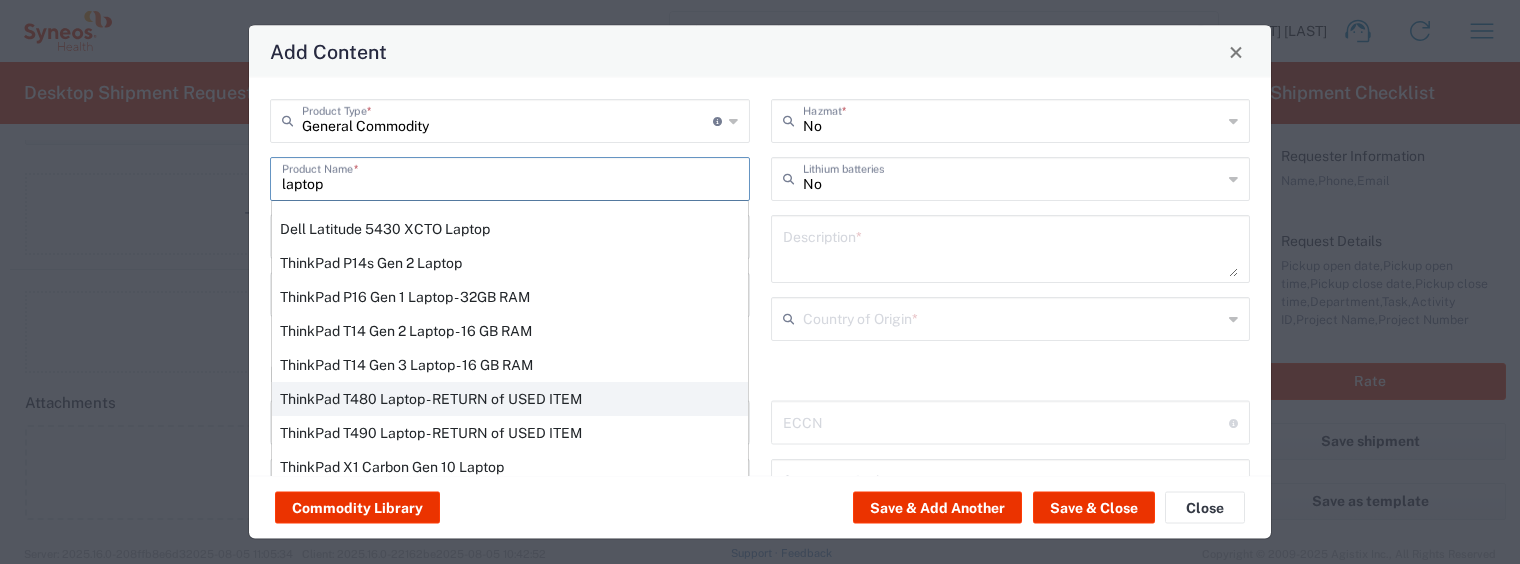 scroll, scrollTop: 250, scrollLeft: 0, axis: vertical 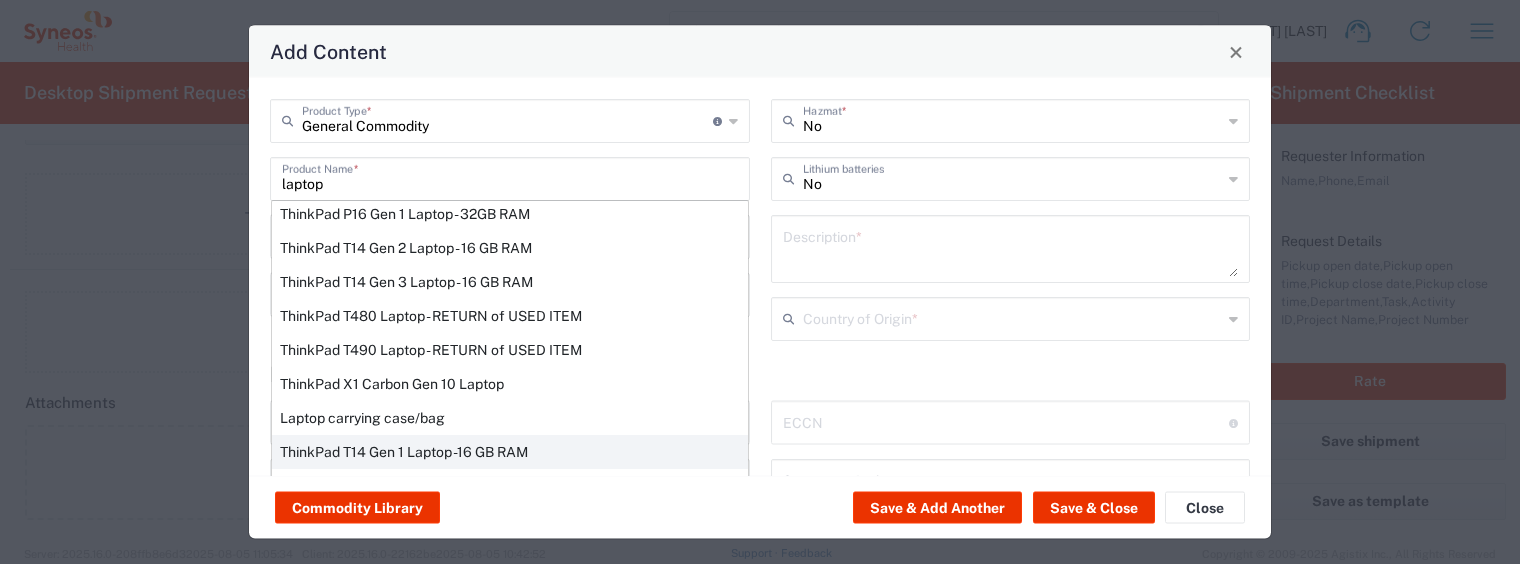 click on "ThinkPad T14 Gen 1 Laptop -16 GB RAM" at bounding box center (510, 452) 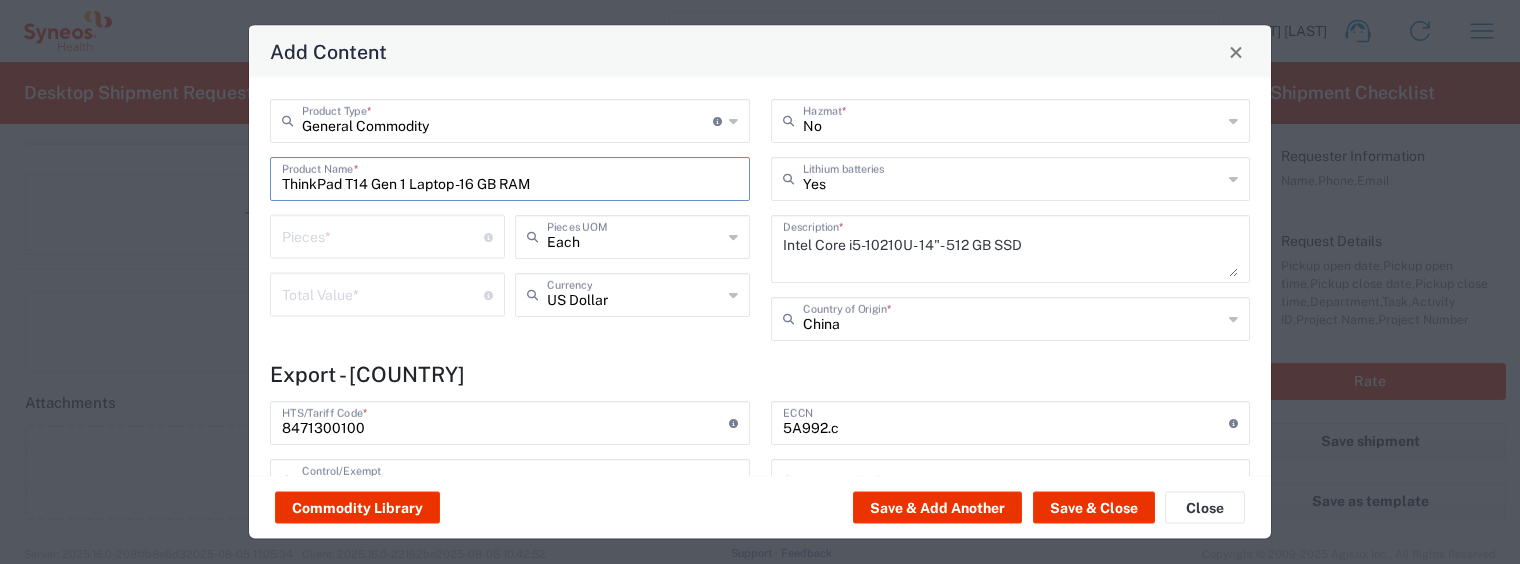 type on "NLR - No License Required" 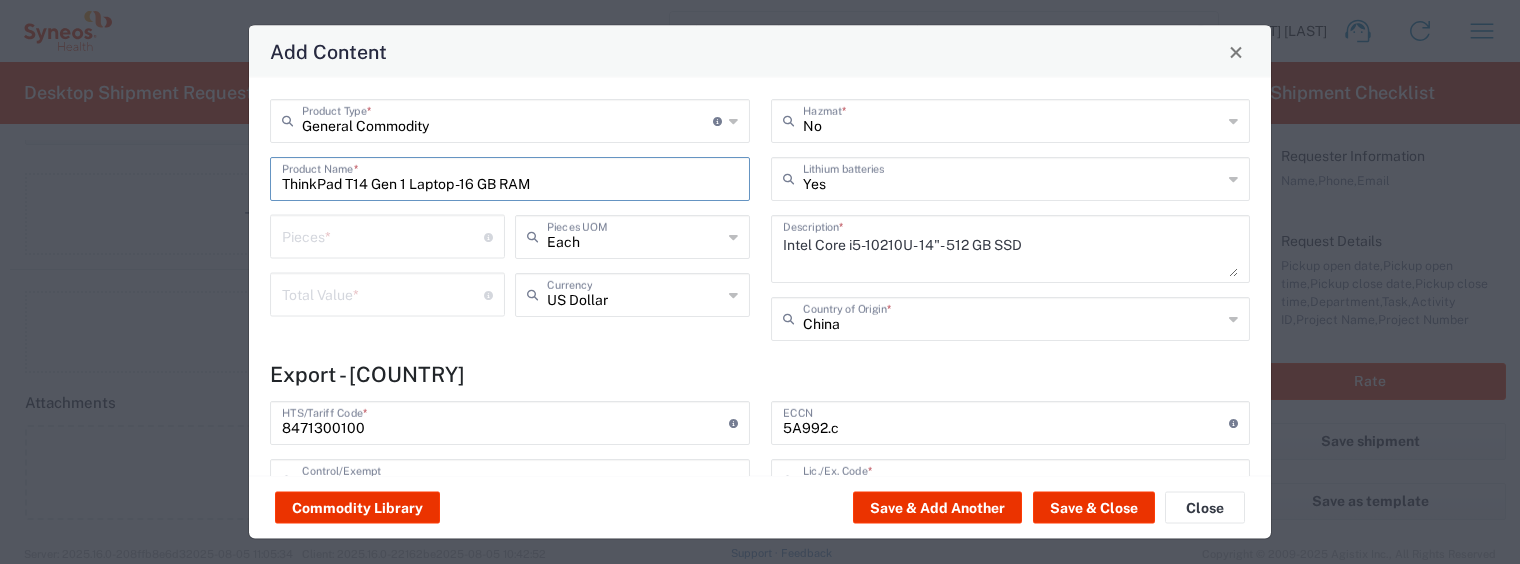 click at bounding box center (383, 235) 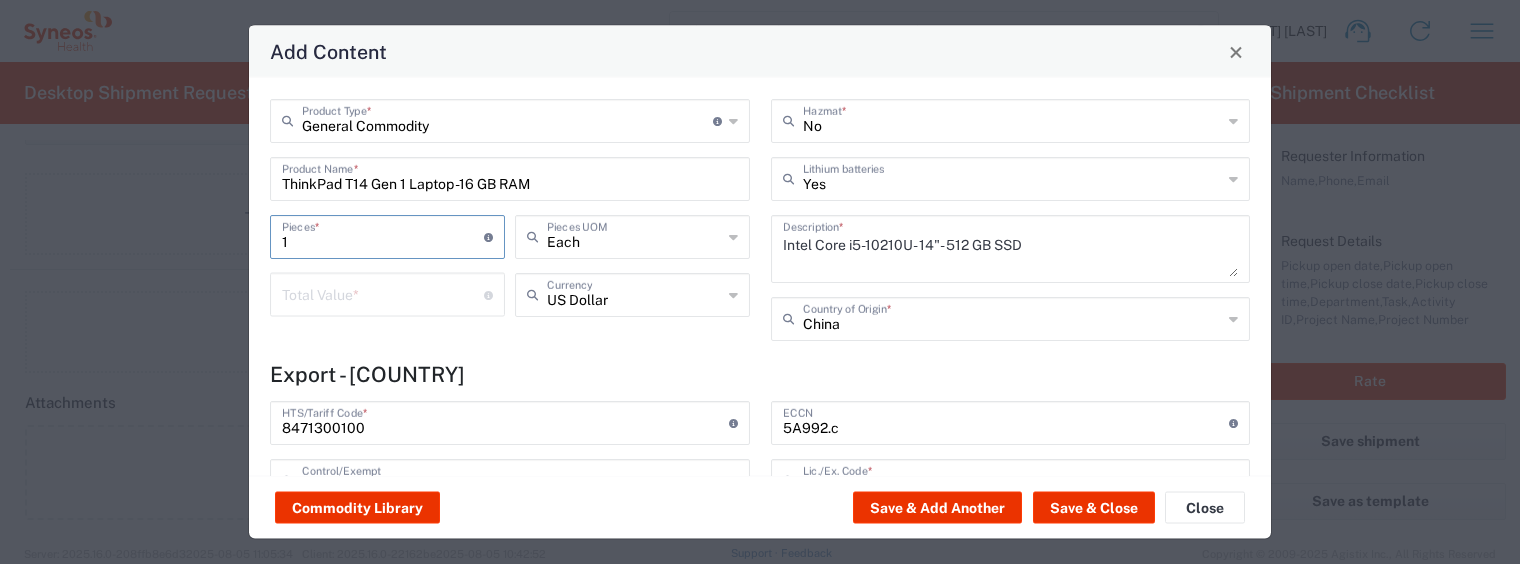 type on "1" 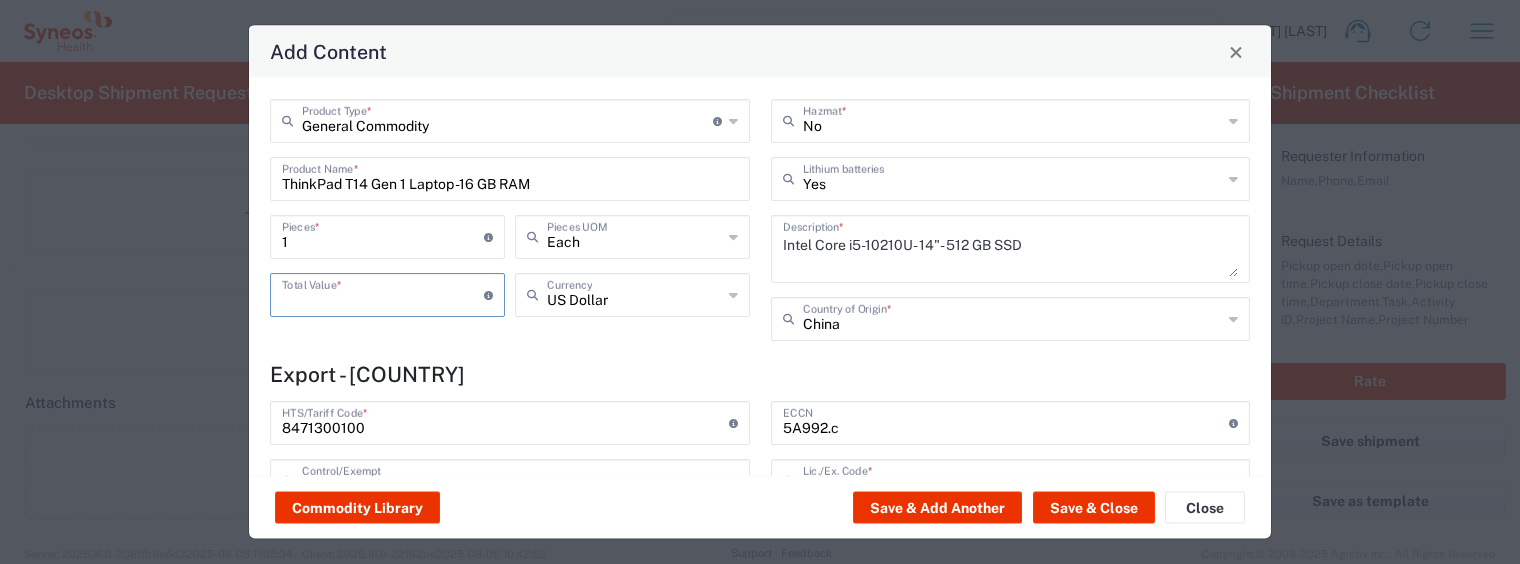 click at bounding box center (383, 293) 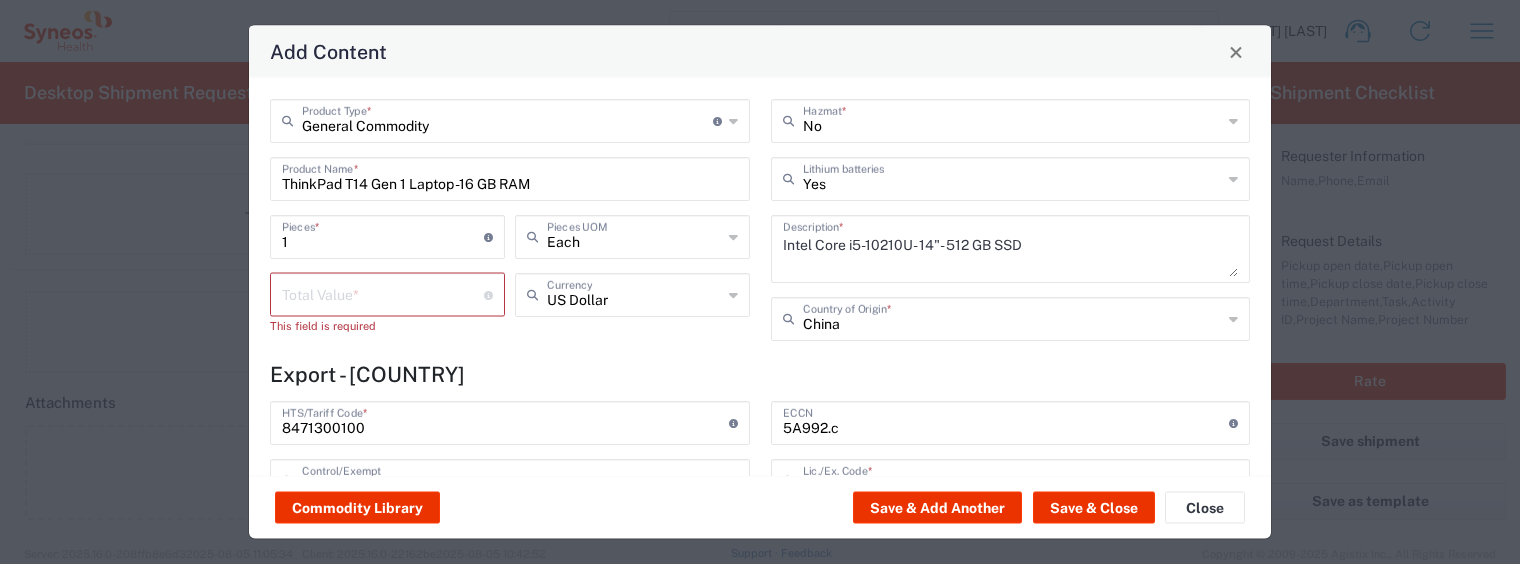 click 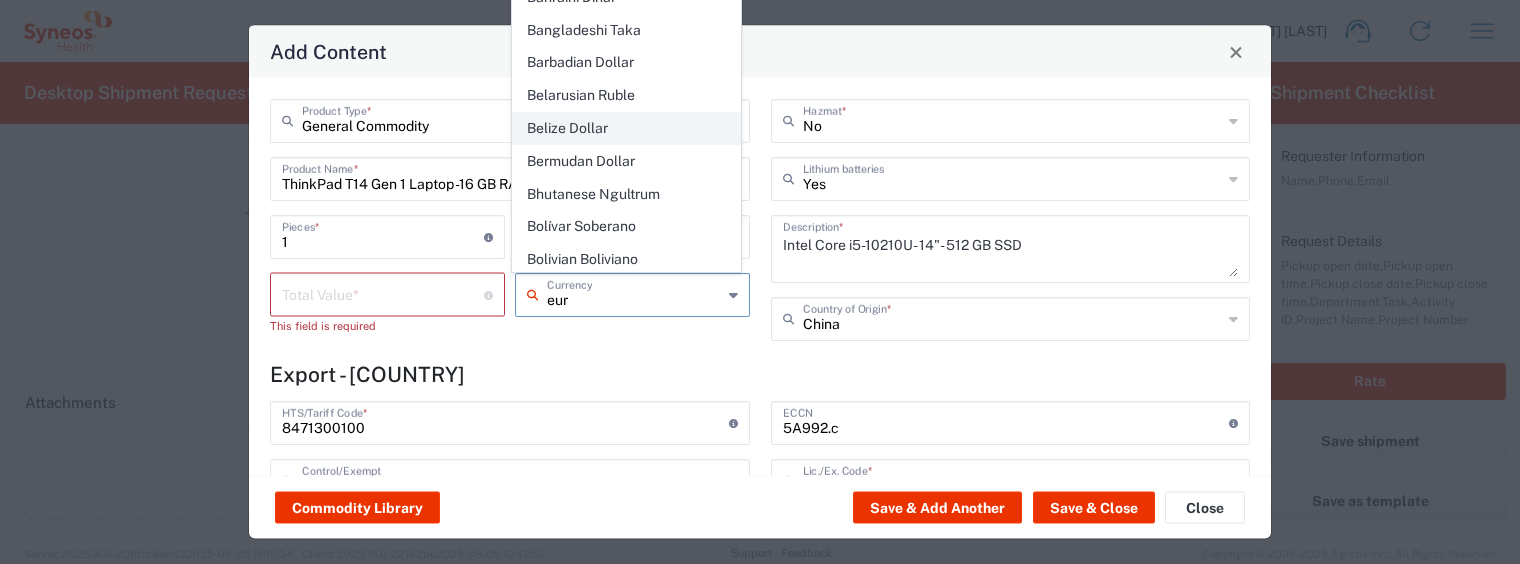 scroll, scrollTop: 0, scrollLeft: 0, axis: both 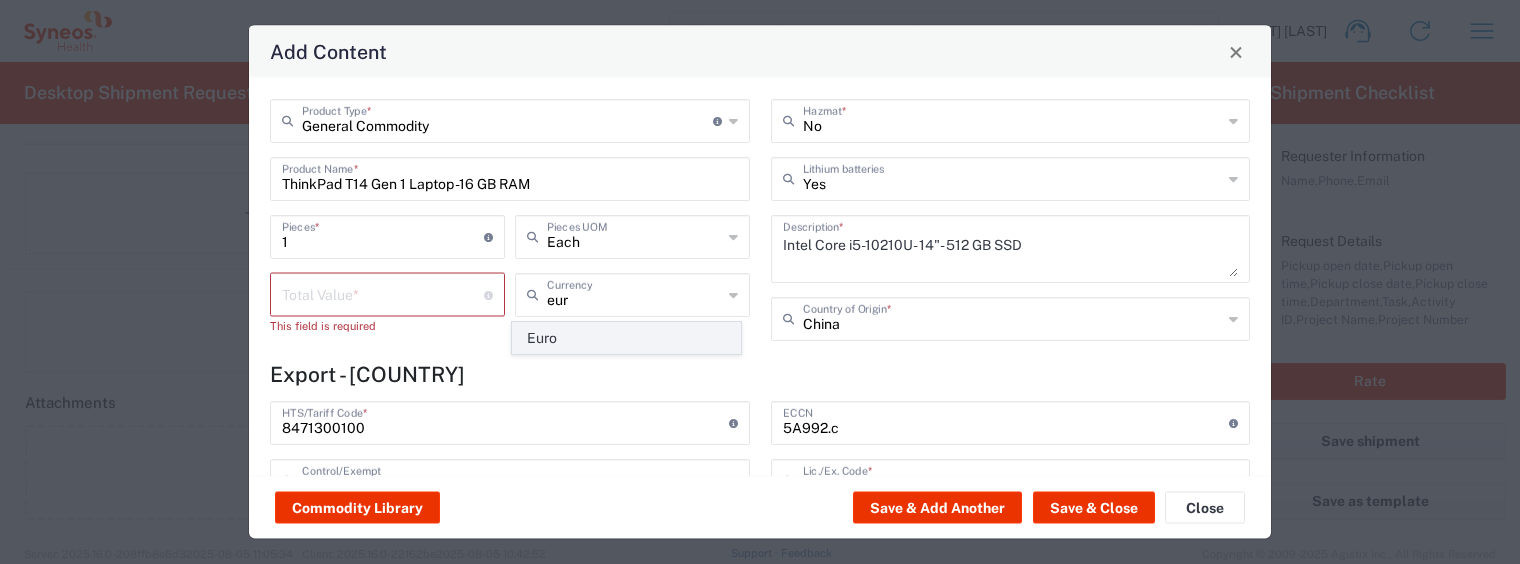 click on "Euro" 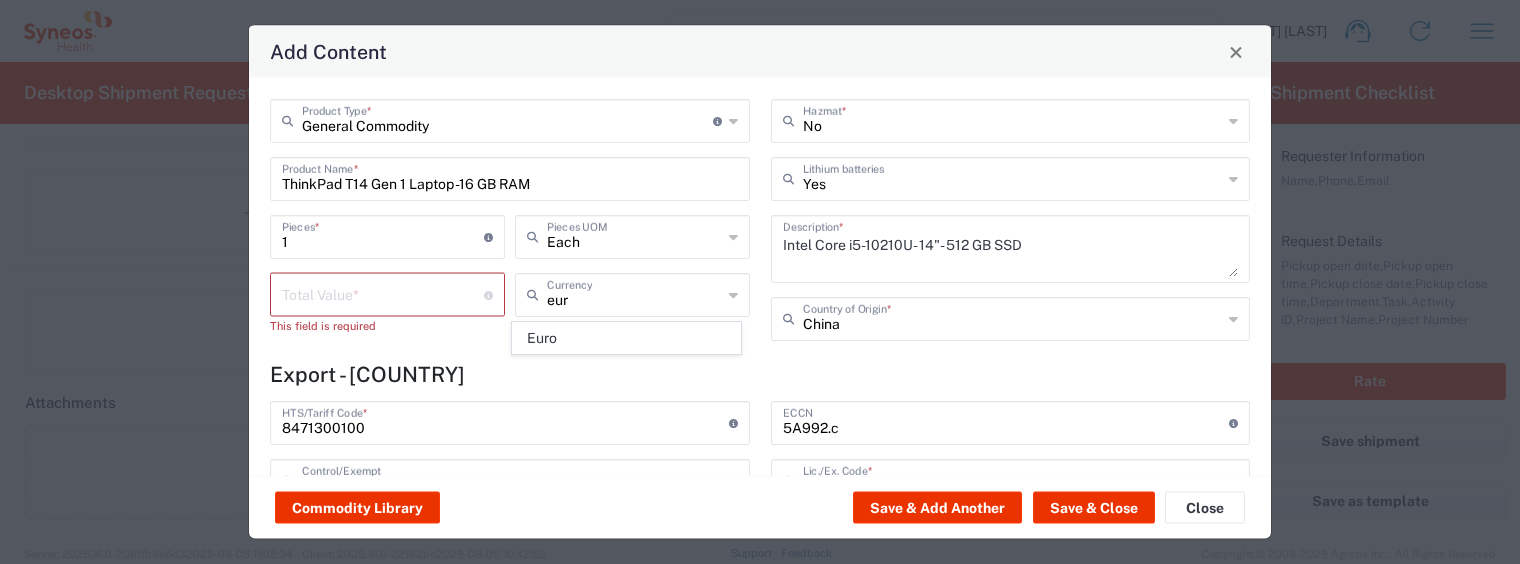 type on "Euro" 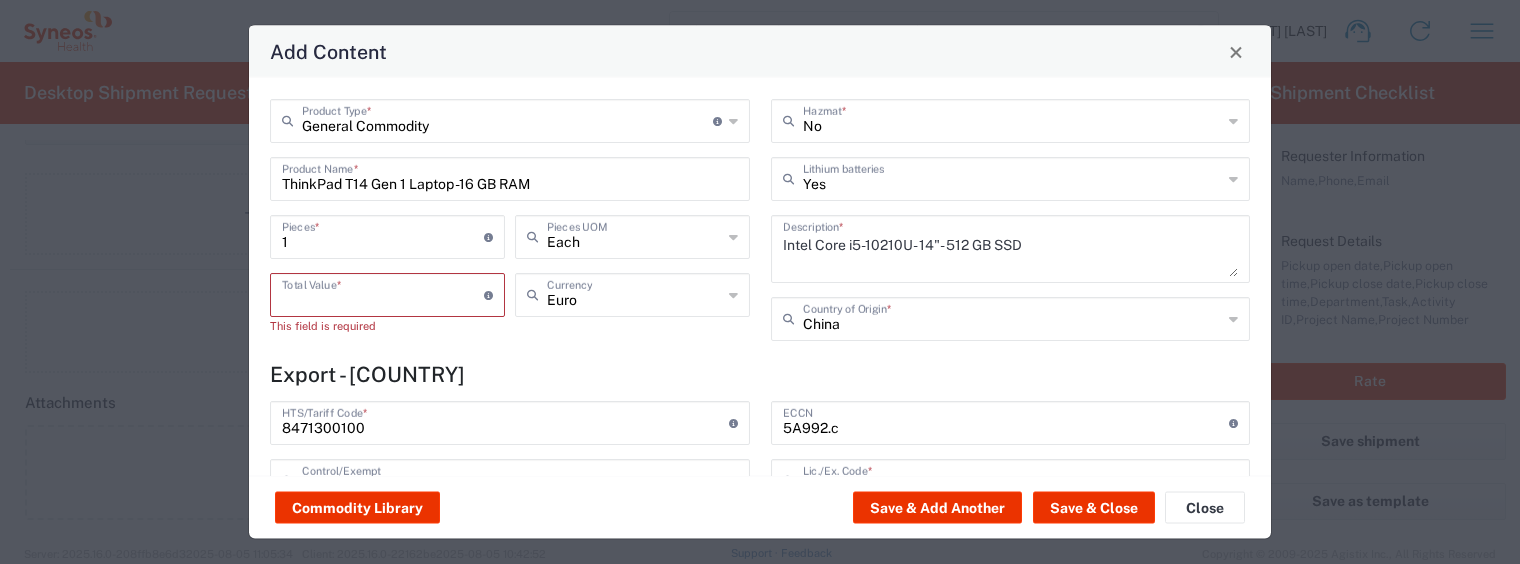click at bounding box center [383, 293] 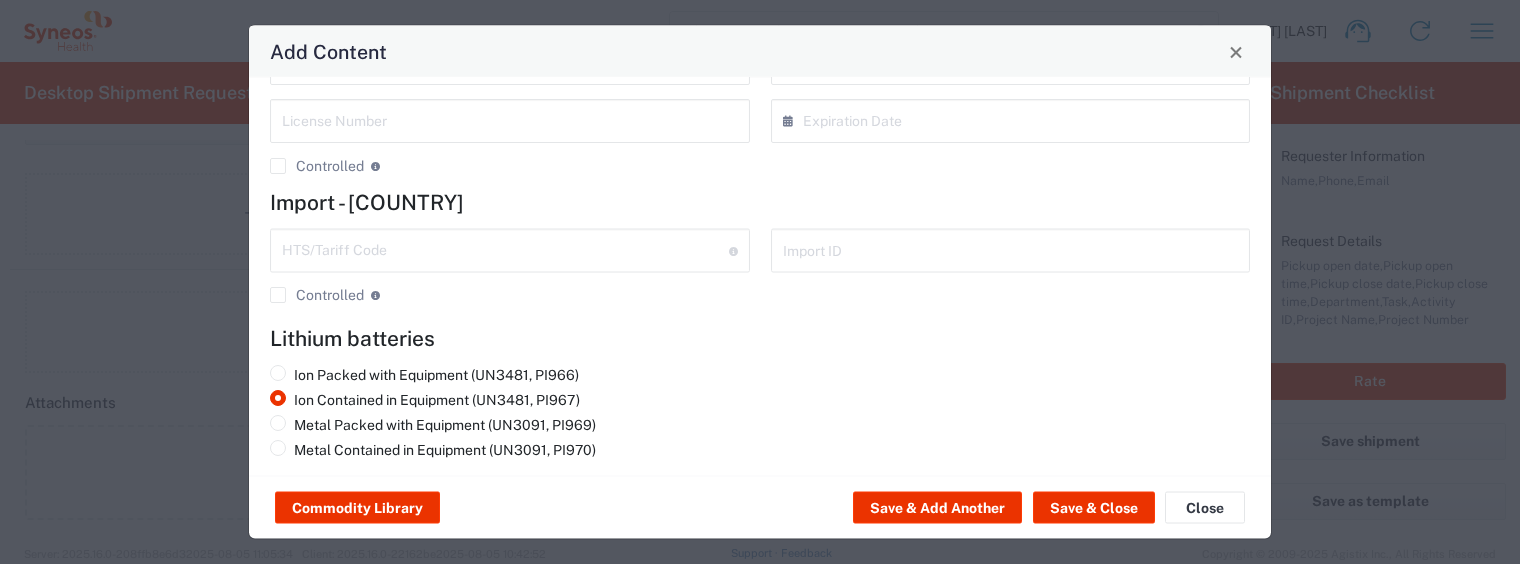 scroll, scrollTop: 428, scrollLeft: 0, axis: vertical 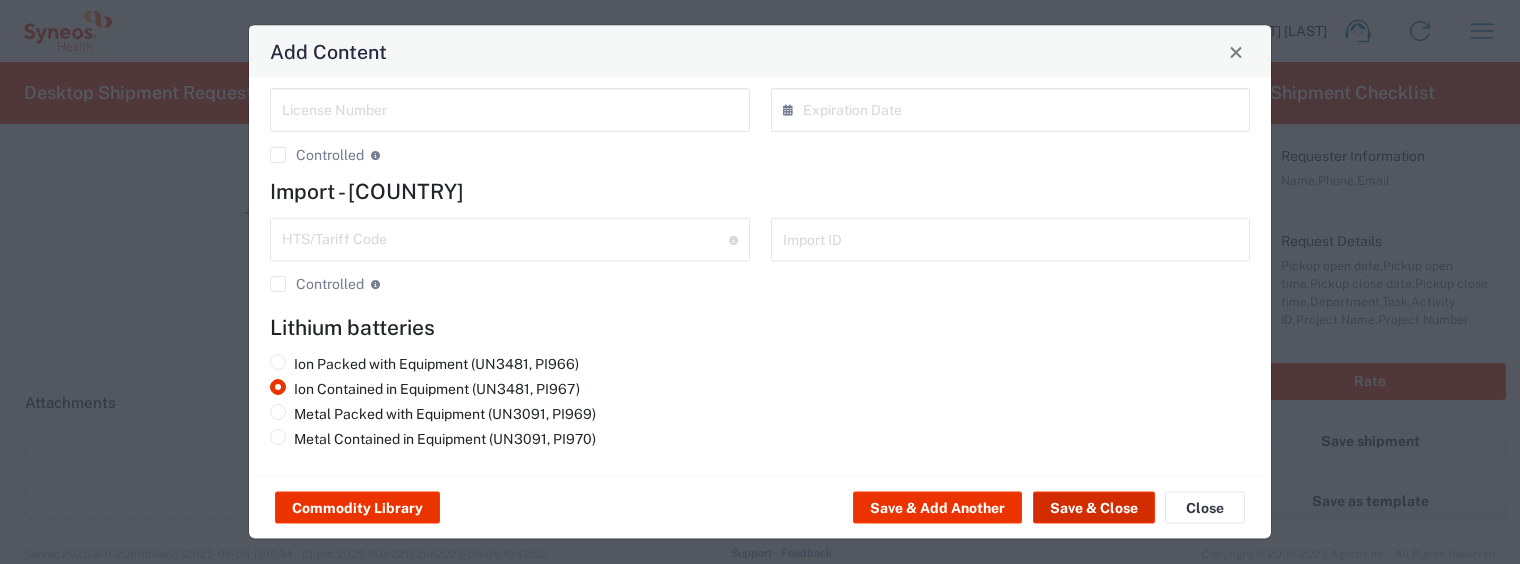type on "1" 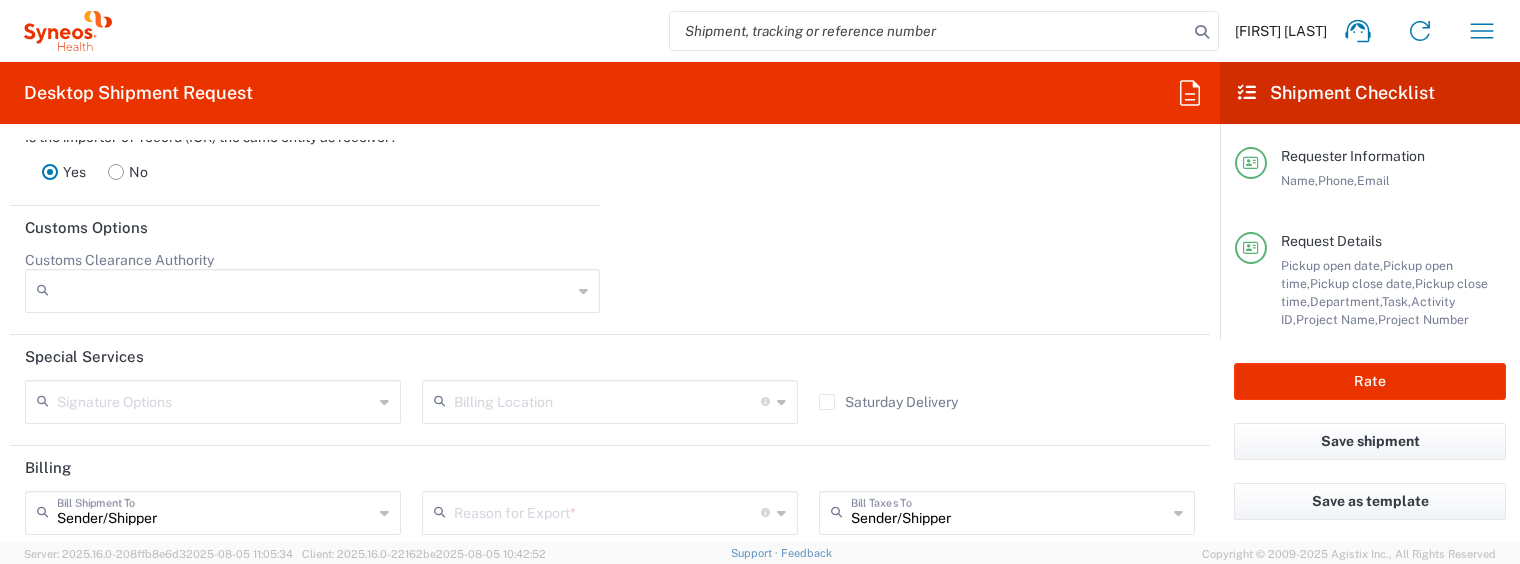 scroll, scrollTop: 3049, scrollLeft: 0, axis: vertical 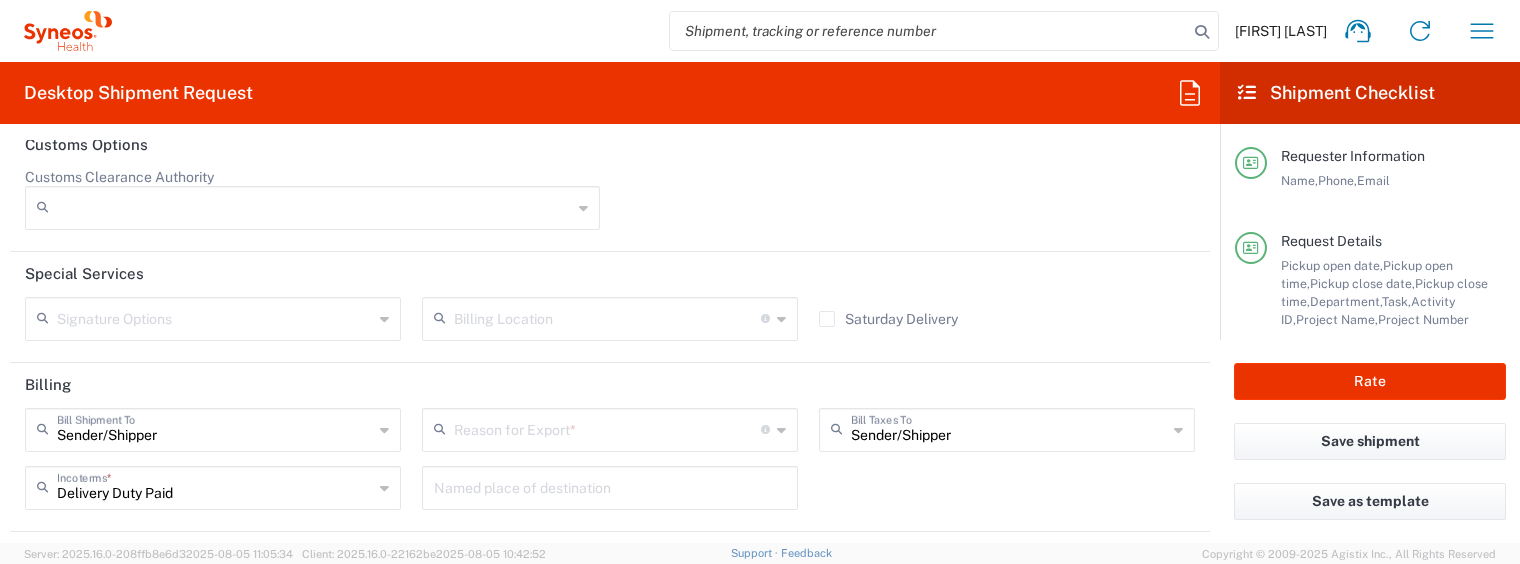 click 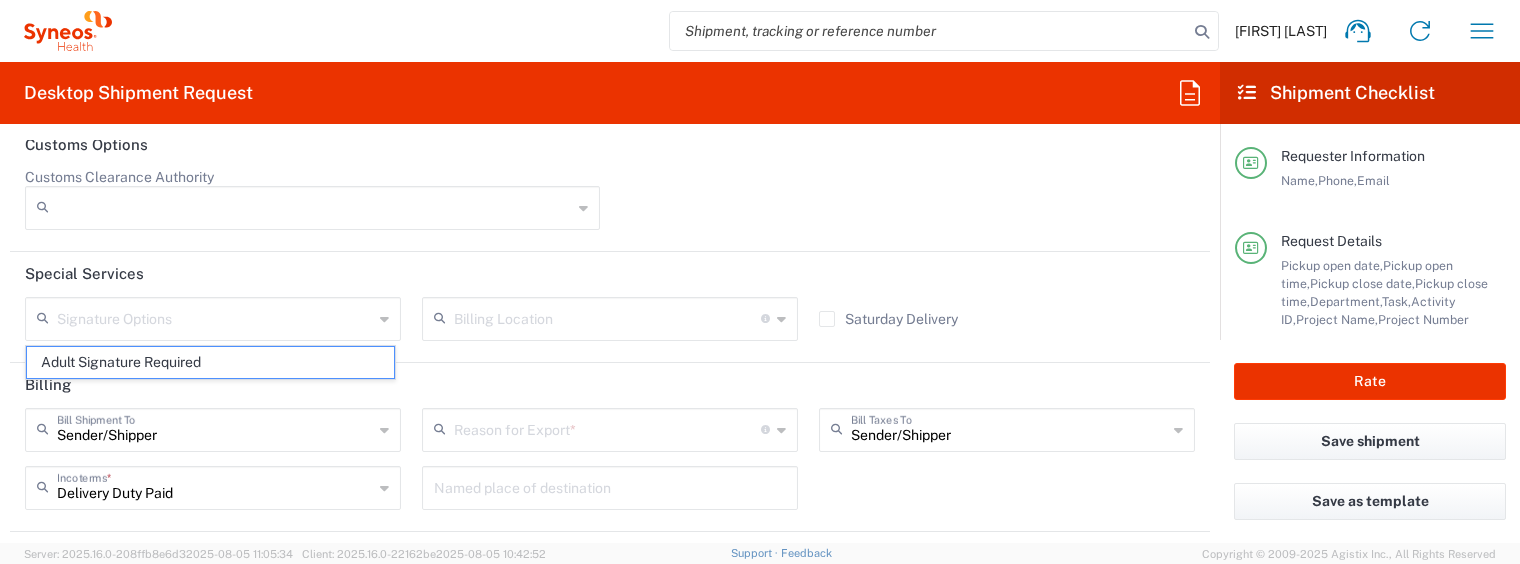 click on "Special Services" 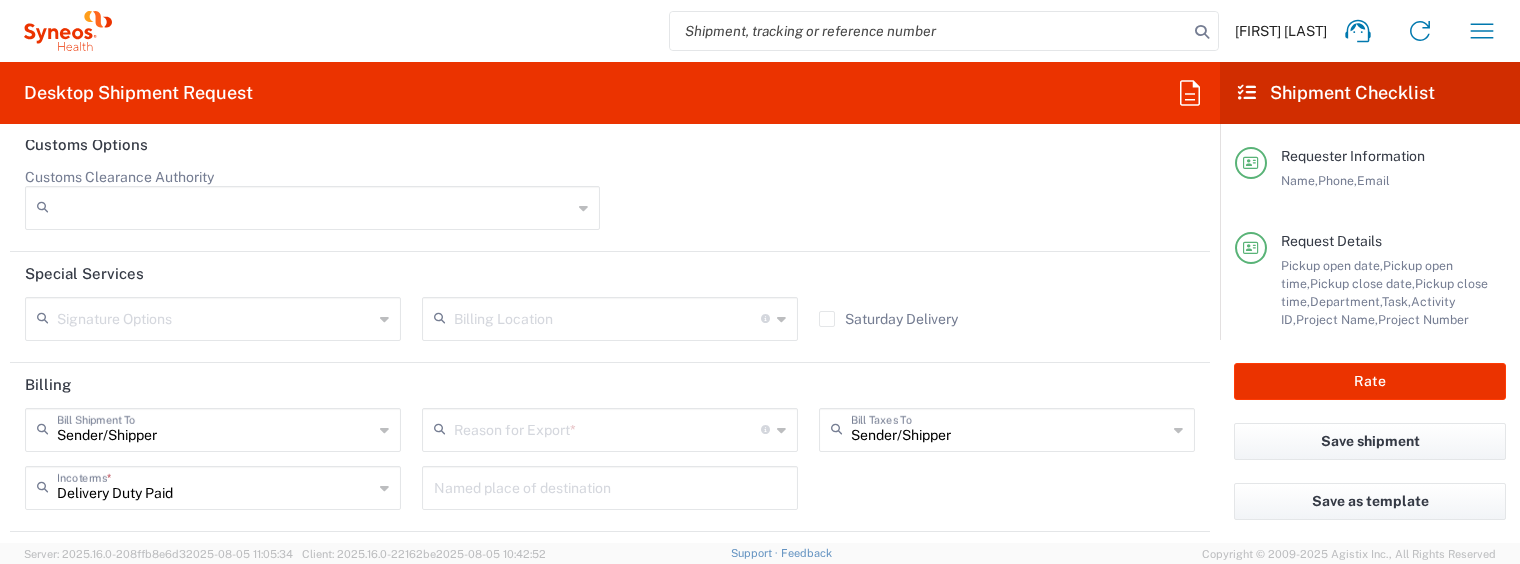 scroll, scrollTop: 3167, scrollLeft: 0, axis: vertical 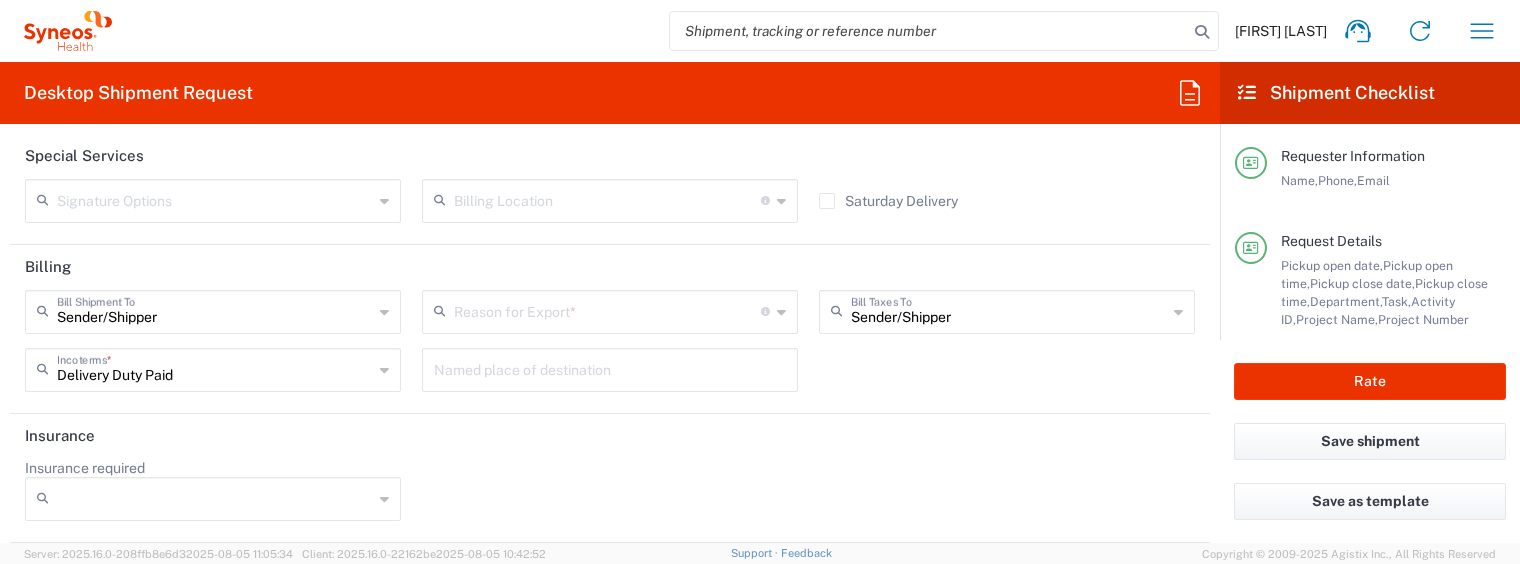 click on "Reason for Export  *" 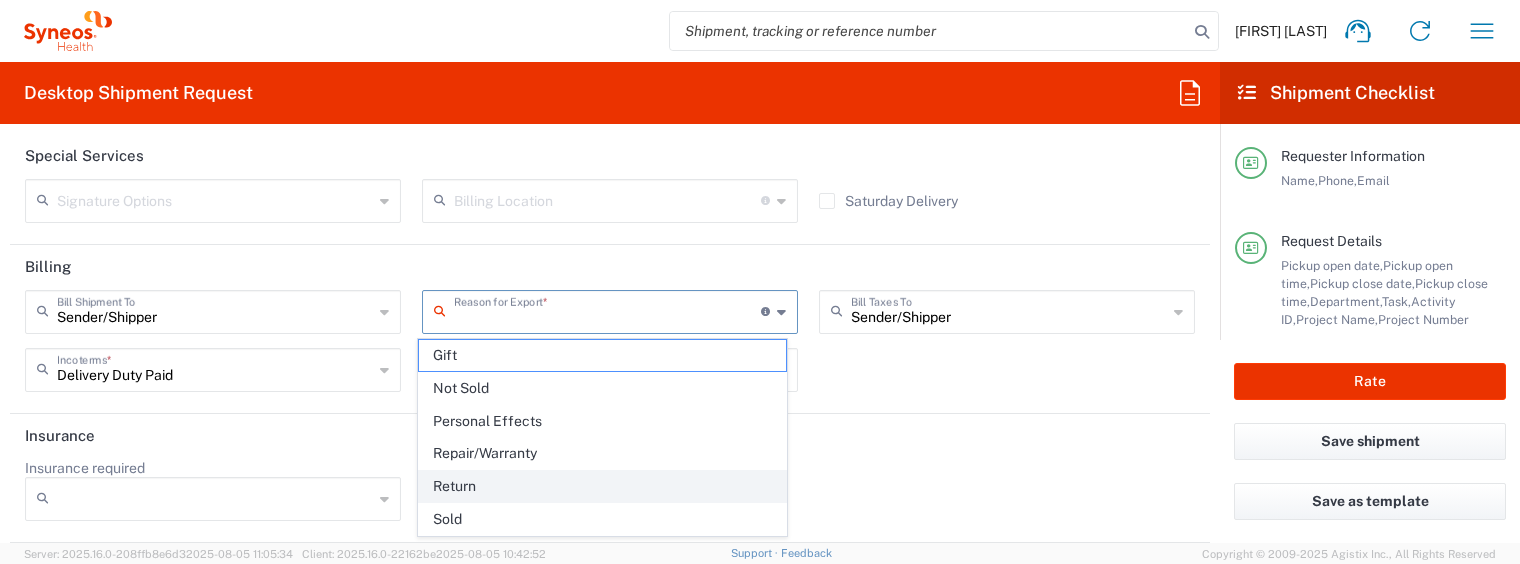 click on "Return" 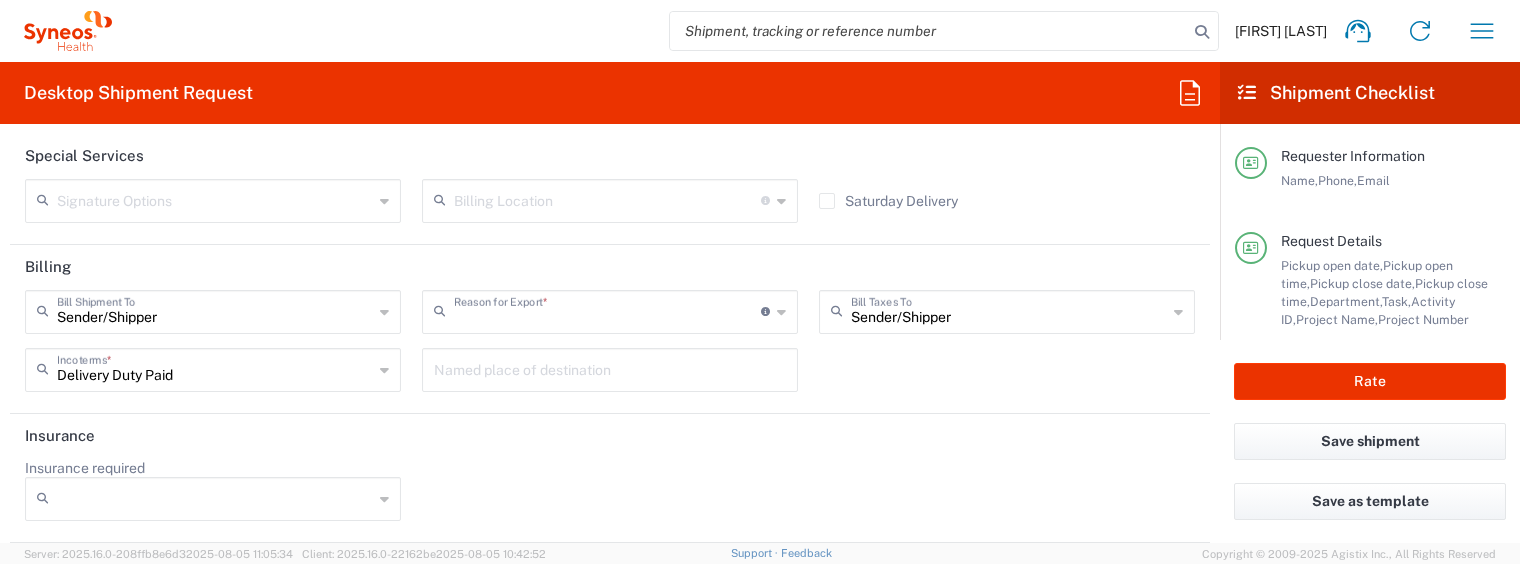 type on "Return" 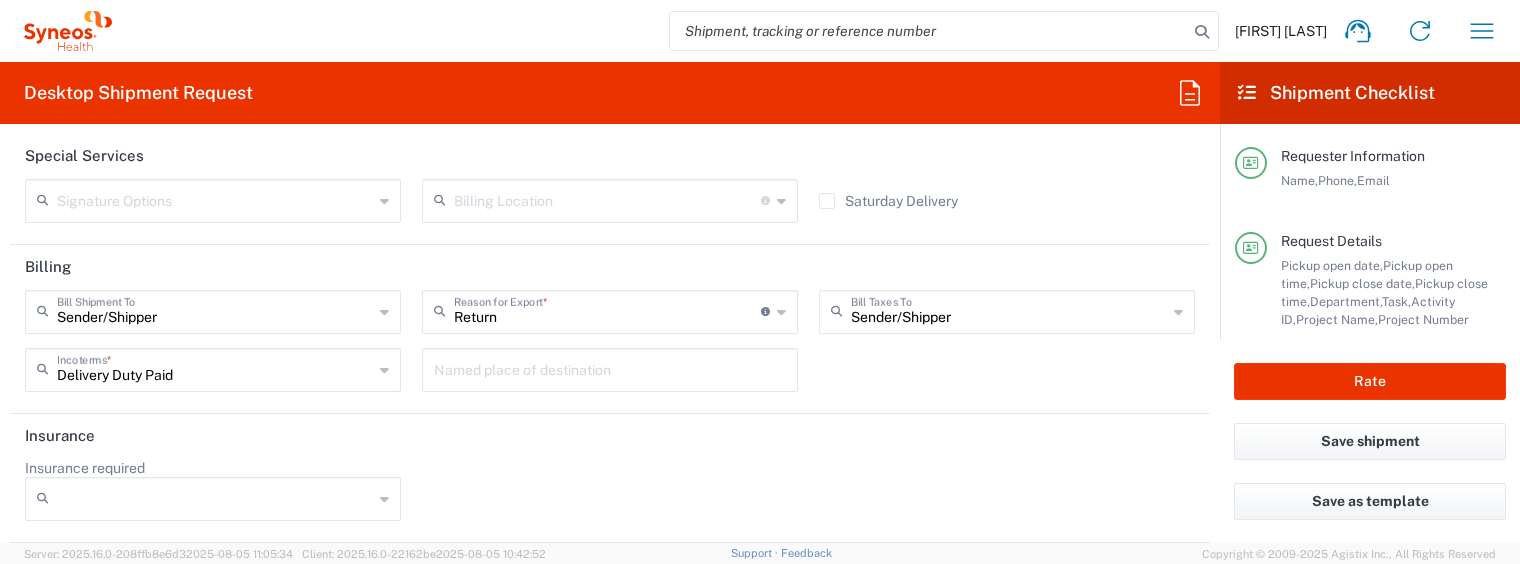 click on "Sender/Shipper  Bill Shipment To" 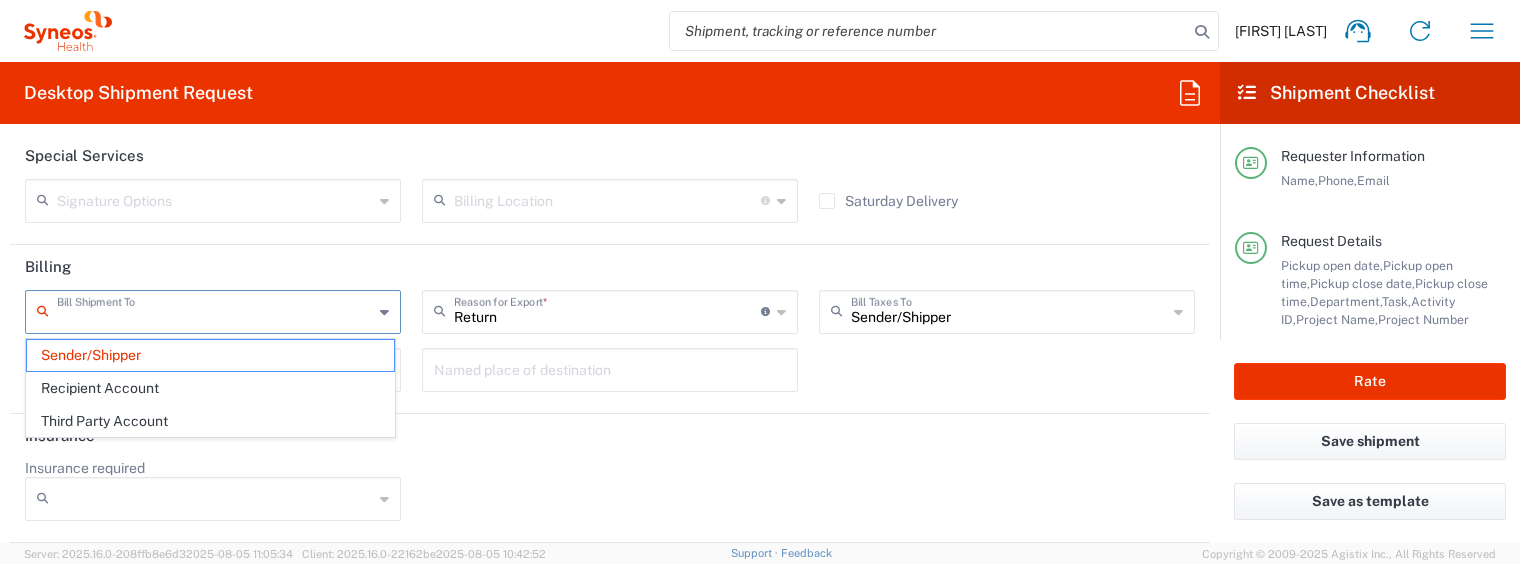 click 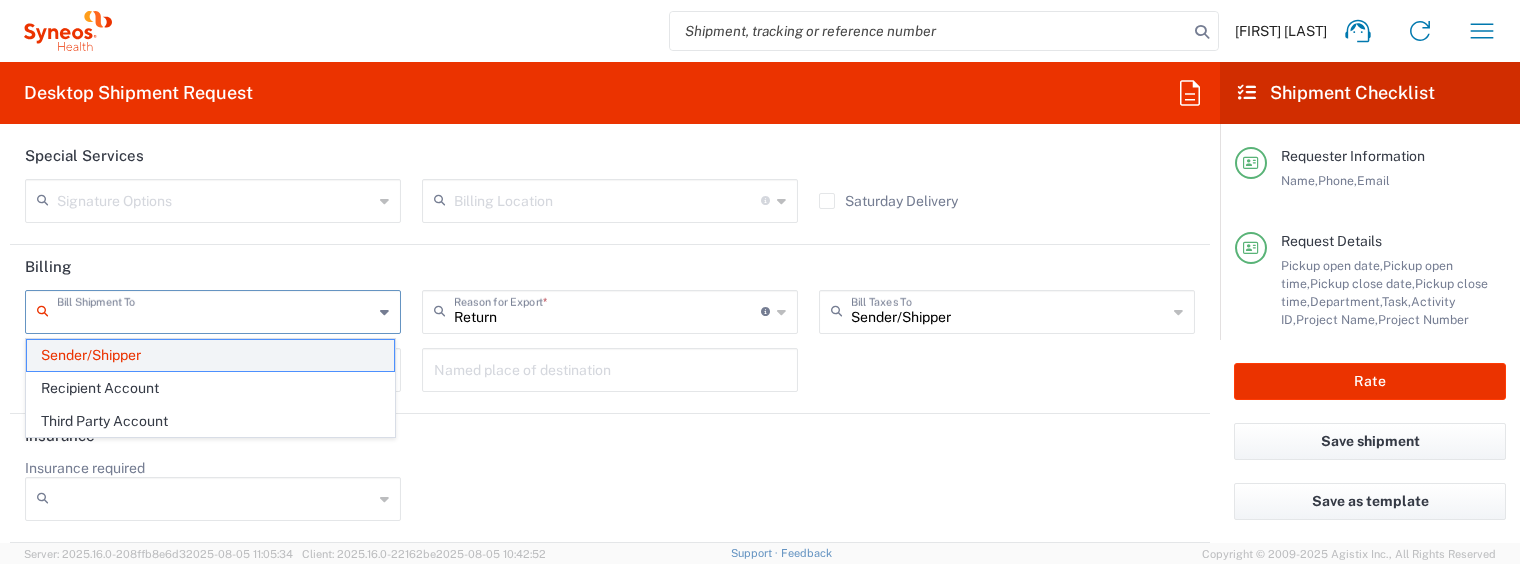 click on "Sender/Shipper" 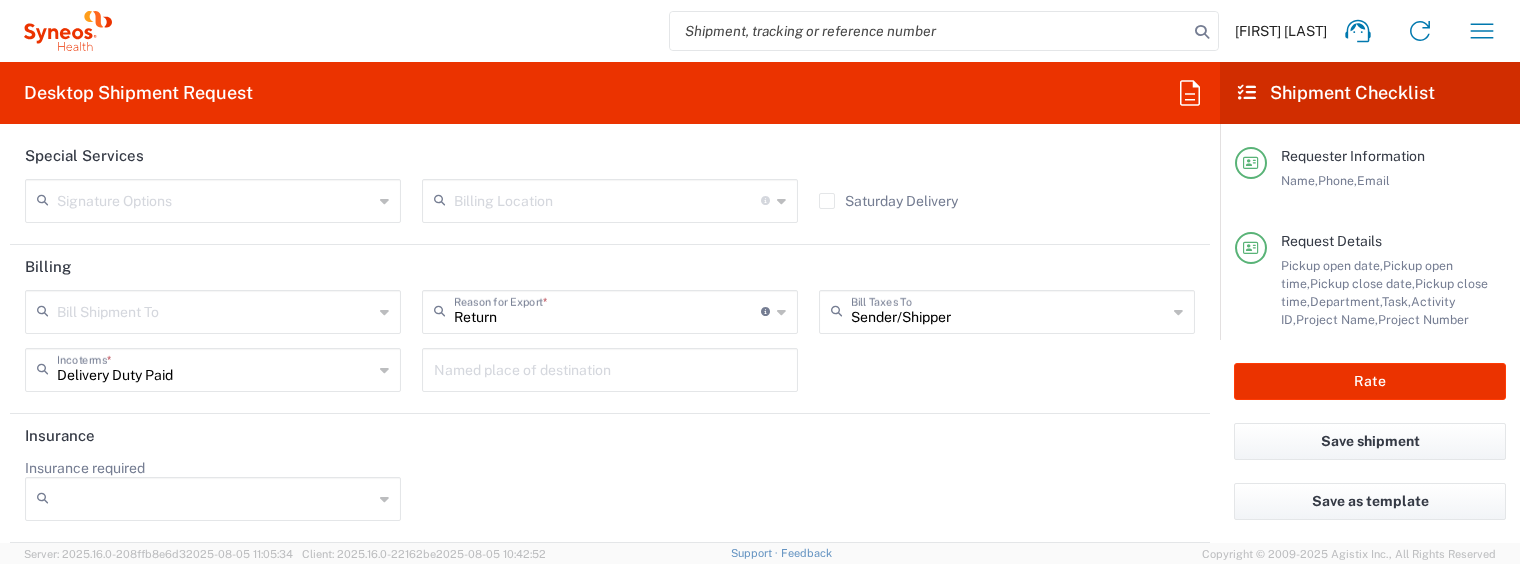 click at bounding box center (215, 310) 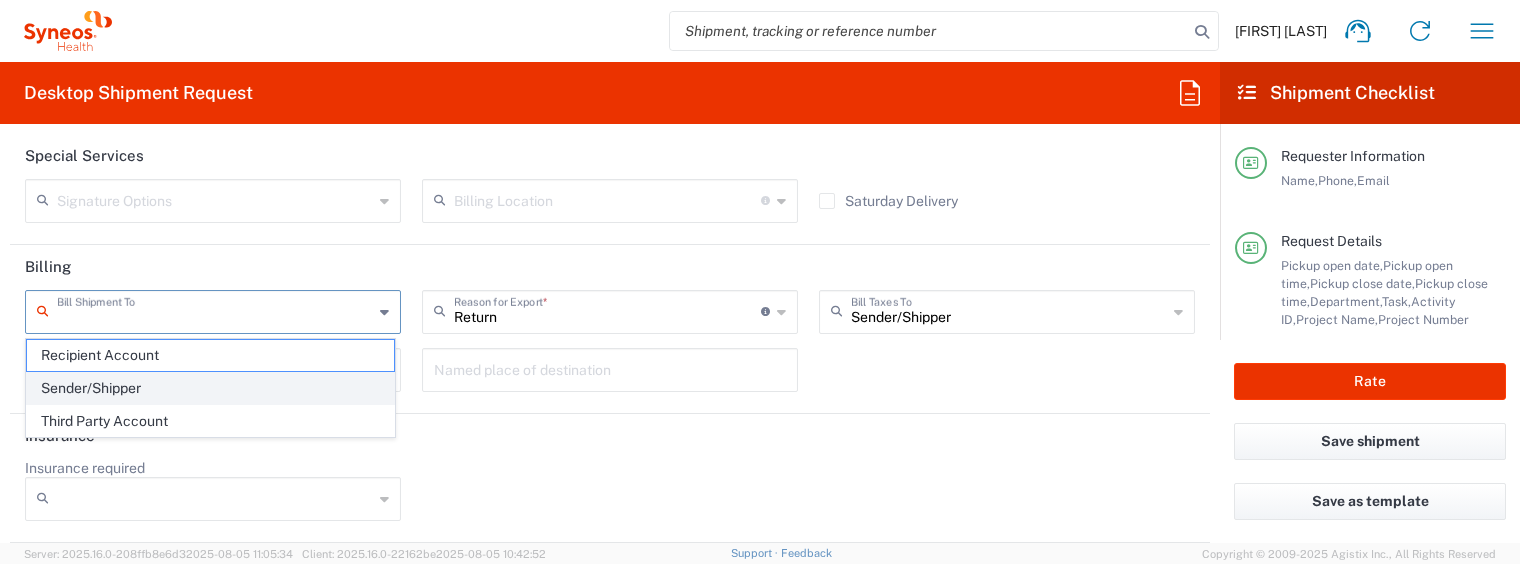 click on "Sender/Shipper" 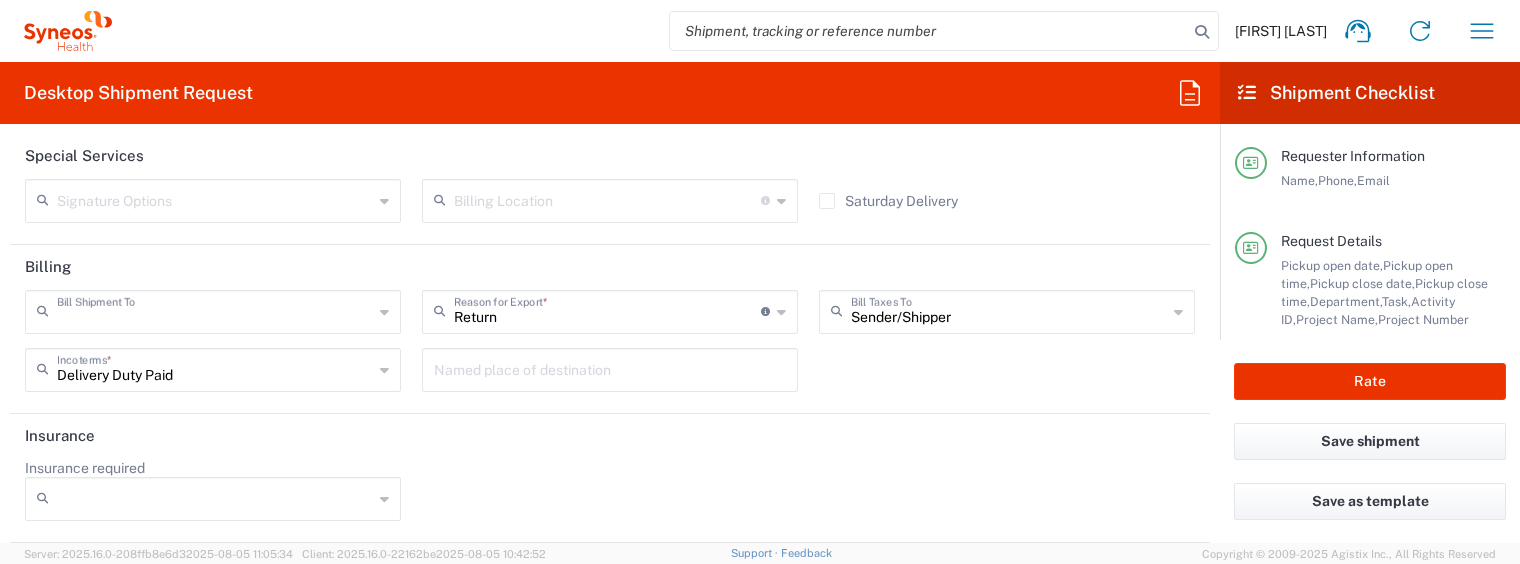 type on "Sender/Shipper" 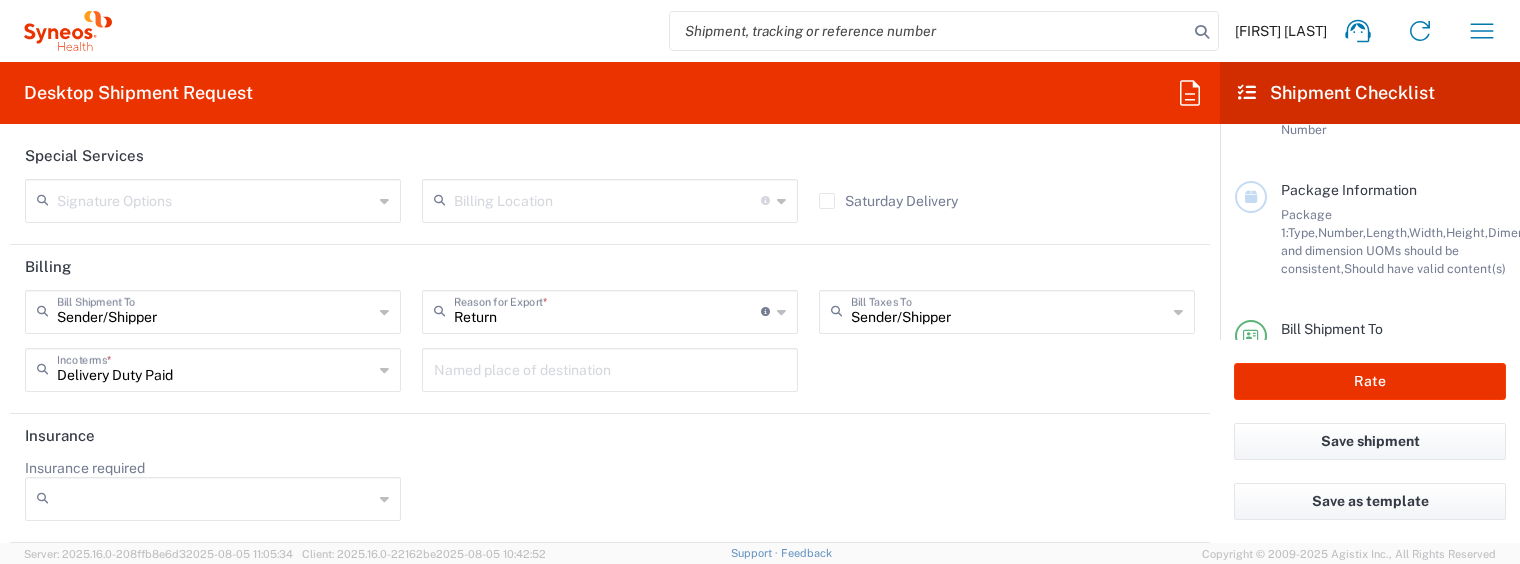 scroll, scrollTop: 515, scrollLeft: 0, axis: vertical 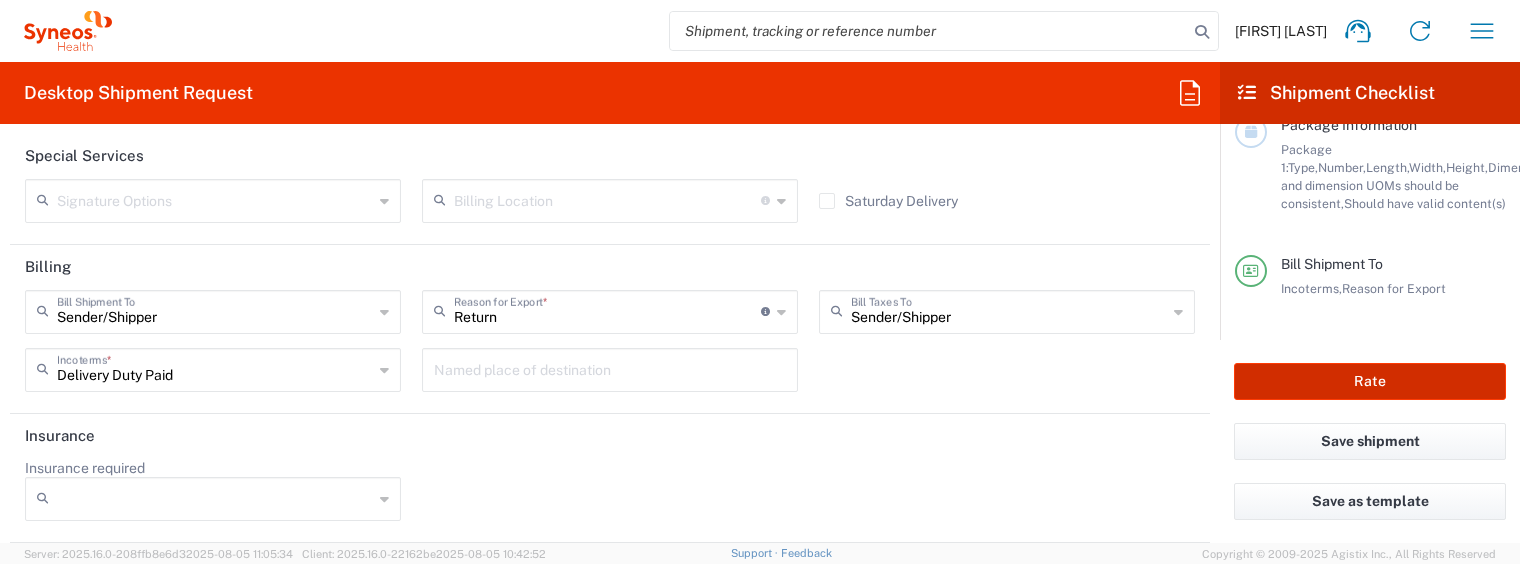click on "Rate" 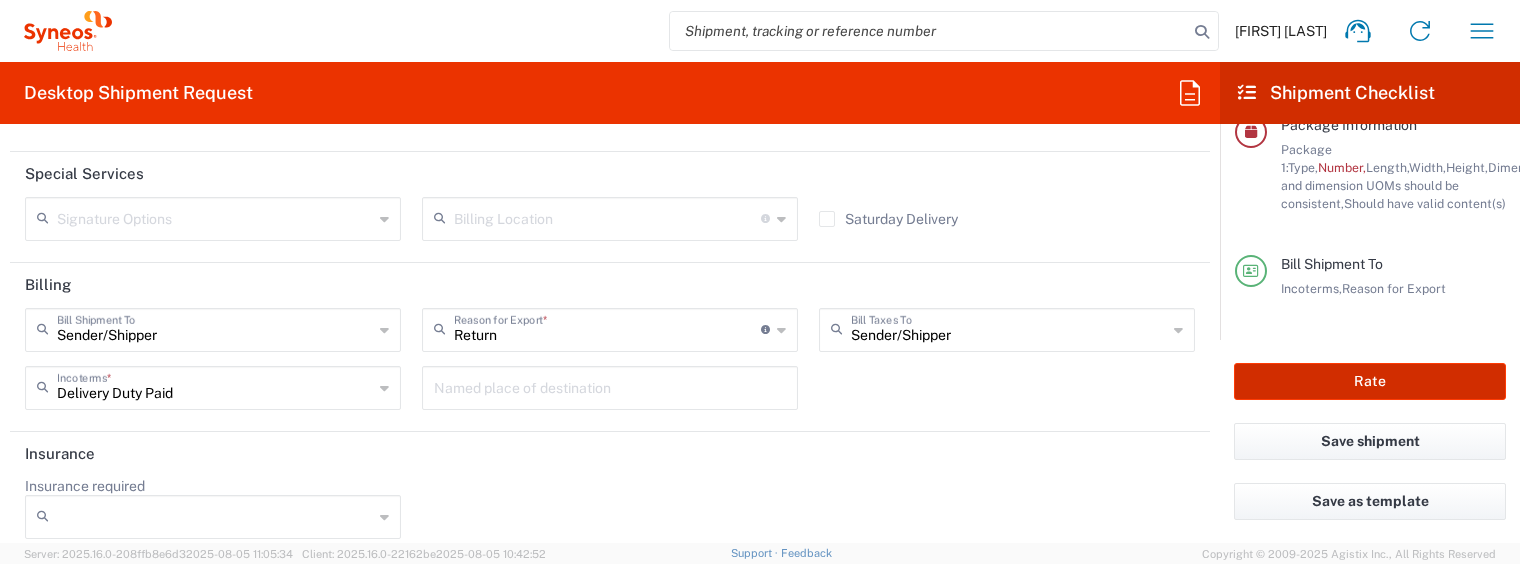 scroll, scrollTop: 3185, scrollLeft: 0, axis: vertical 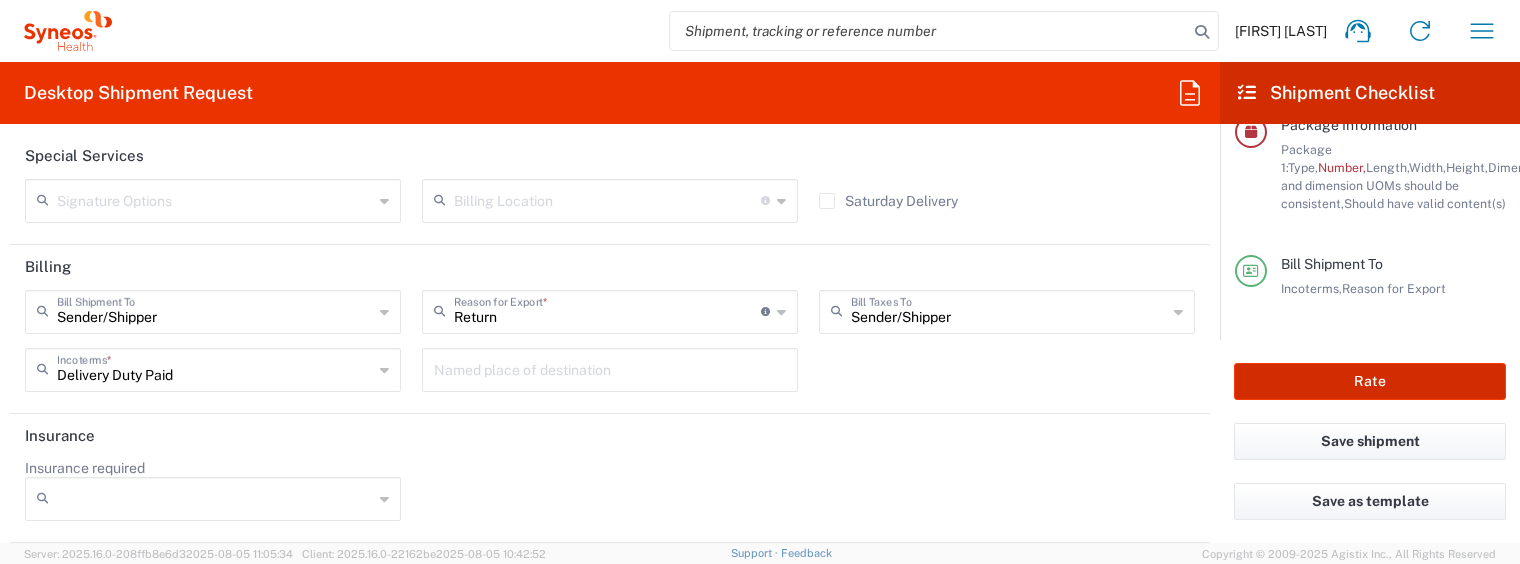 type on "4510 DEPARTMENTAL EXPENSE" 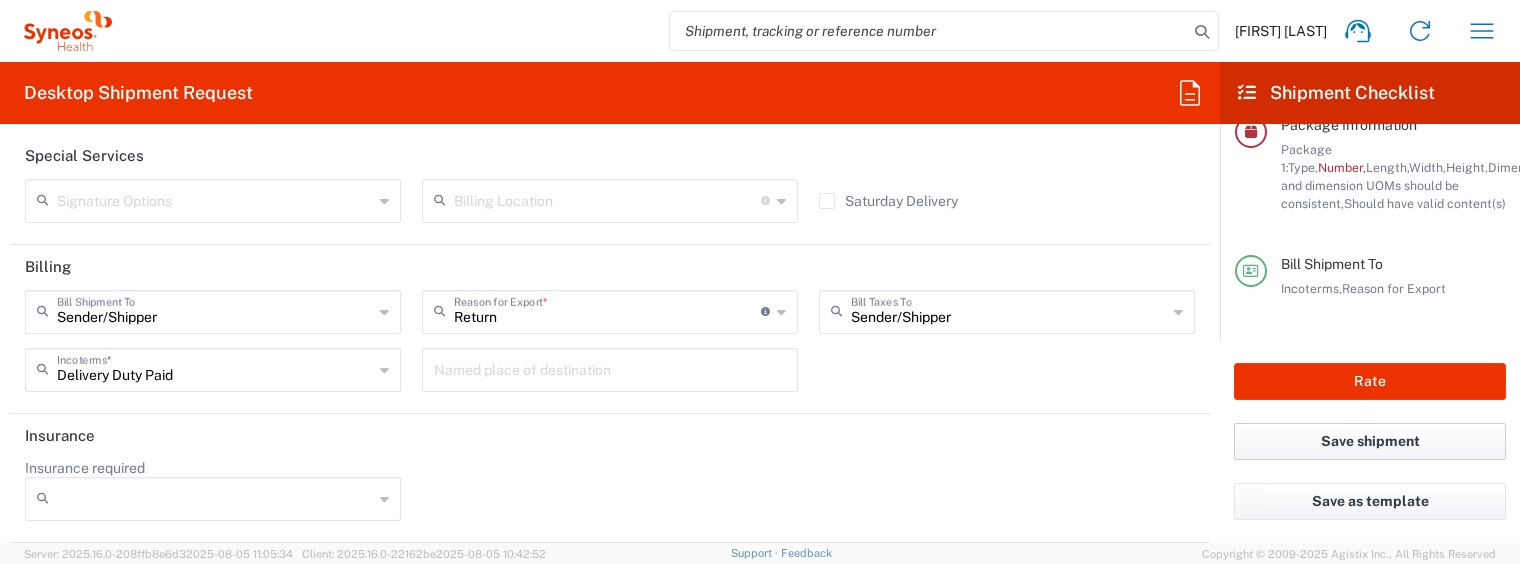 click on "Save shipment" 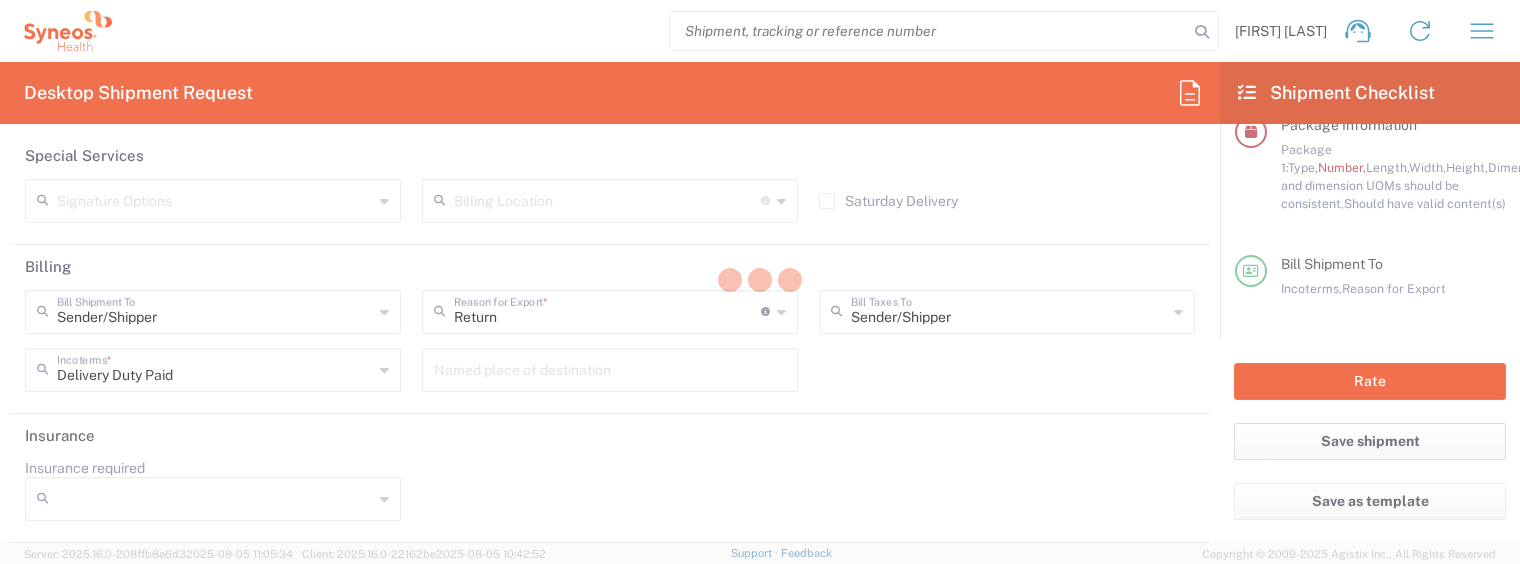scroll, scrollTop: 3096, scrollLeft: 0, axis: vertical 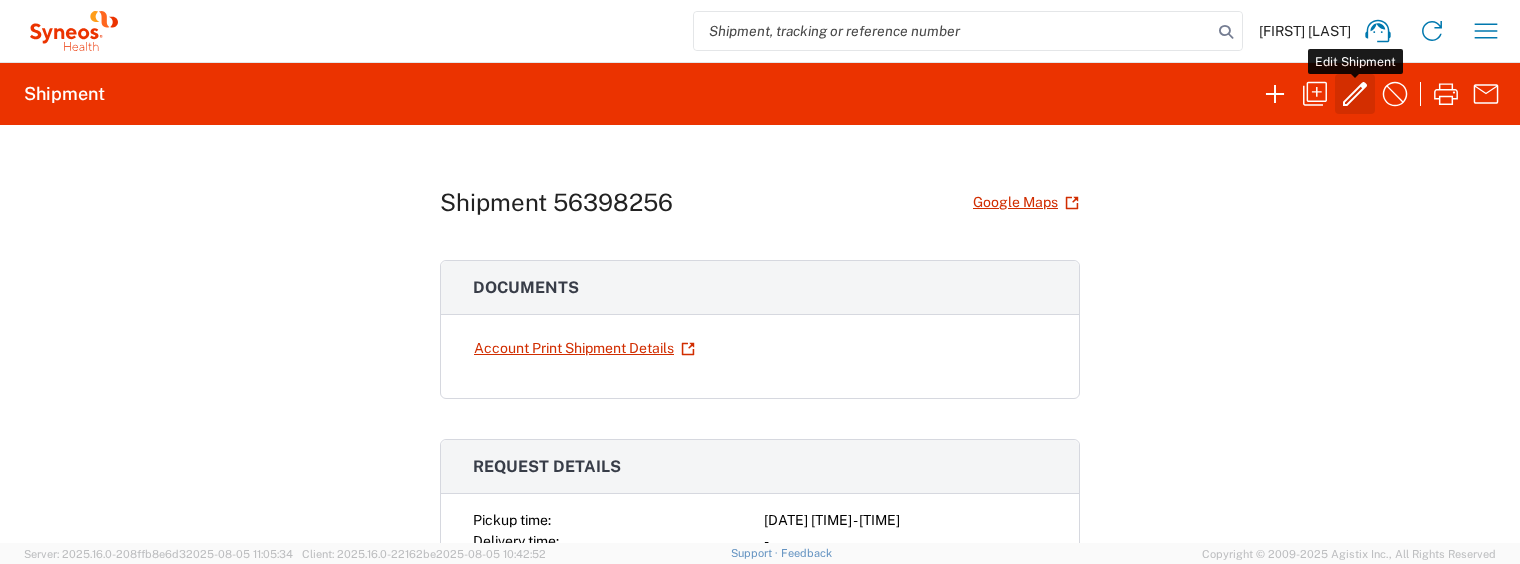 click 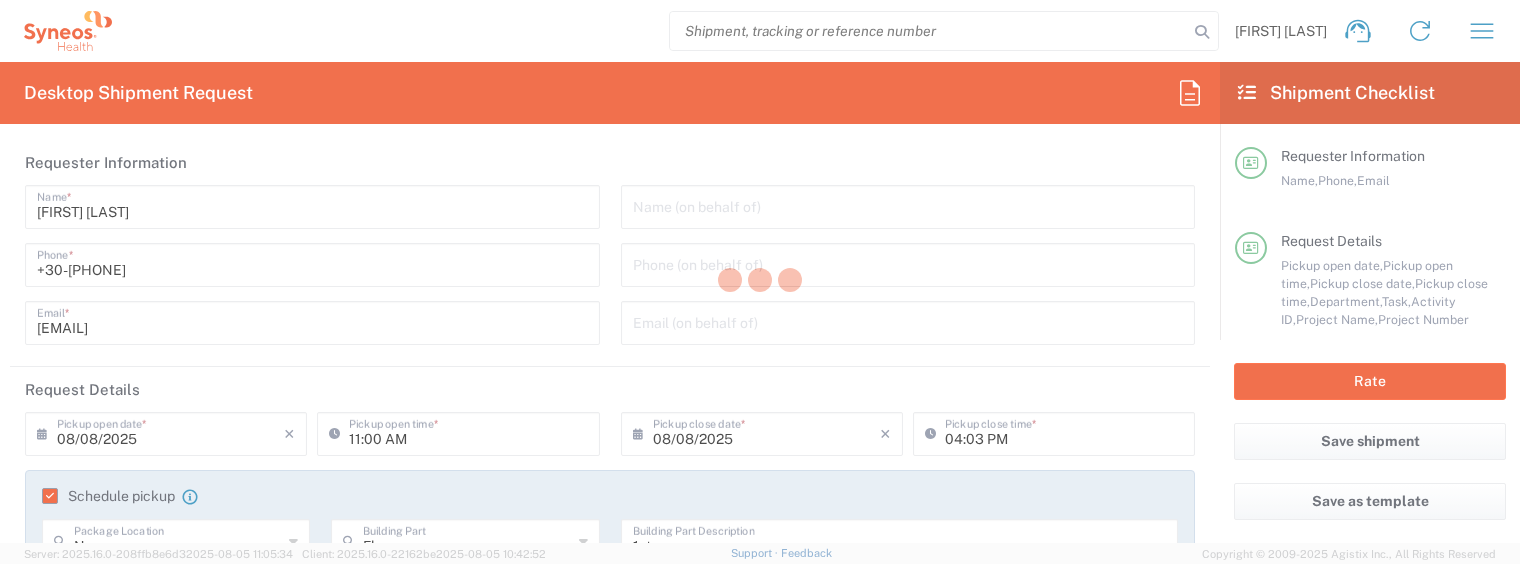 type on "4510" 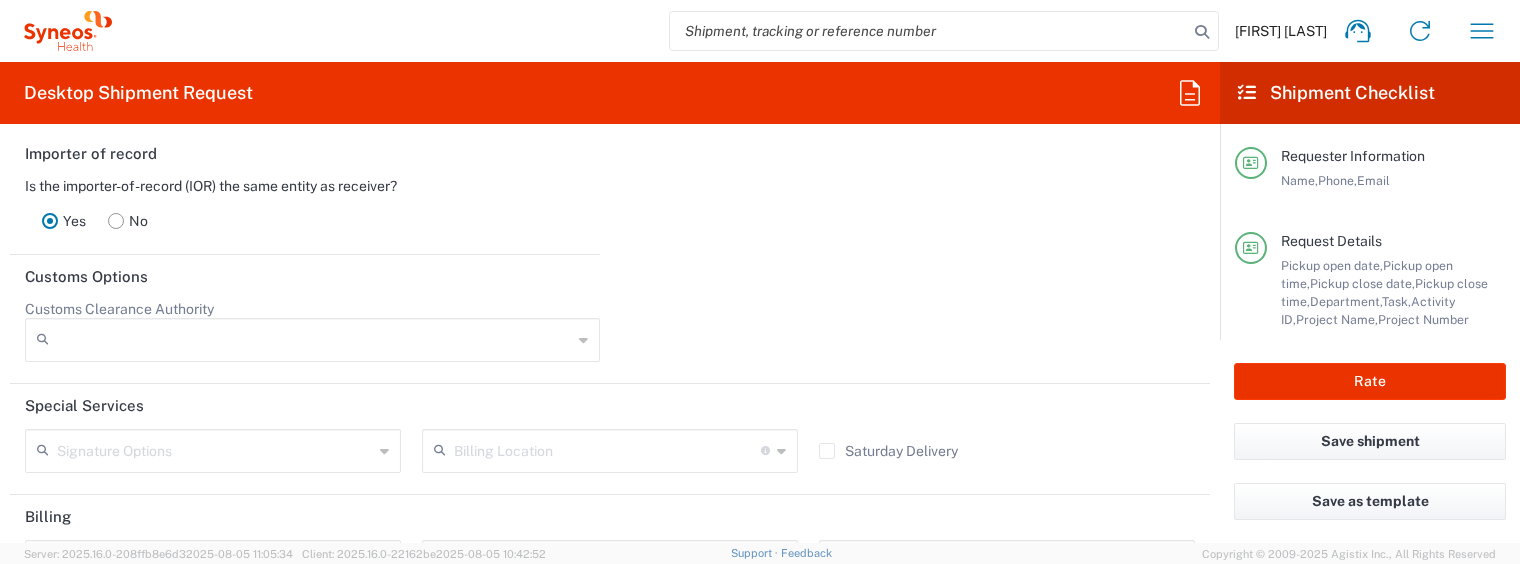 scroll, scrollTop: 3167, scrollLeft: 0, axis: vertical 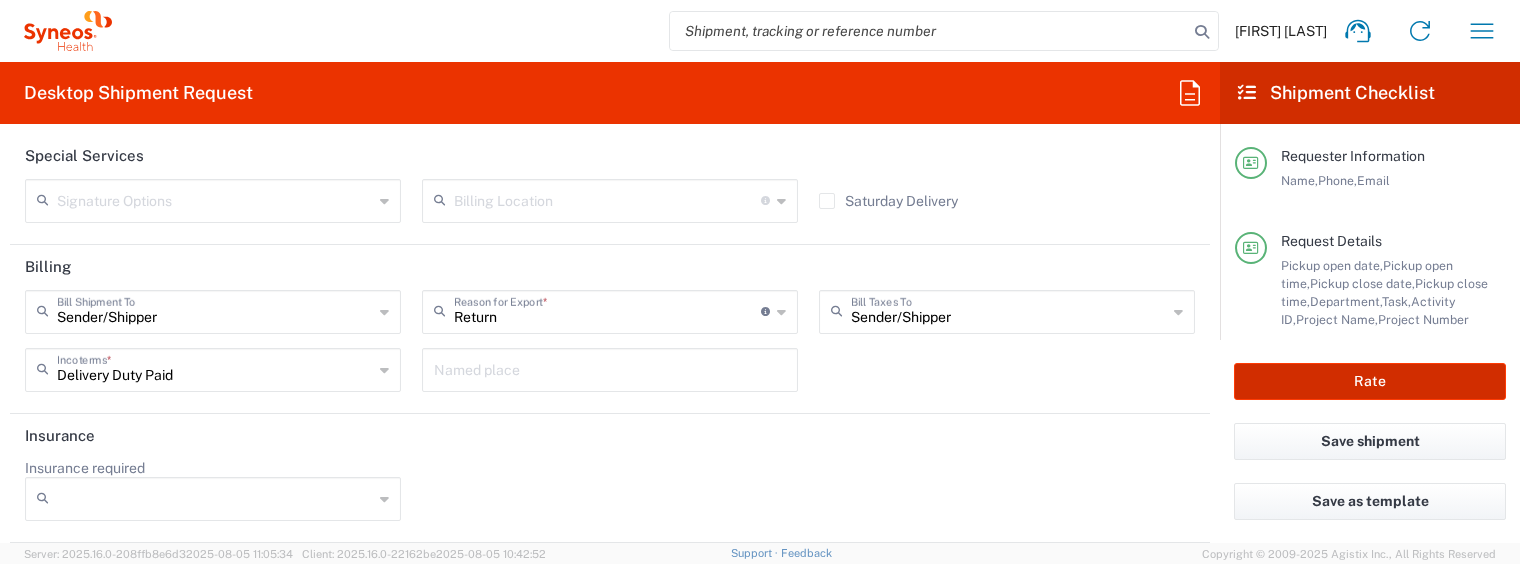 click on "Rate" 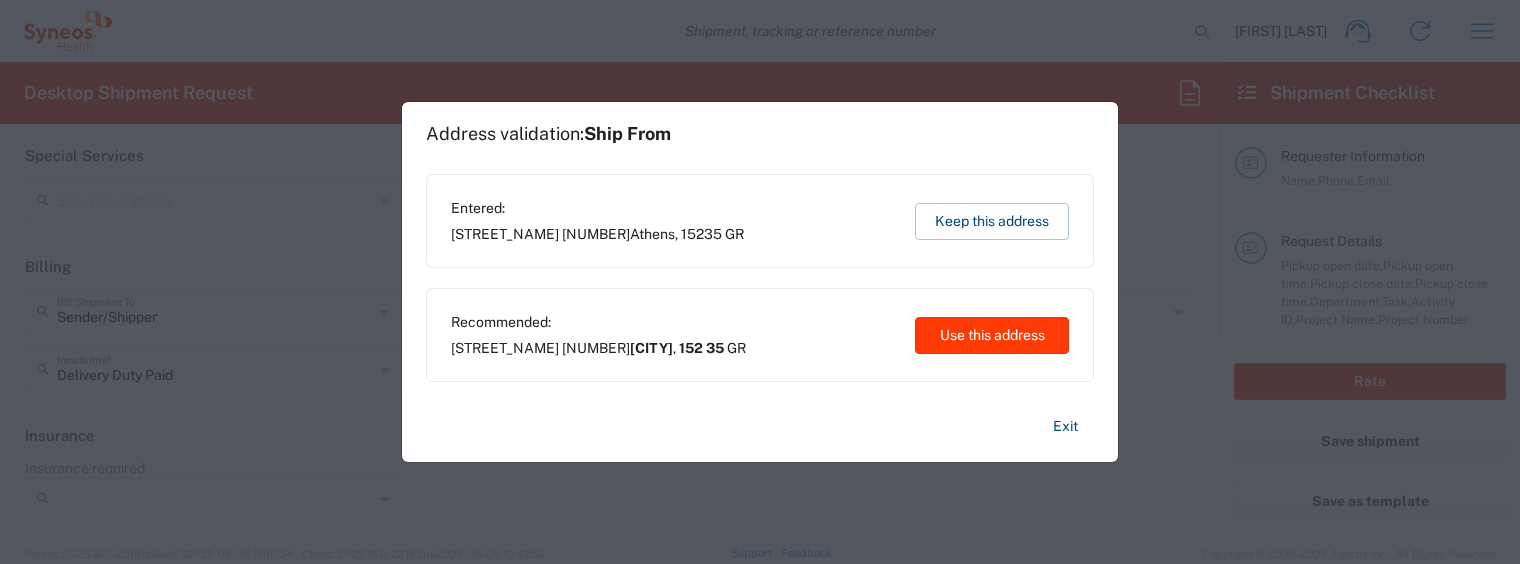 click on "Use this address" 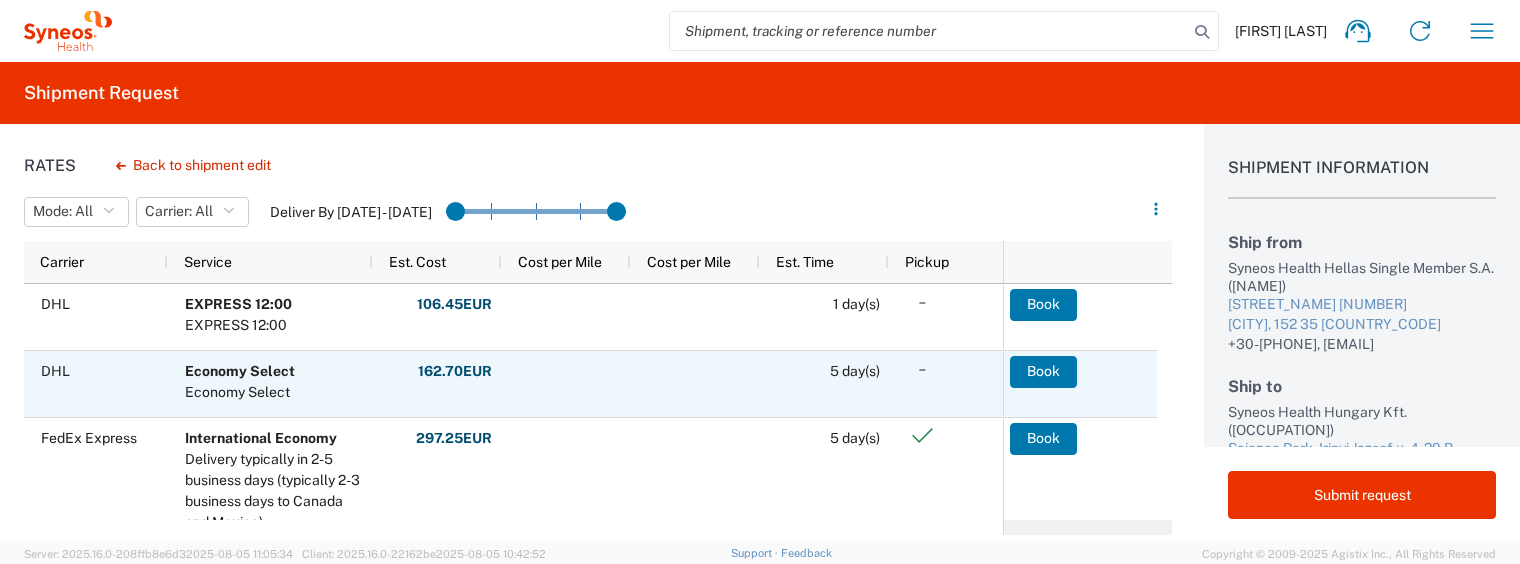 scroll, scrollTop: 83, scrollLeft: 0, axis: vertical 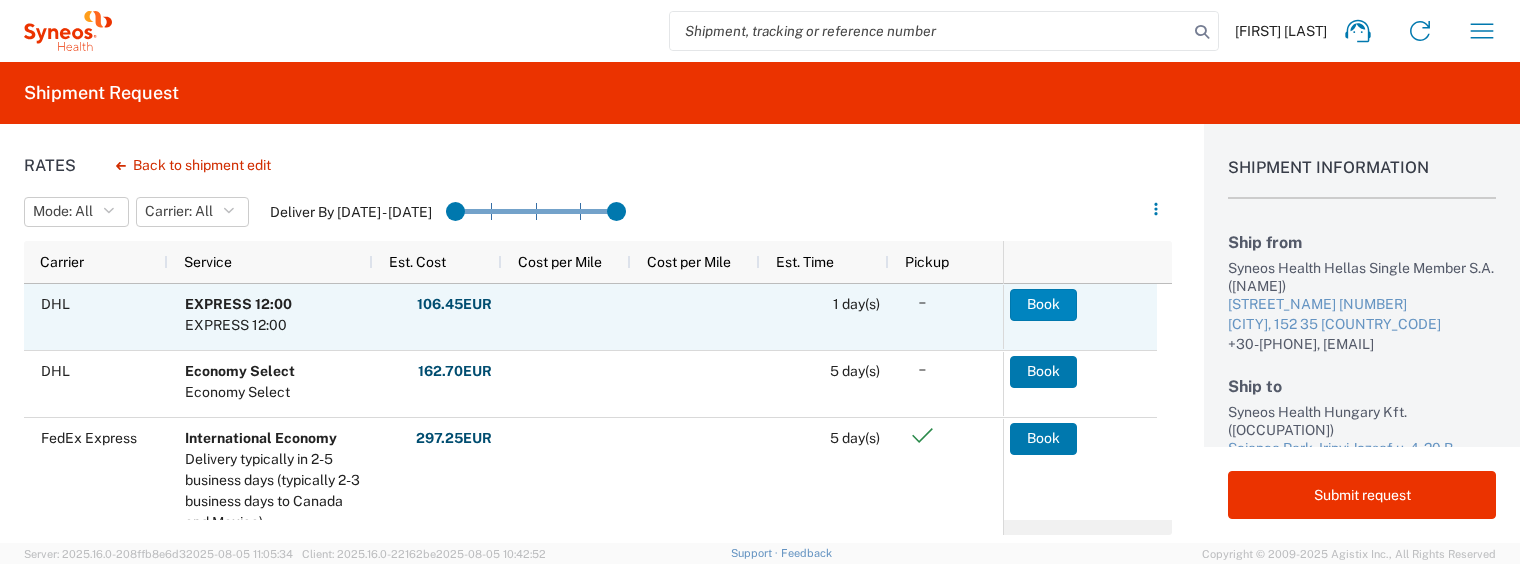 click on "Book" 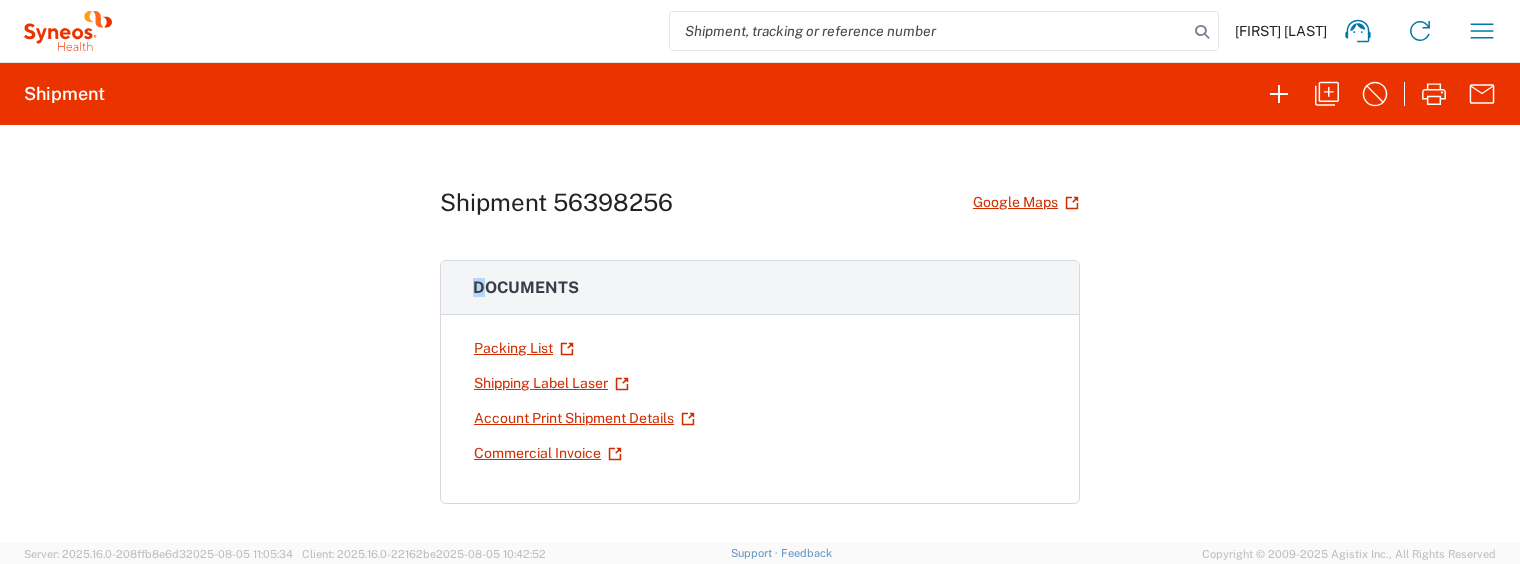 drag, startPoint x: 666, startPoint y: 207, endPoint x: 471, endPoint y: 219, distance: 195.36888 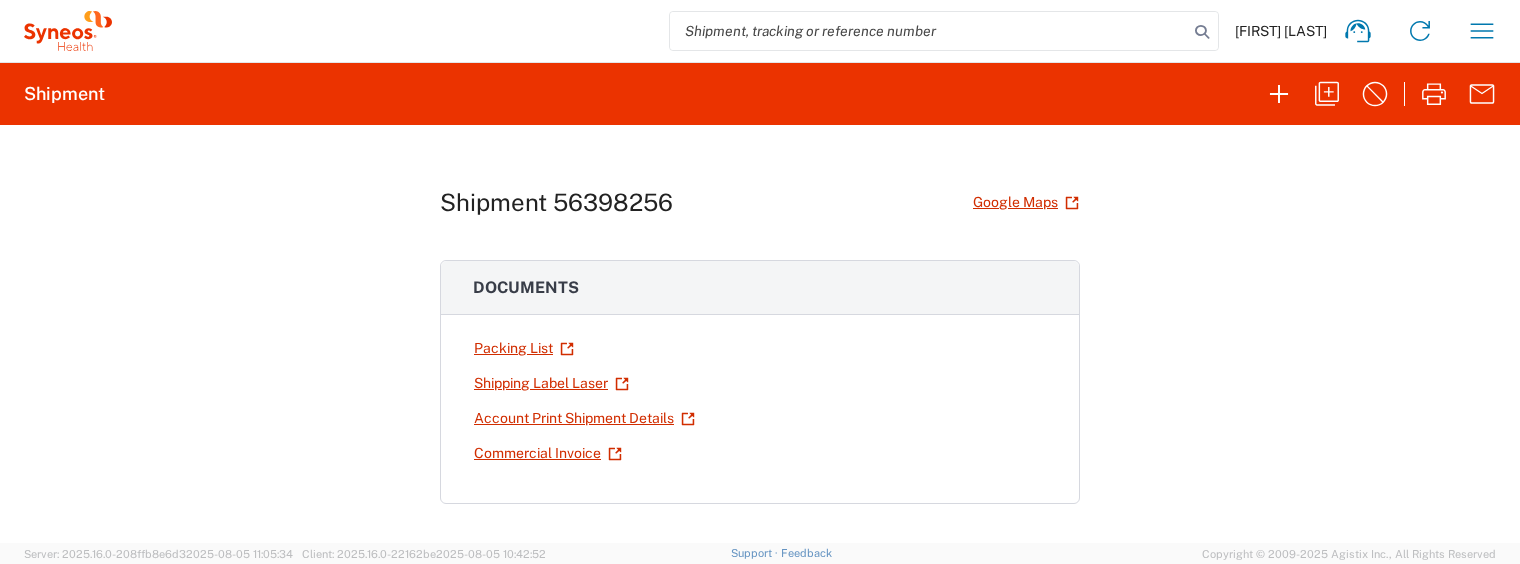 drag, startPoint x: 471, startPoint y: 219, endPoint x: 444, endPoint y: 201, distance: 32.449963 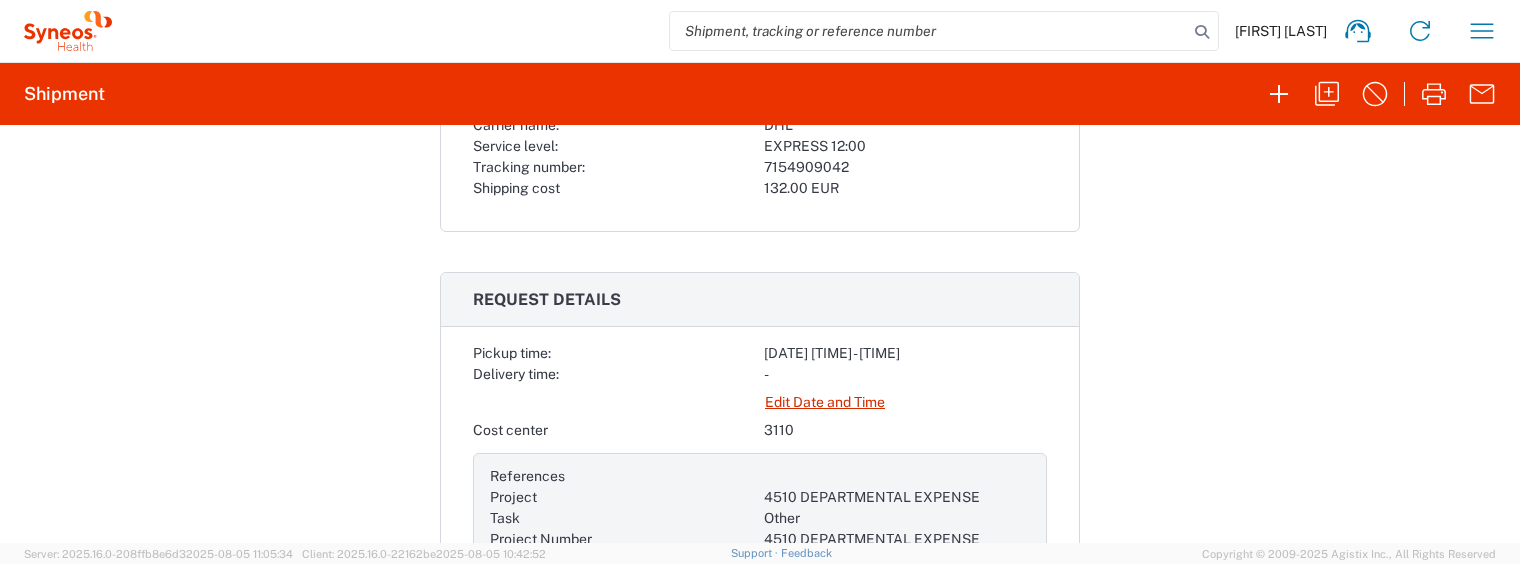 scroll, scrollTop: 750, scrollLeft: 0, axis: vertical 